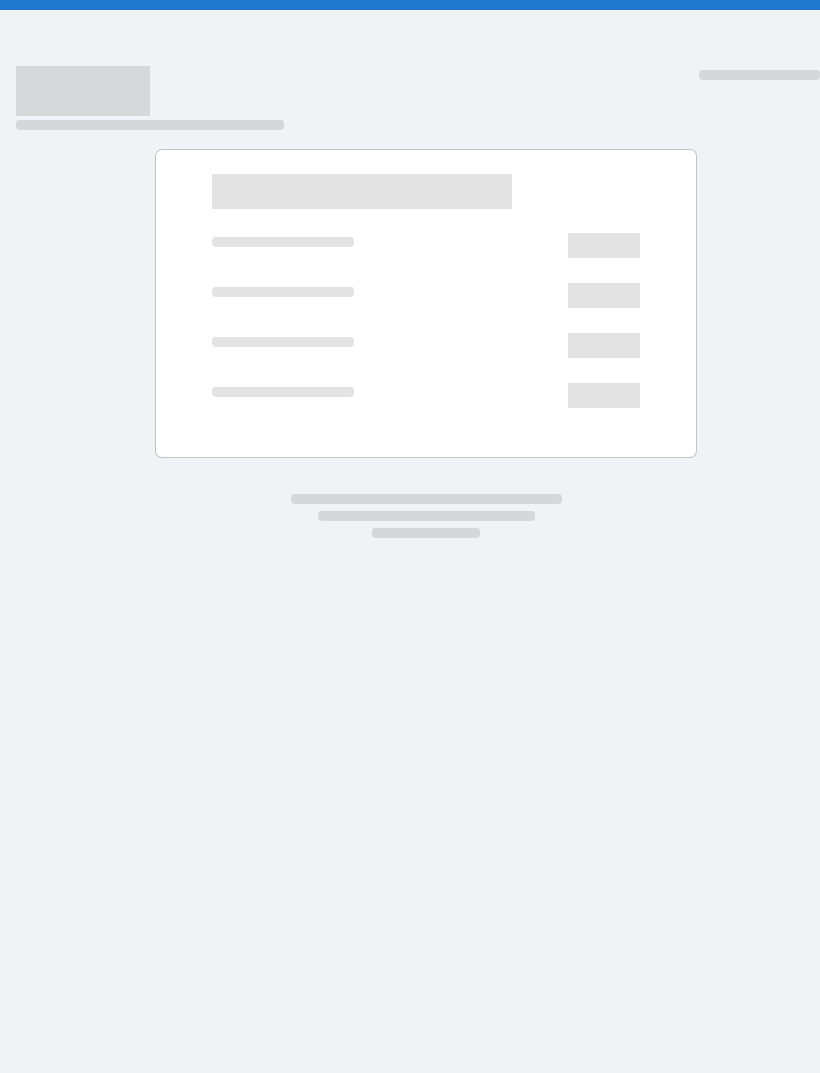 scroll, scrollTop: 0, scrollLeft: 0, axis: both 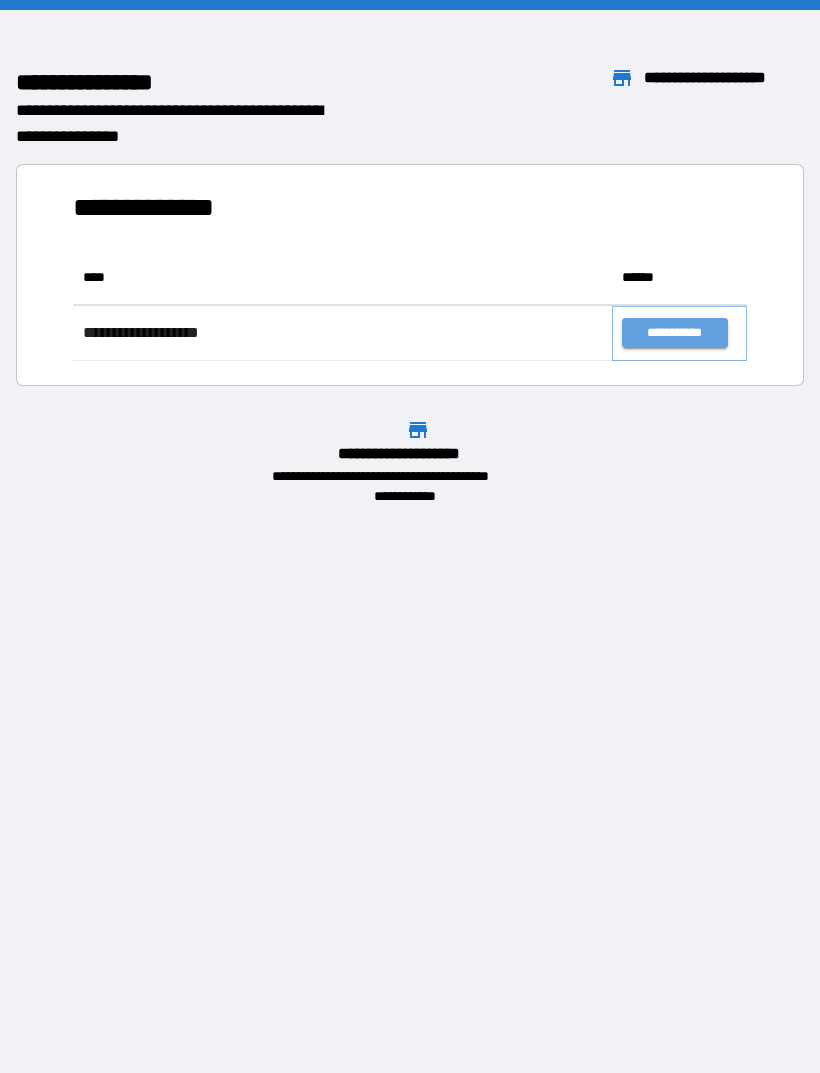 click on "**********" at bounding box center [674, 333] 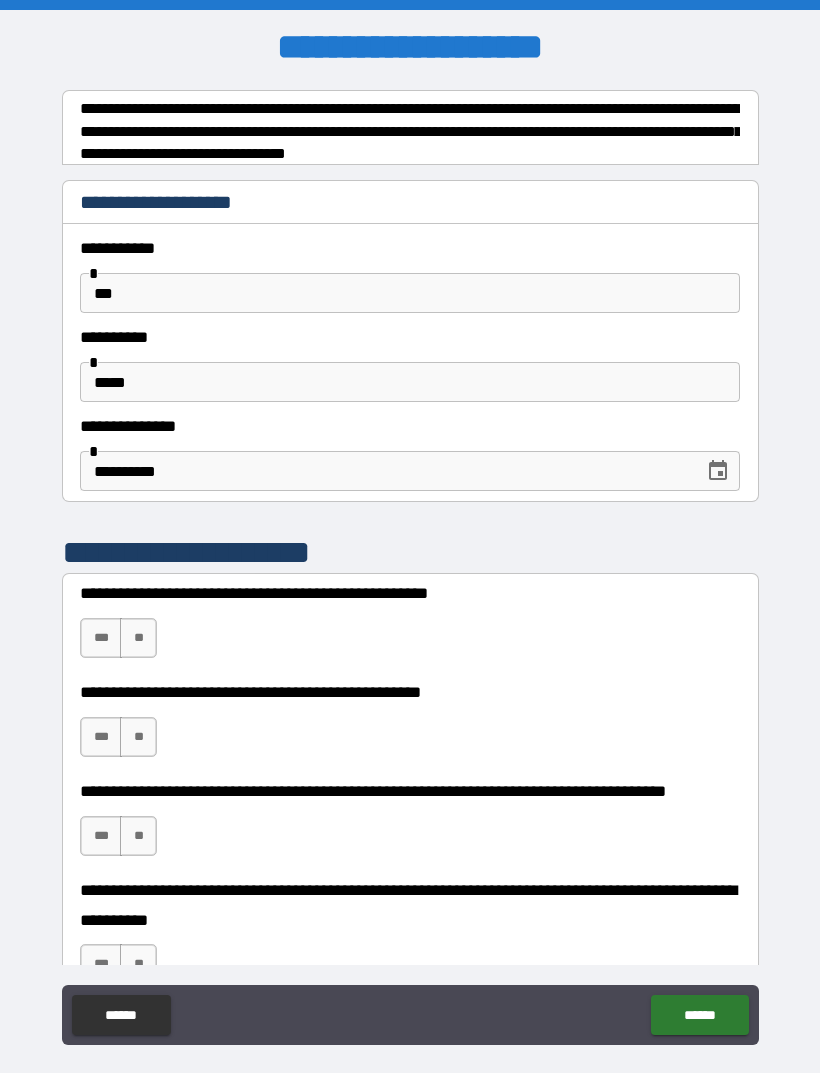 click on "**" at bounding box center [138, 638] 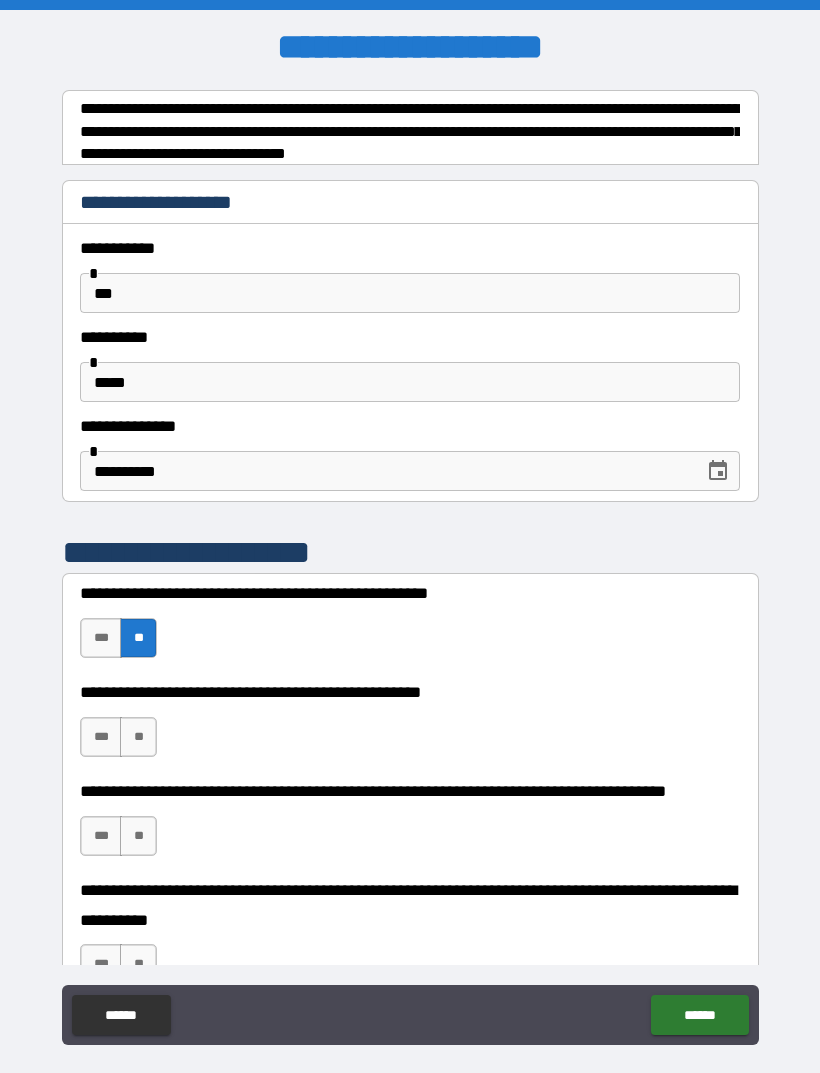 click on "***" at bounding box center [101, 737] 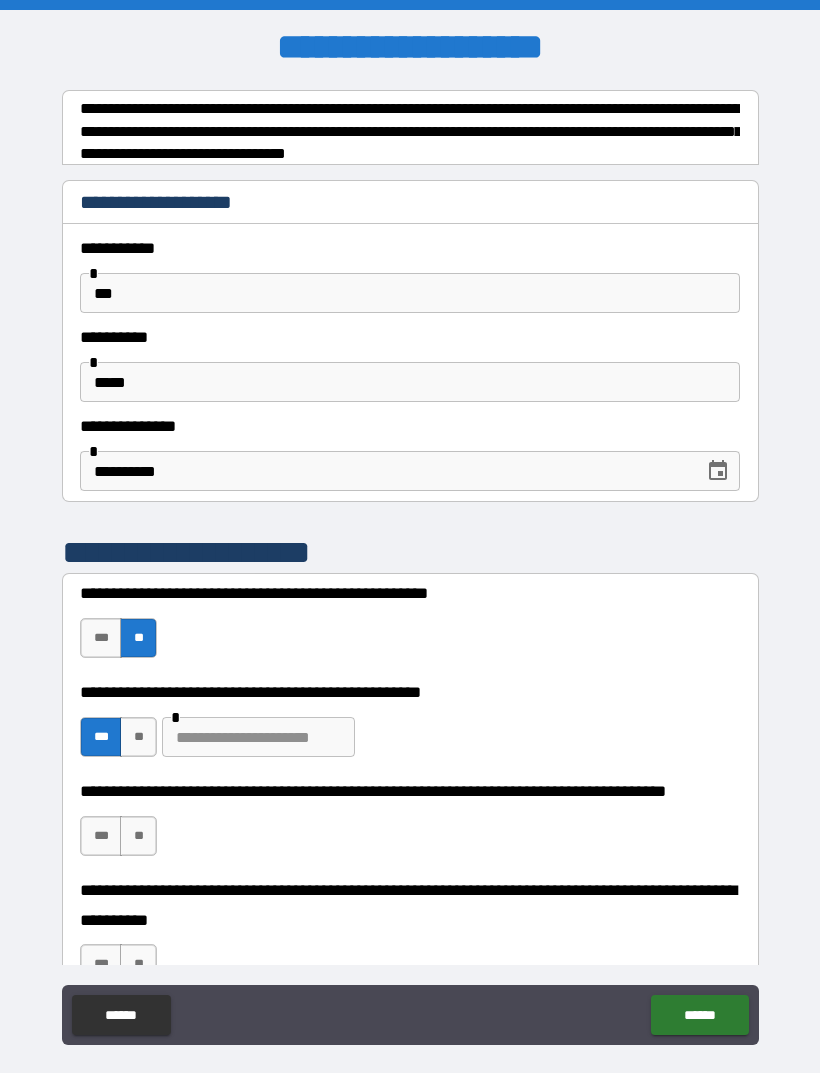 click on "**" at bounding box center [138, 836] 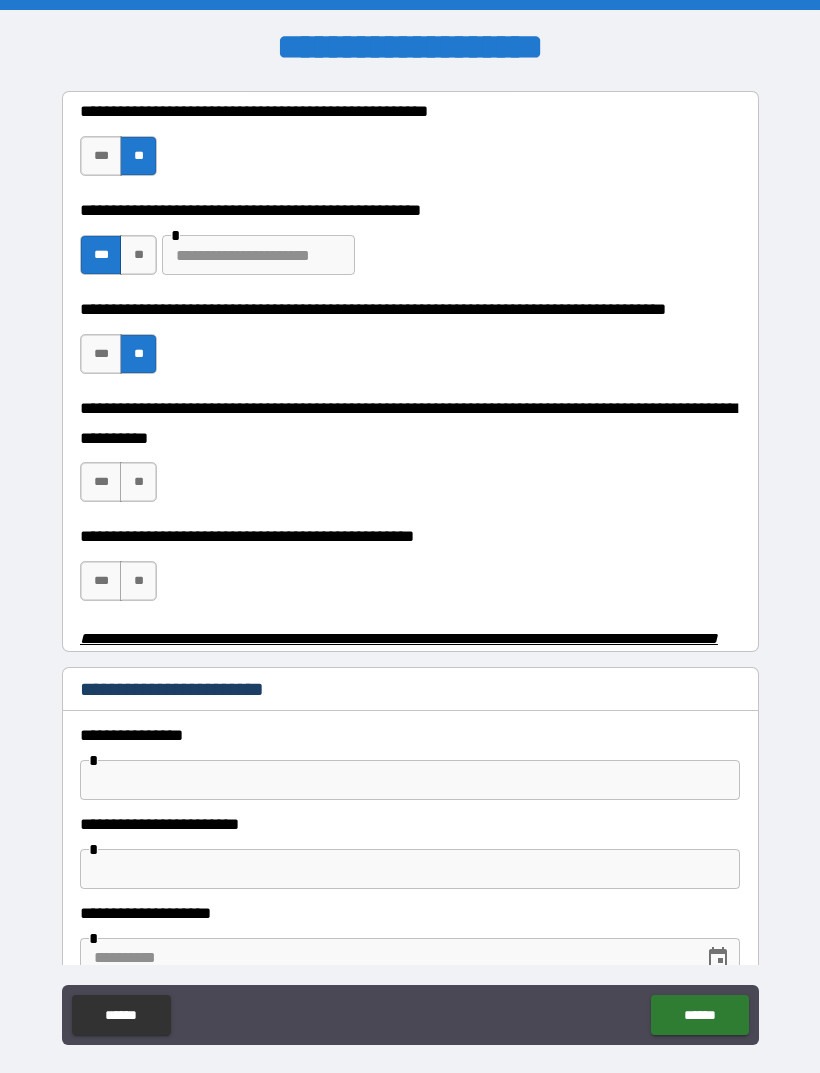 scroll, scrollTop: 483, scrollLeft: 0, axis: vertical 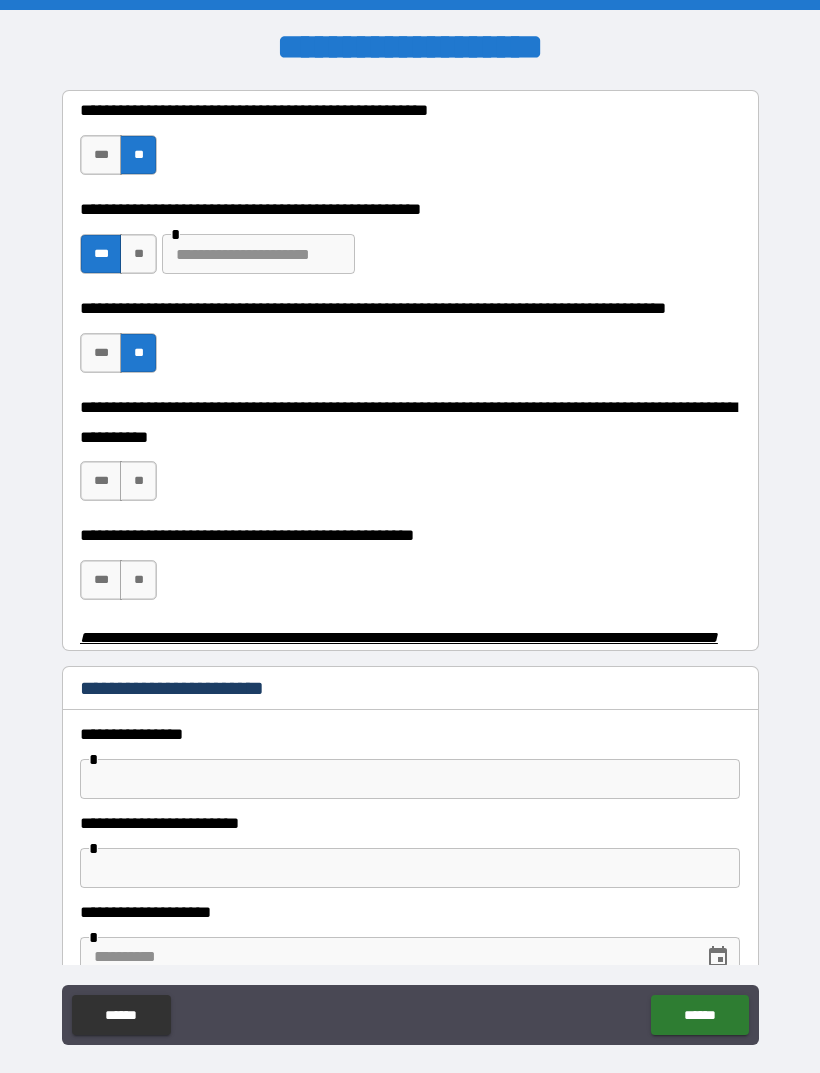 click on "**" at bounding box center (138, 481) 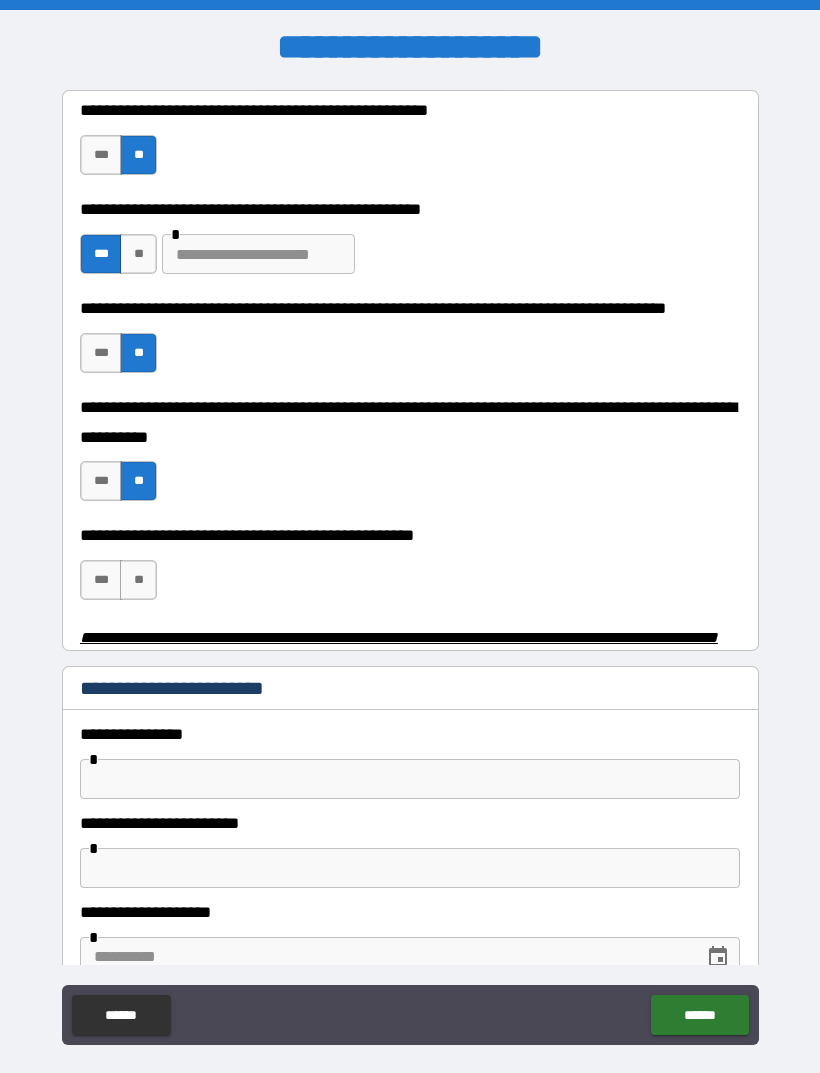 click on "***" at bounding box center (101, 580) 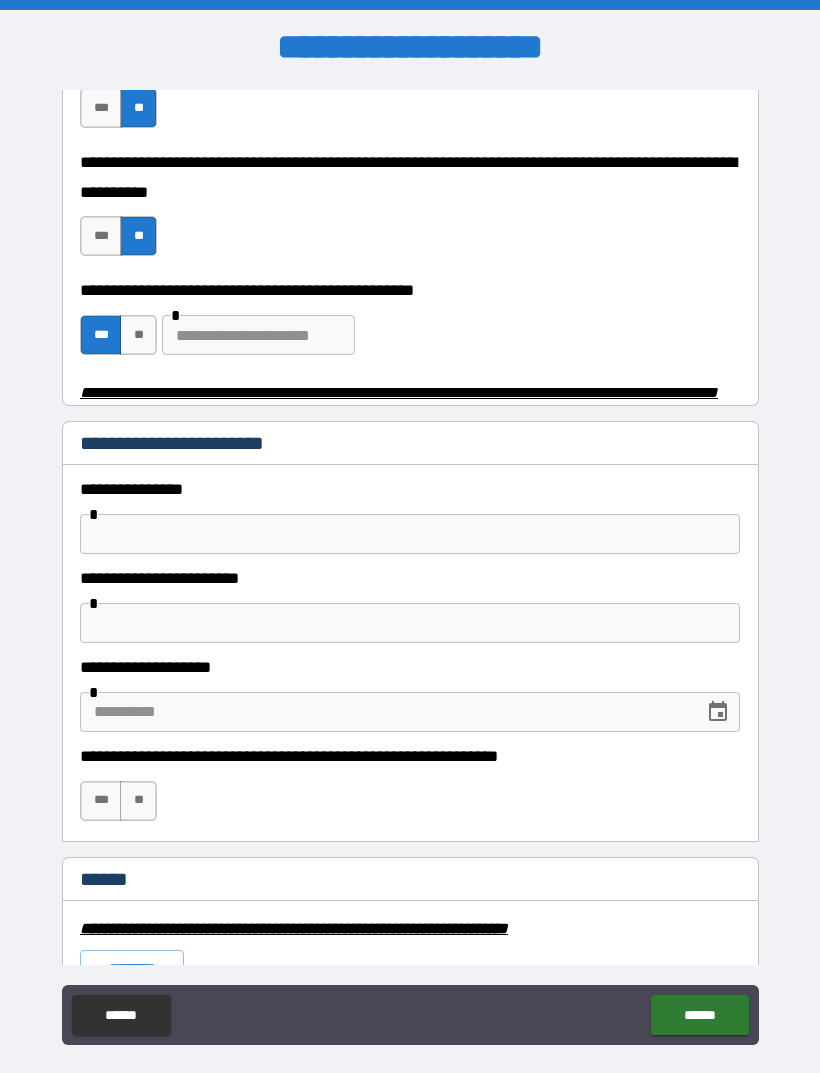 scroll, scrollTop: 729, scrollLeft: 0, axis: vertical 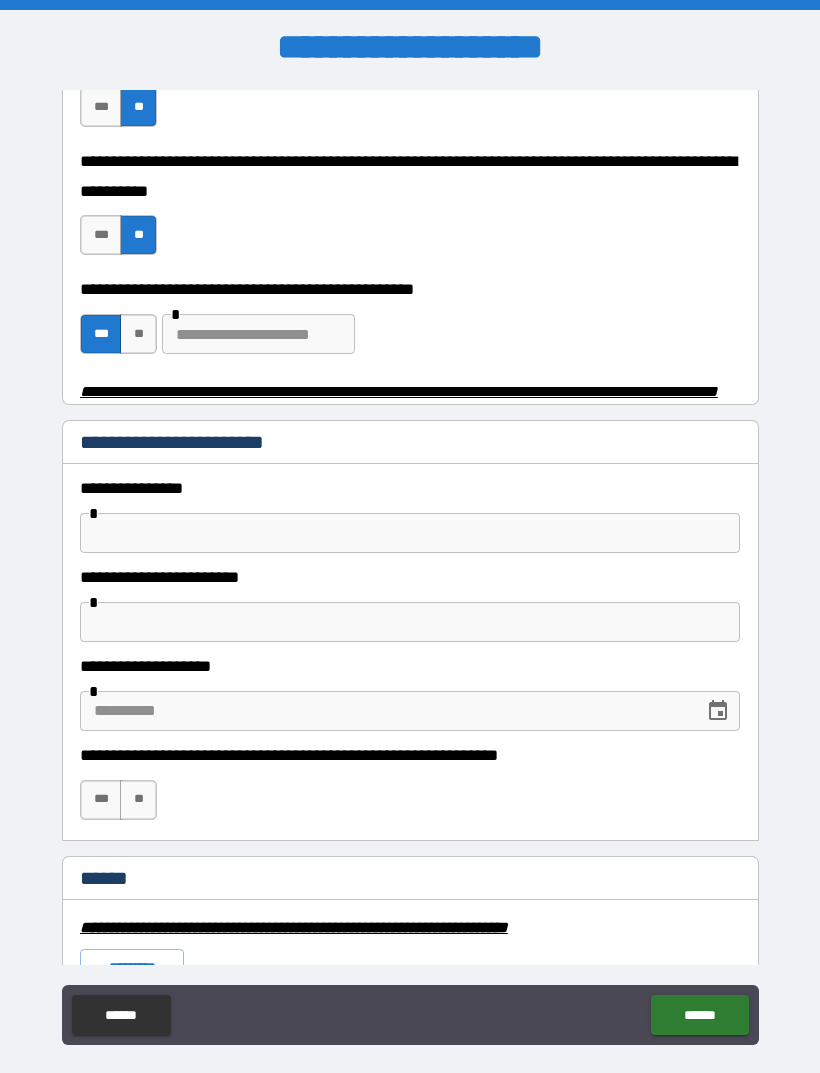 click at bounding box center [410, 533] 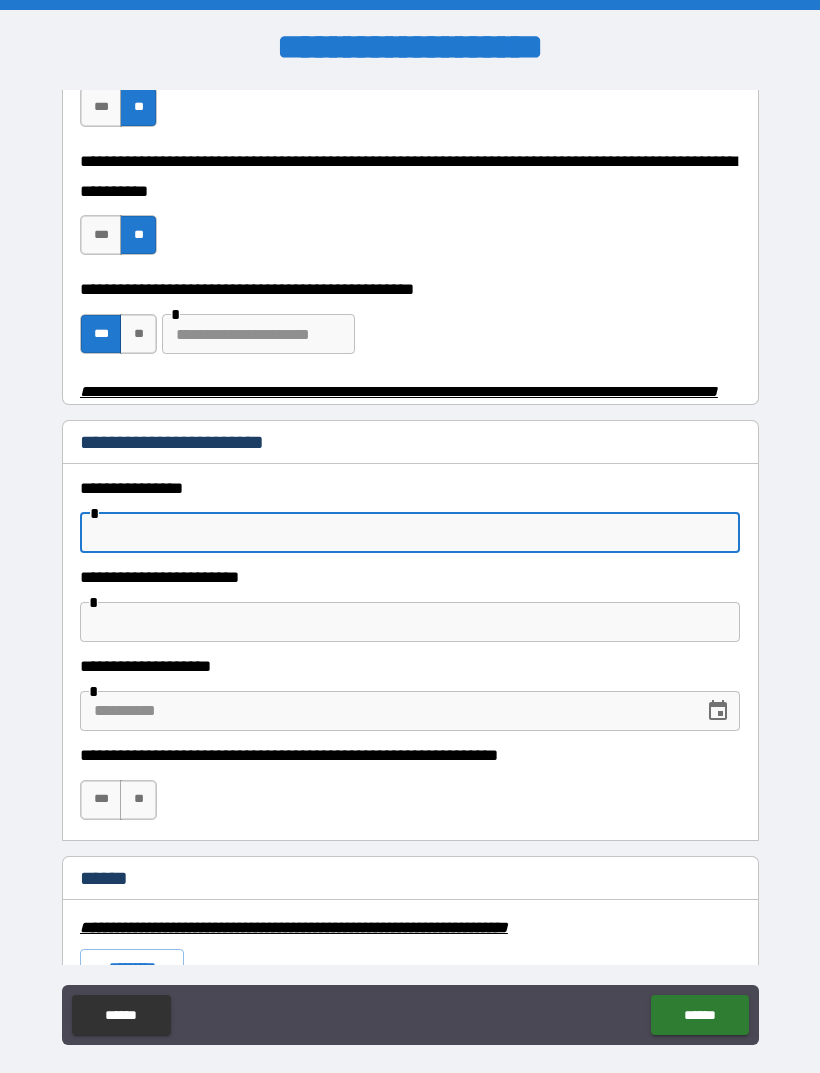 type on "*" 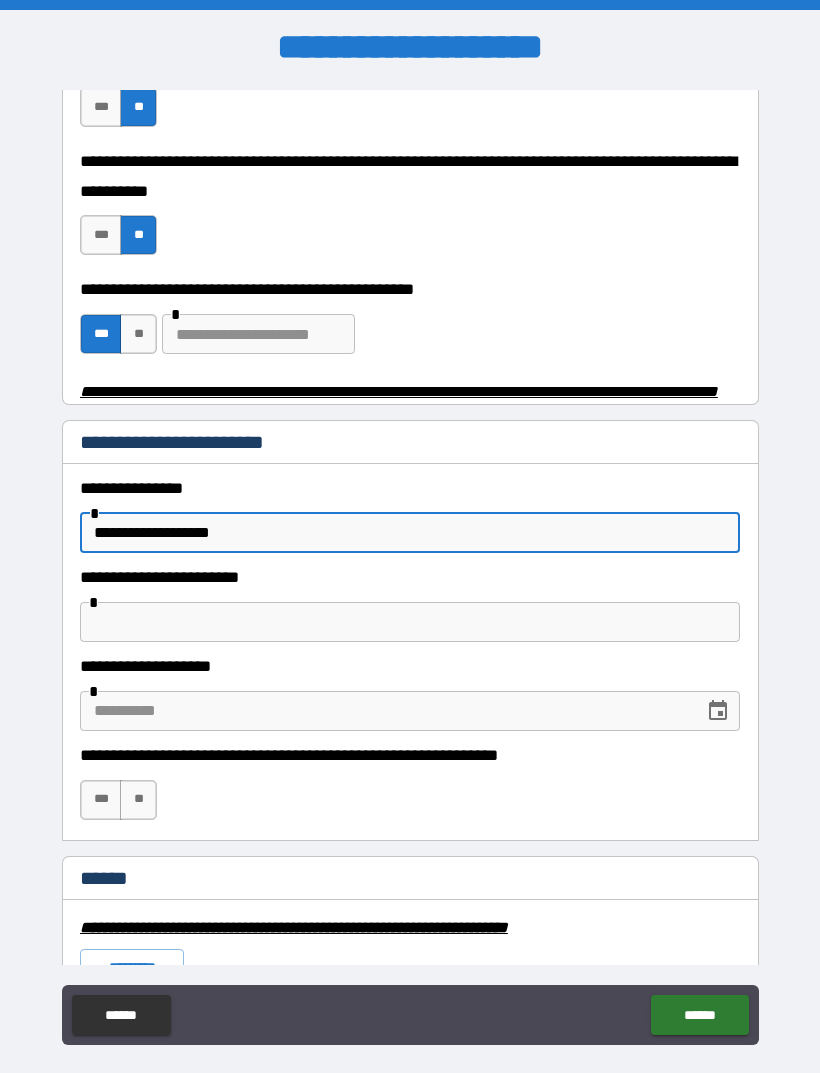 type on "**********" 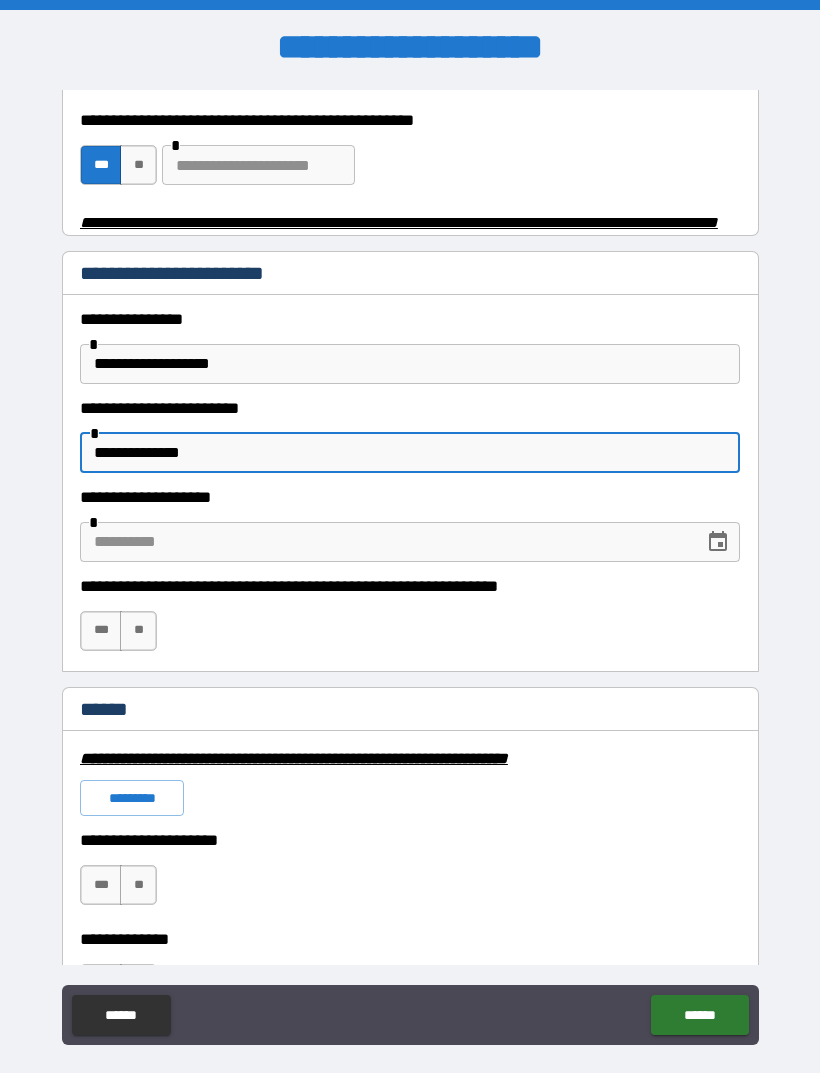 scroll, scrollTop: 925, scrollLeft: 0, axis: vertical 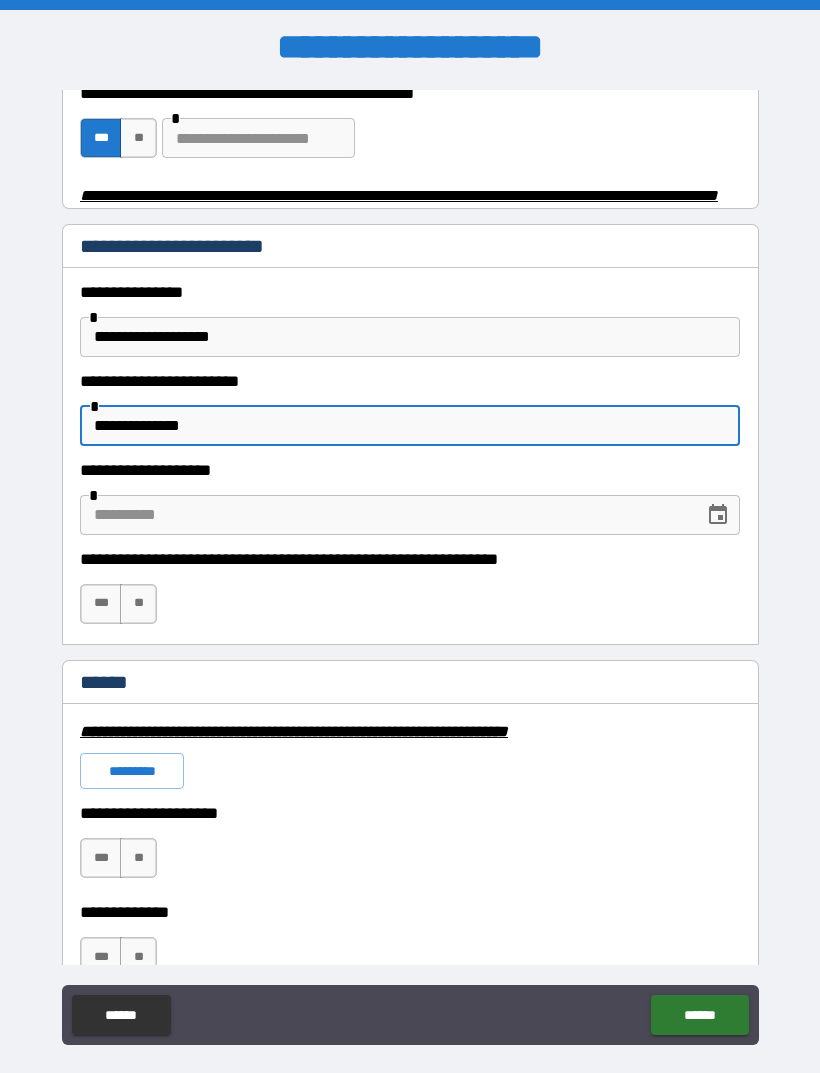 type on "**********" 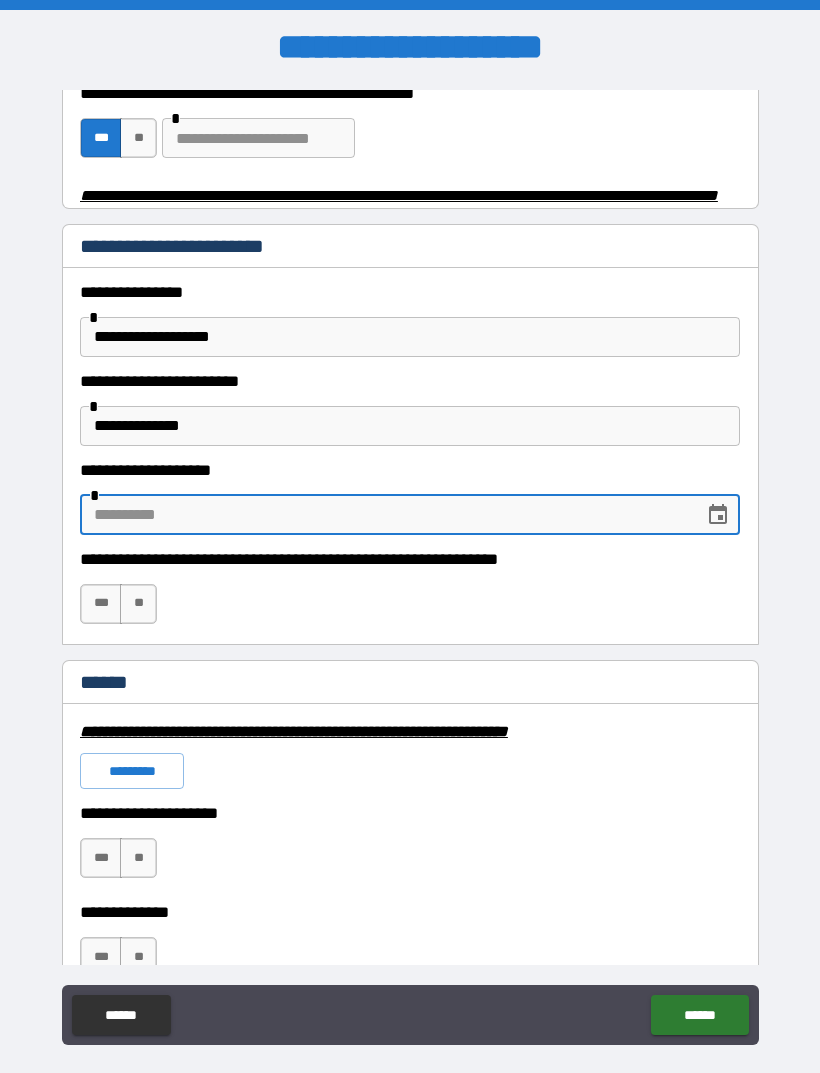 click on "*" at bounding box center (410, 515) 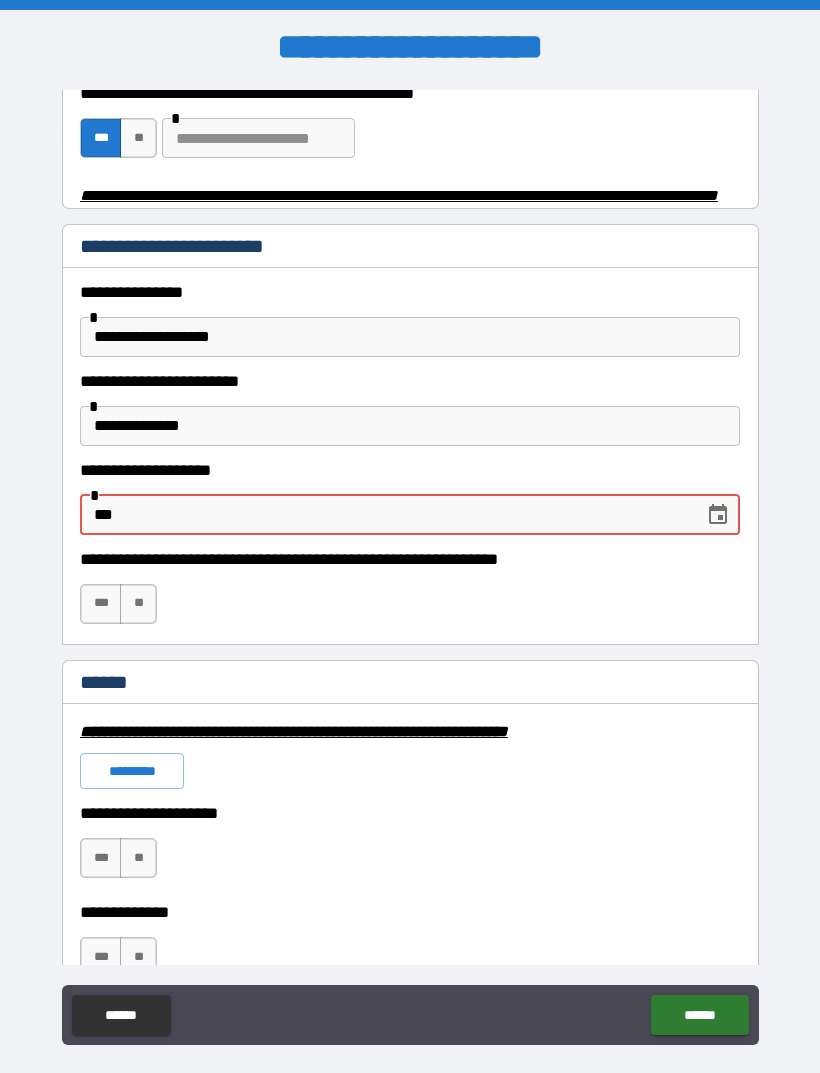 click on "***" at bounding box center (385, 515) 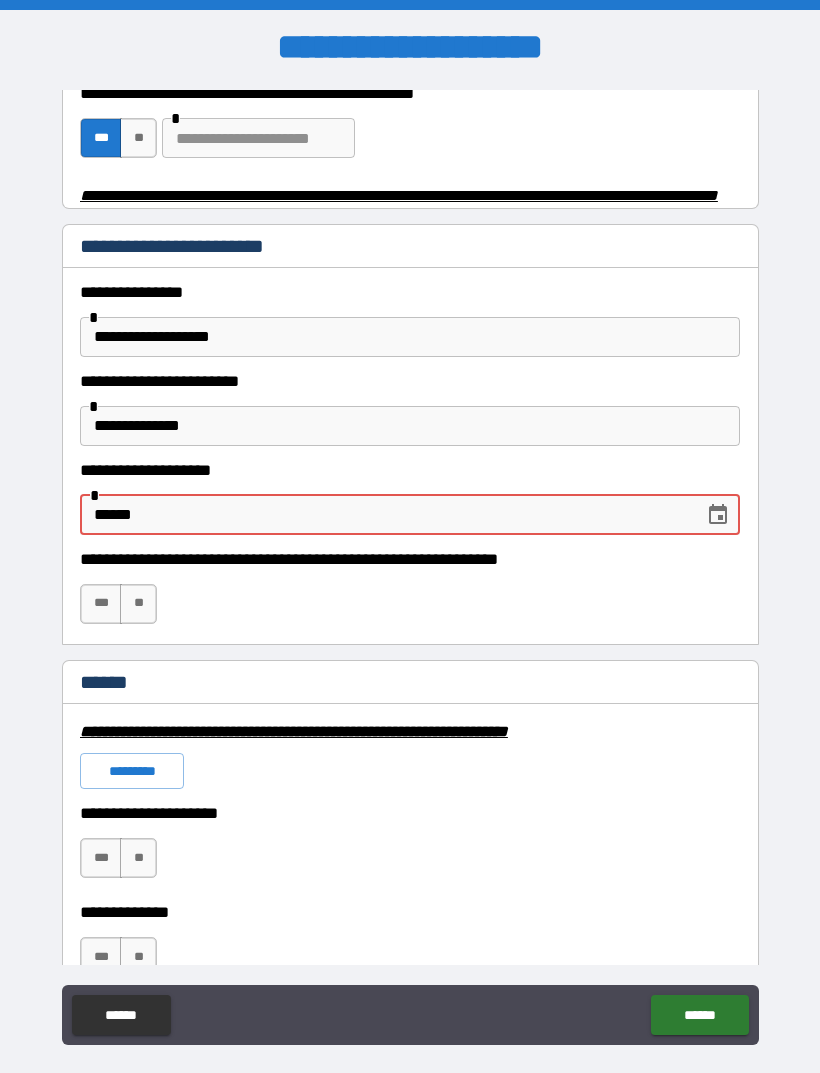 click on "******" at bounding box center (385, 515) 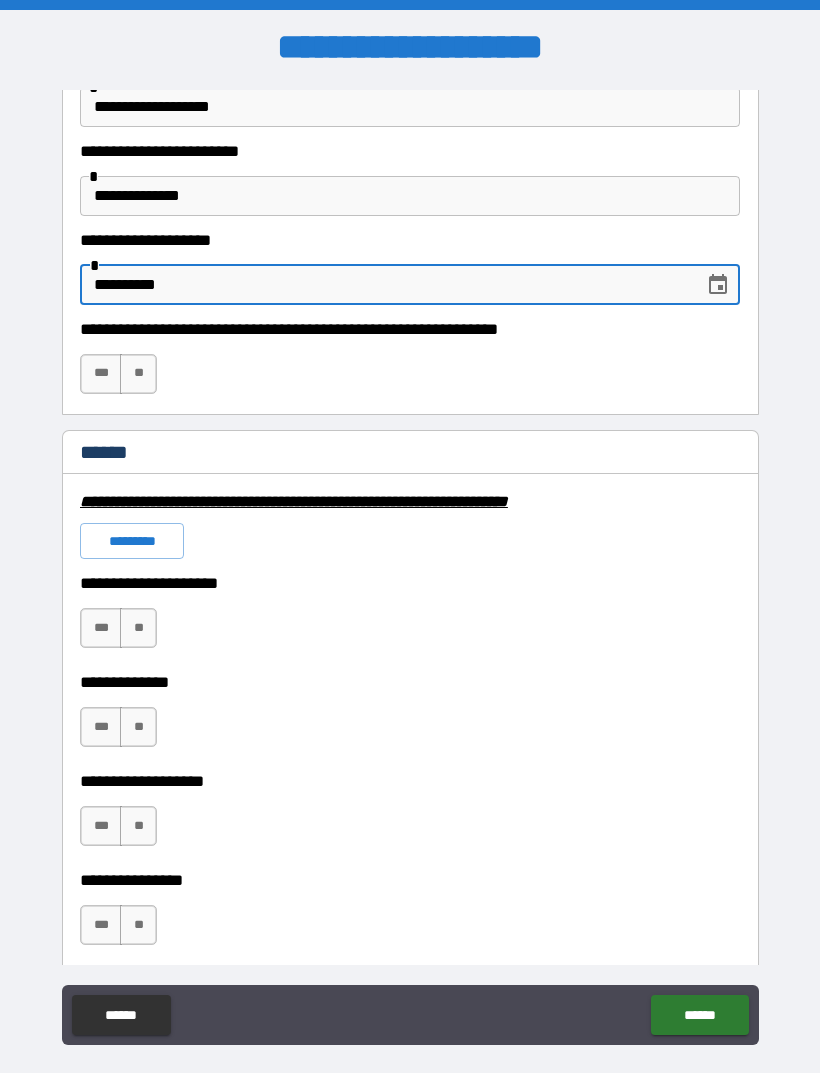 scroll, scrollTop: 1155, scrollLeft: 0, axis: vertical 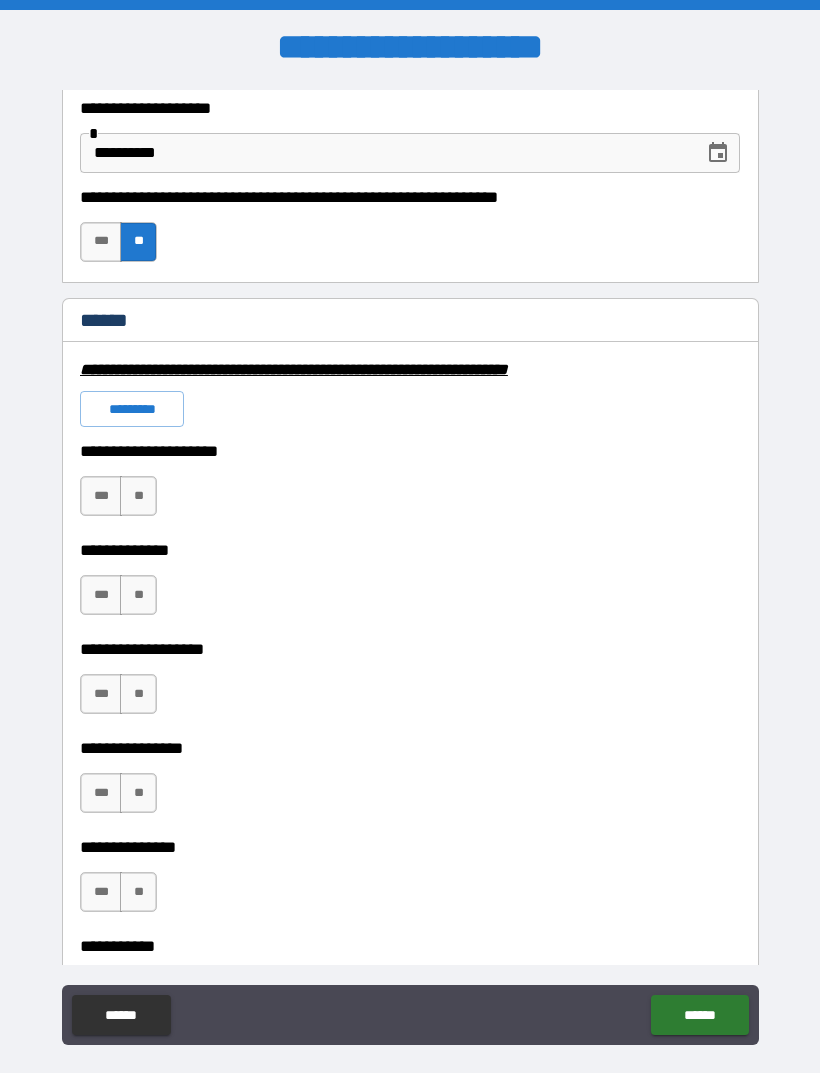click on "**" at bounding box center (138, 496) 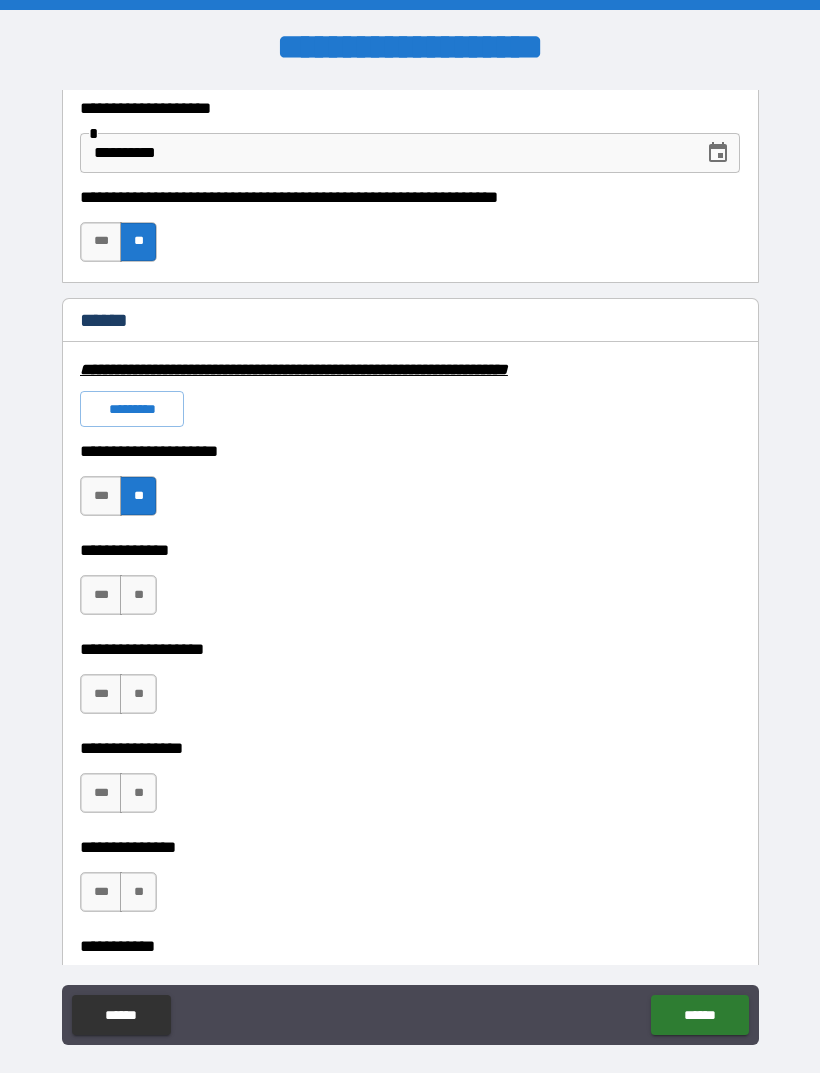 click on "**" at bounding box center (138, 595) 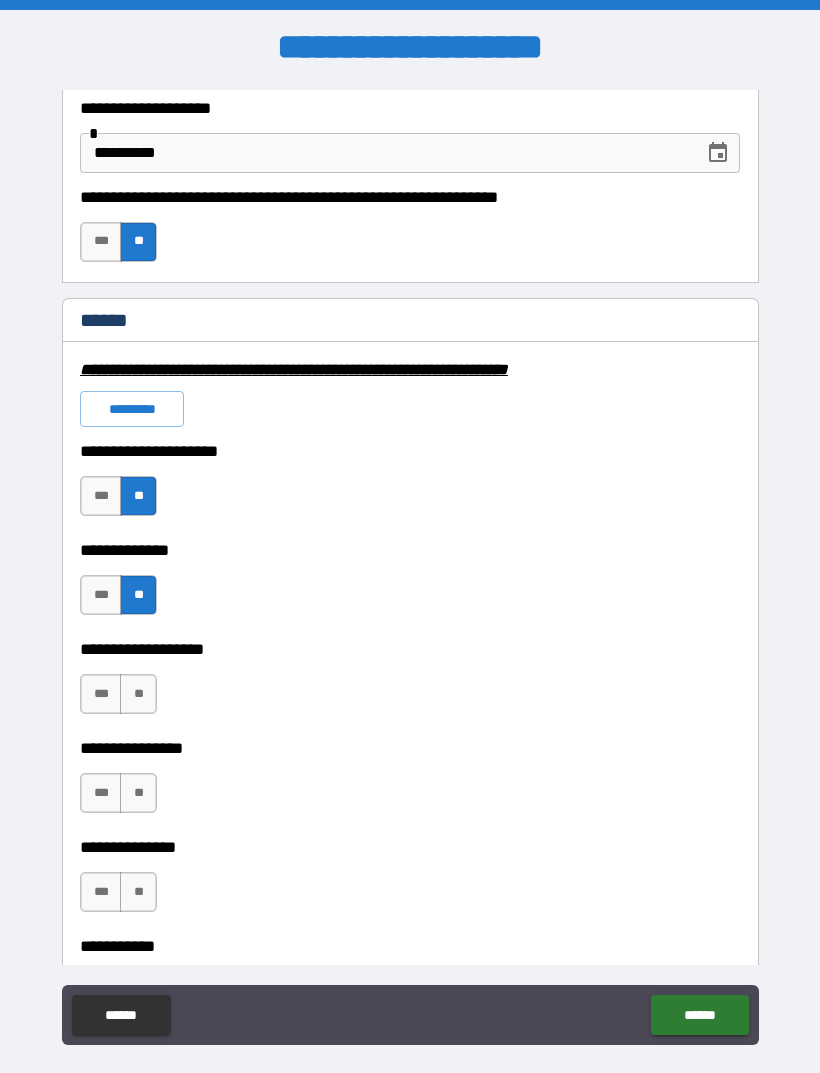 click on "**" at bounding box center (138, 694) 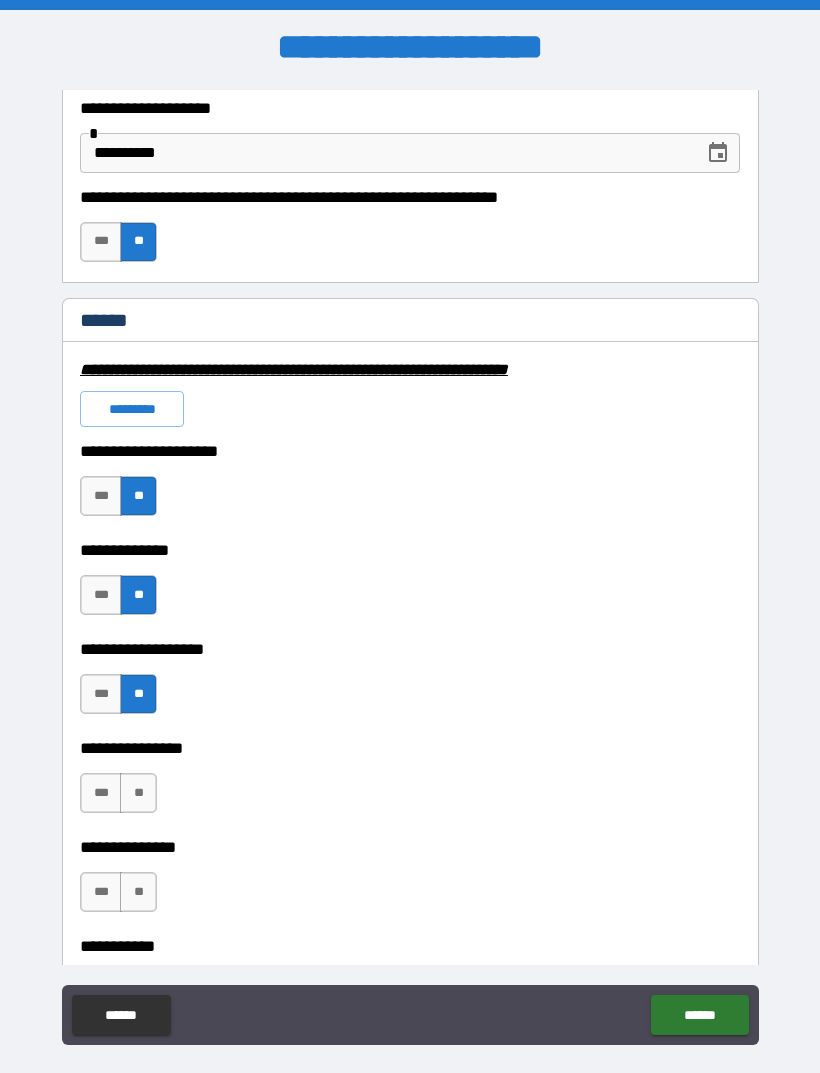 click on "**" at bounding box center [138, 793] 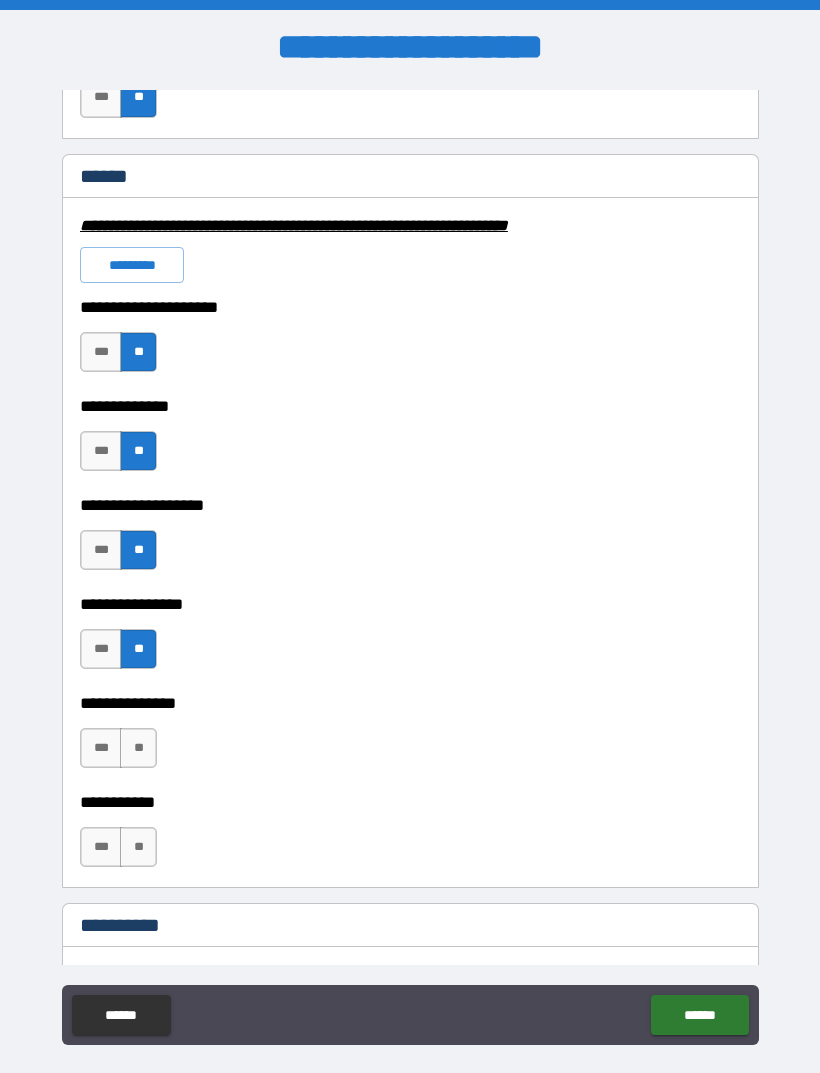 scroll, scrollTop: 1440, scrollLeft: 0, axis: vertical 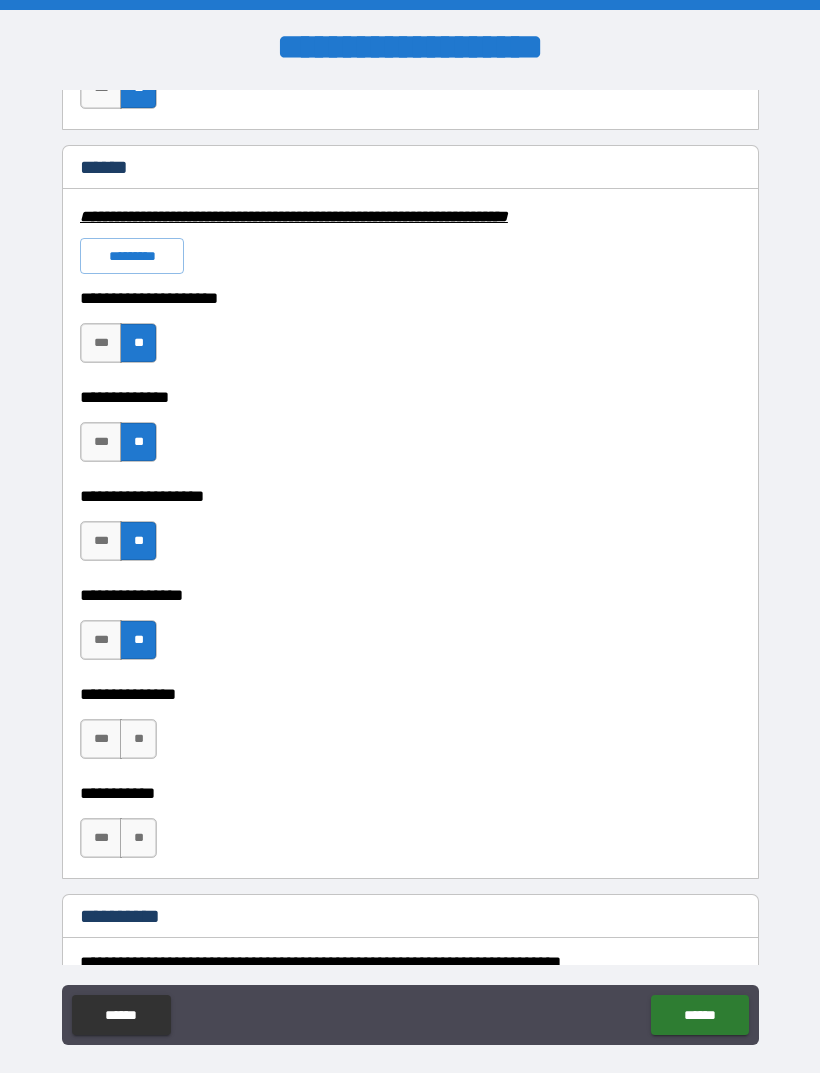 click on "***" at bounding box center (101, 739) 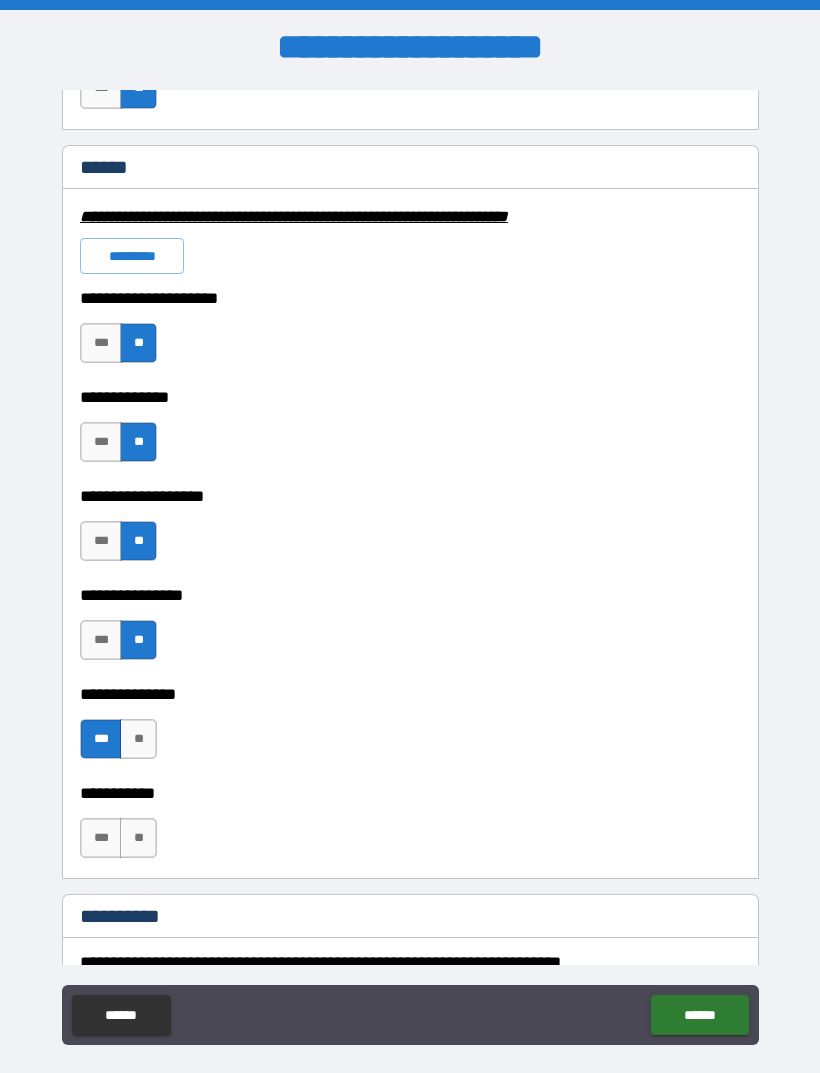 click on "**" at bounding box center [138, 838] 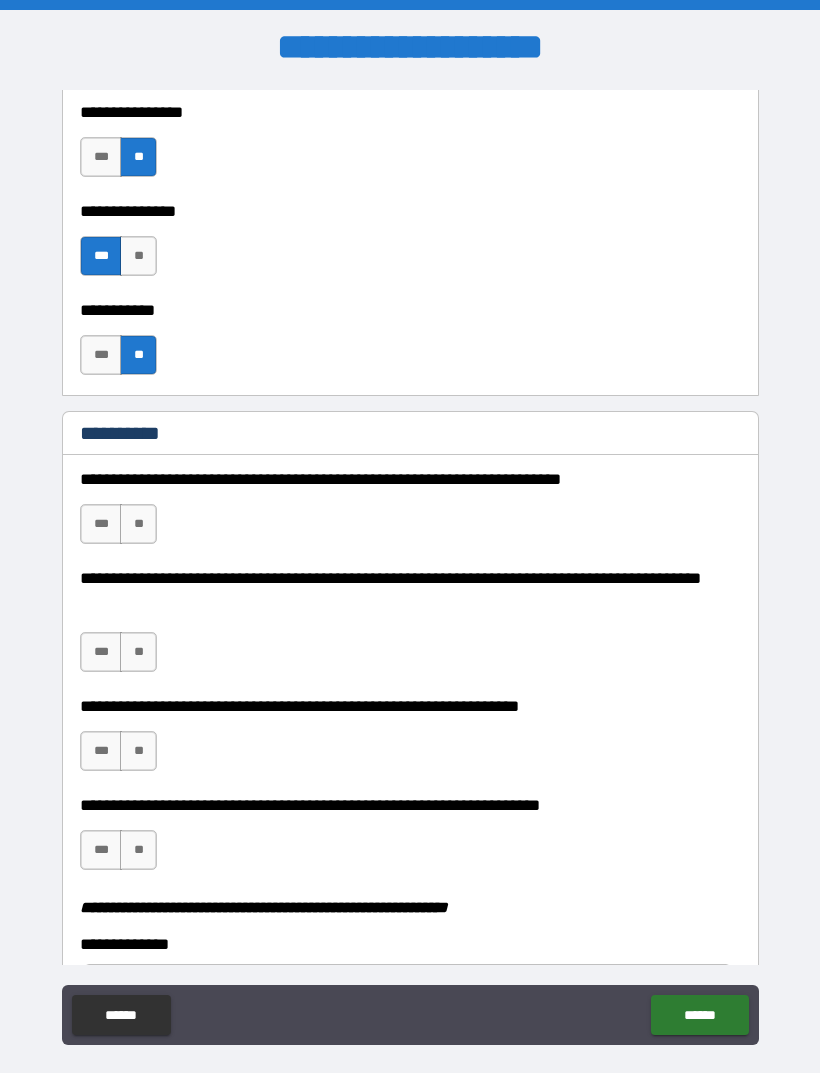 scroll, scrollTop: 1958, scrollLeft: 0, axis: vertical 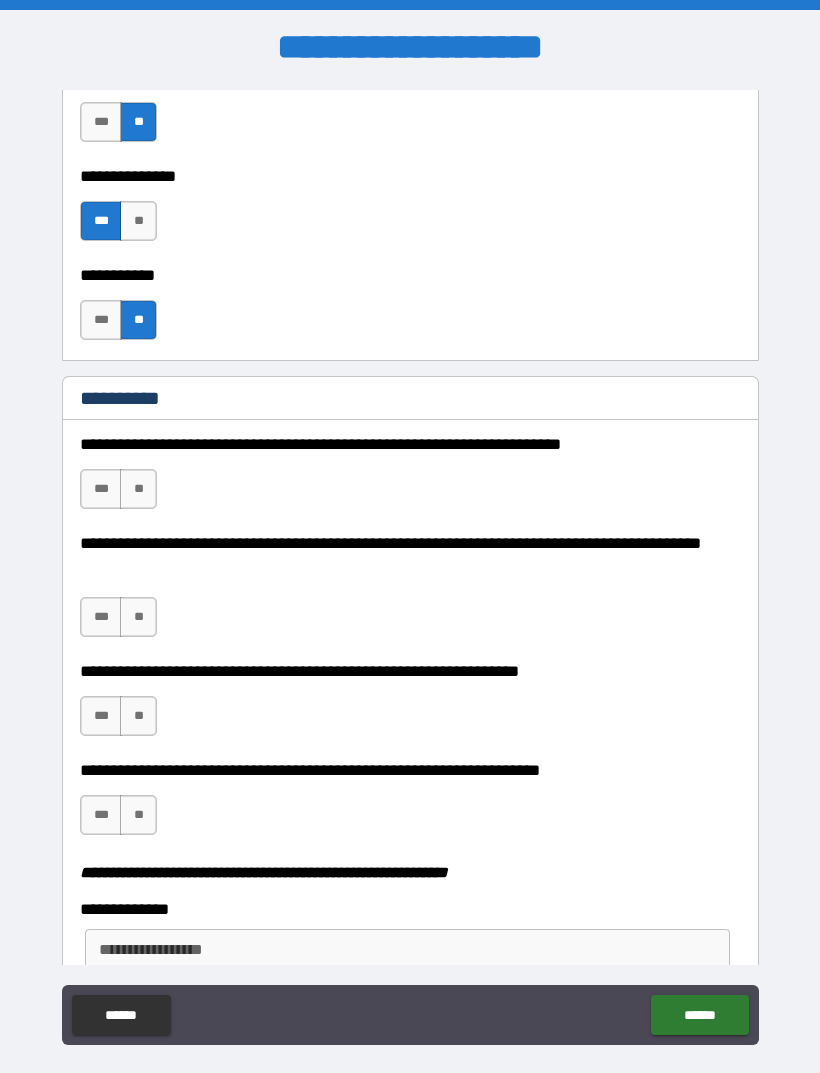 click on "**" at bounding box center (138, 489) 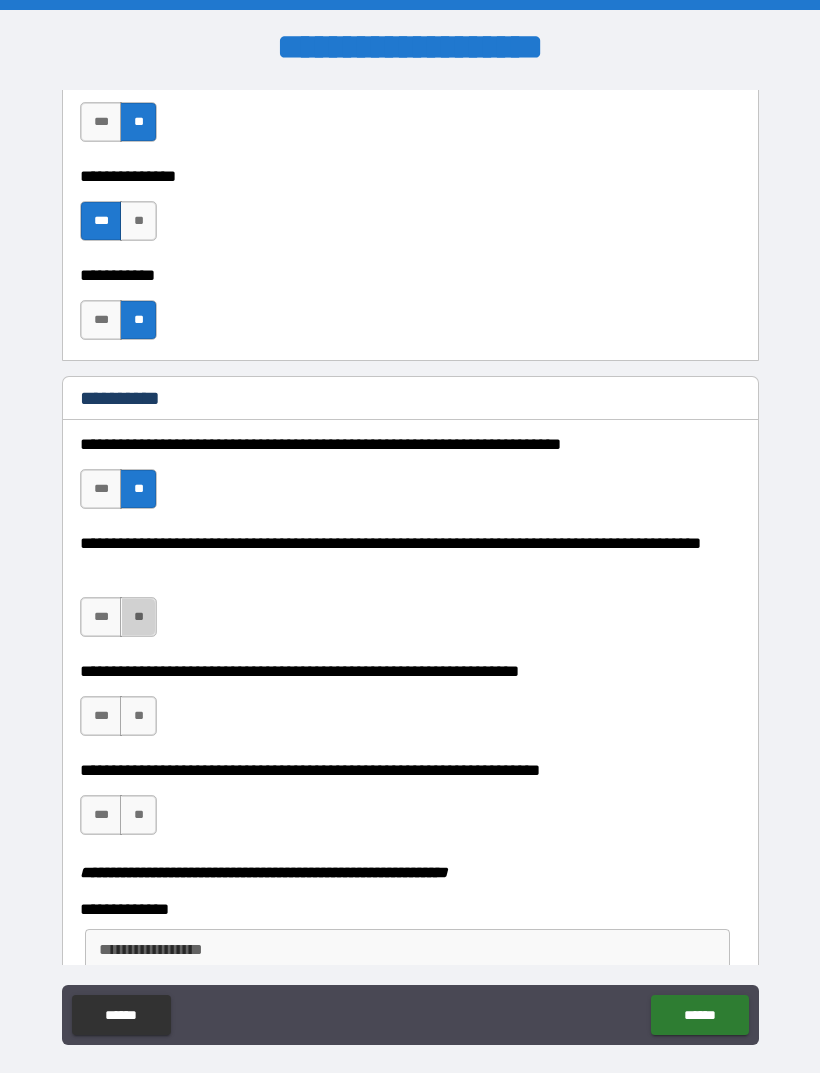 click on "**" at bounding box center [138, 617] 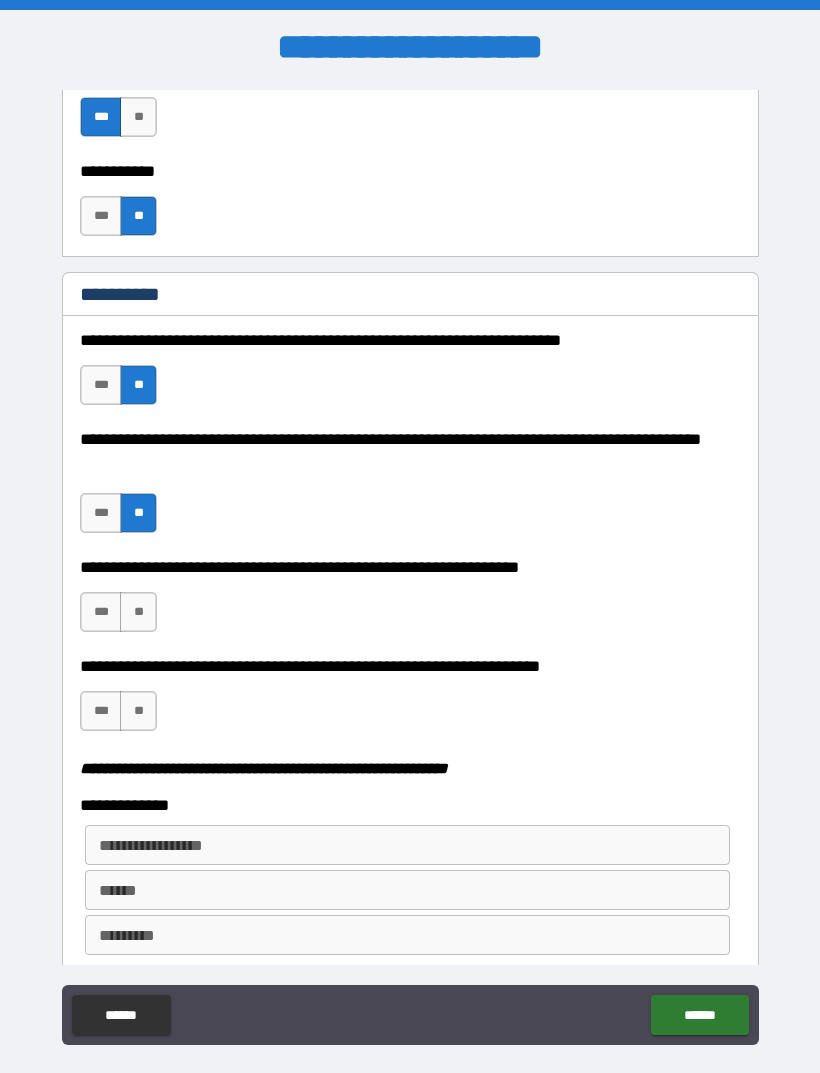 scroll, scrollTop: 2073, scrollLeft: 0, axis: vertical 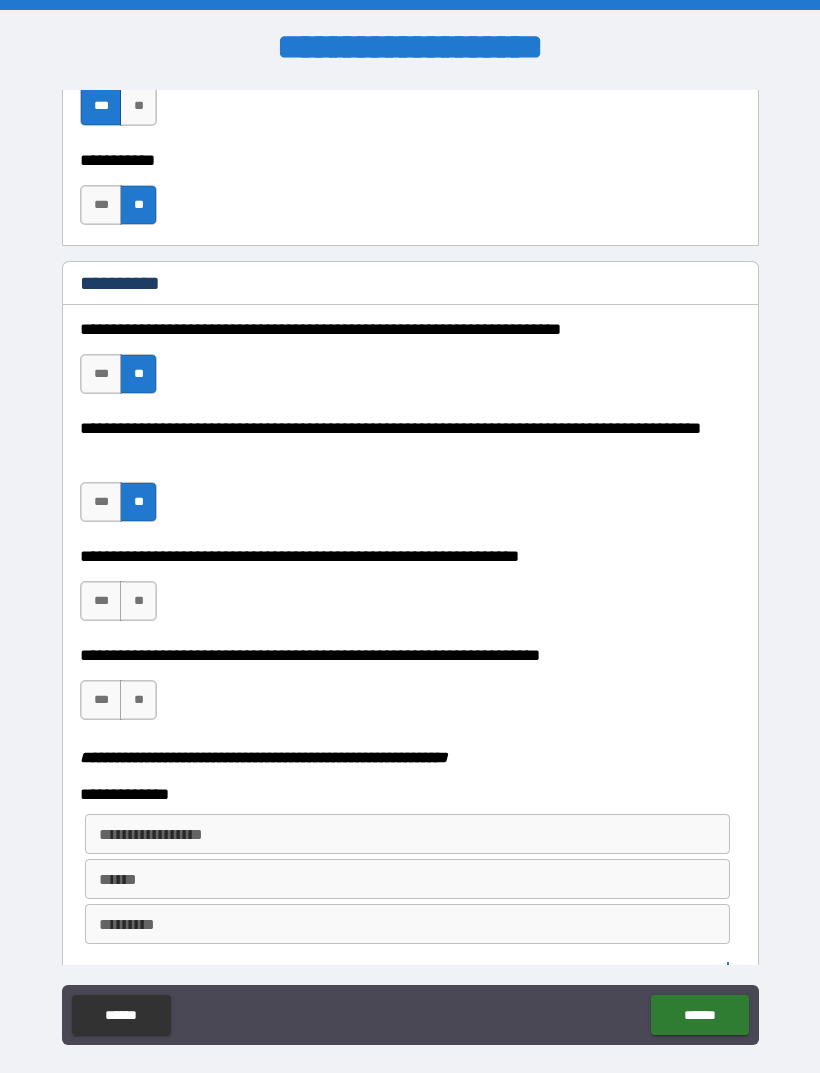 click on "***" at bounding box center [101, 601] 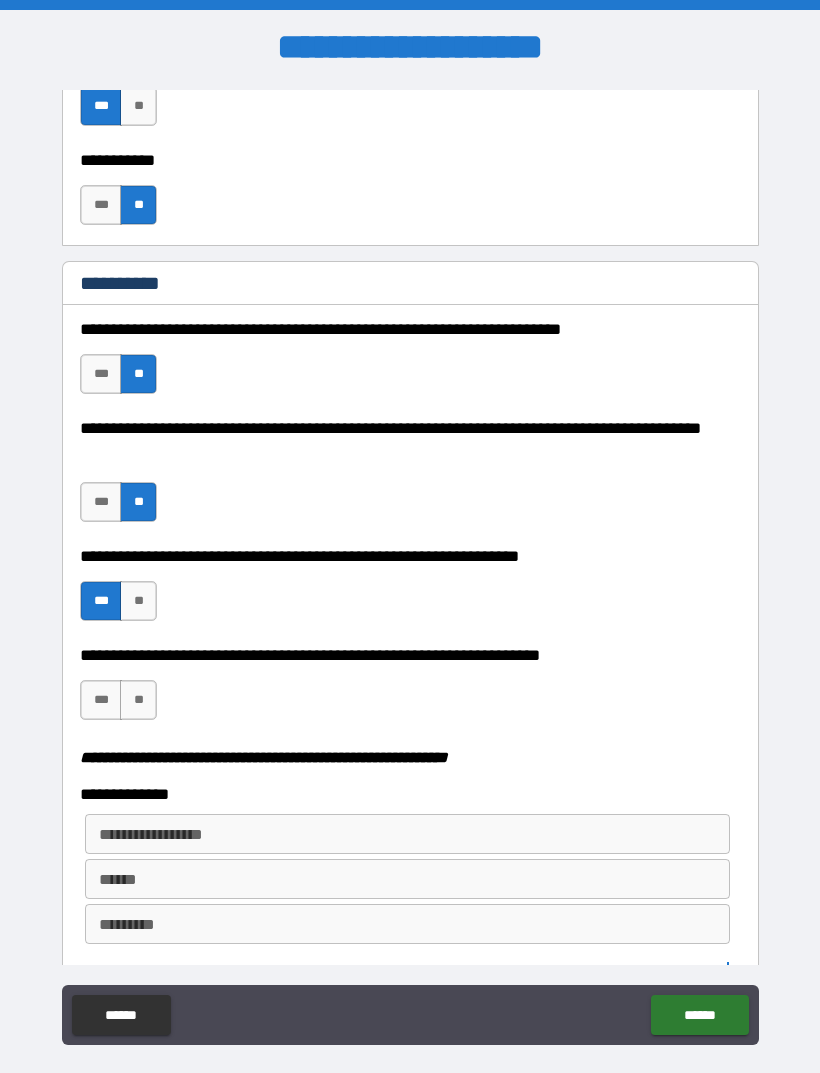 click on "***" at bounding box center [101, 700] 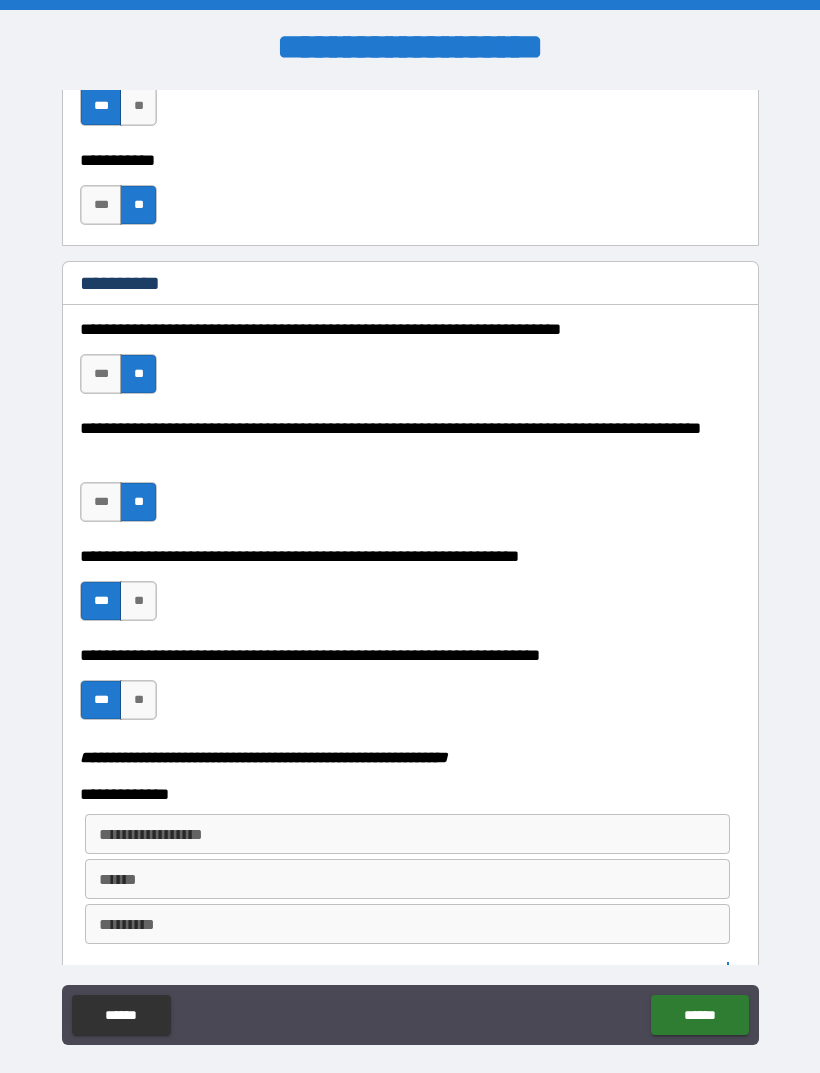 click on "**********" at bounding box center (406, 834) 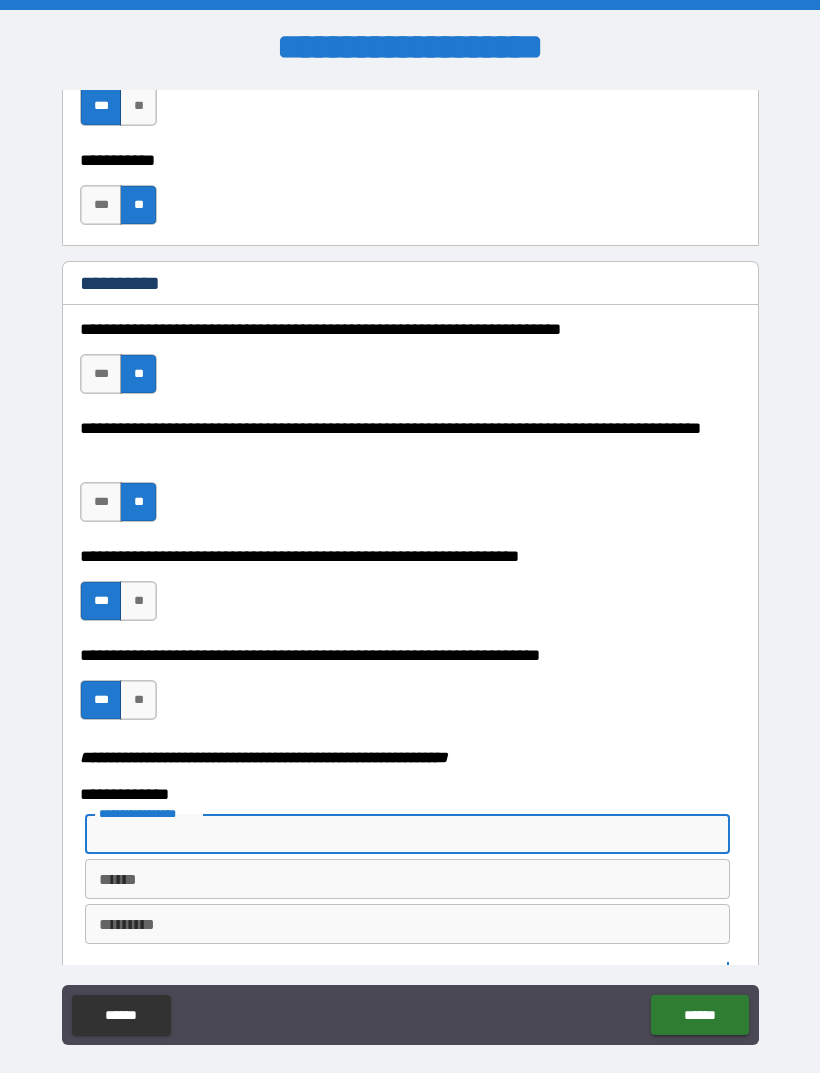 scroll, scrollTop: 64, scrollLeft: 0, axis: vertical 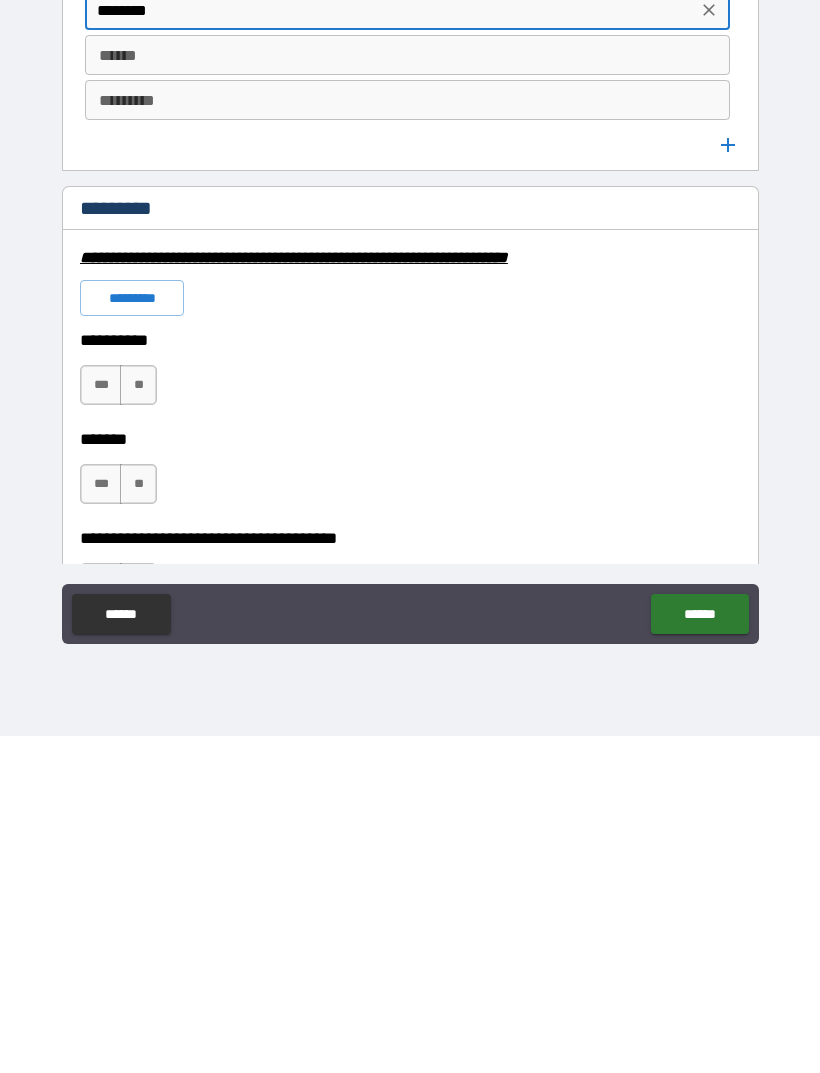 type on "********" 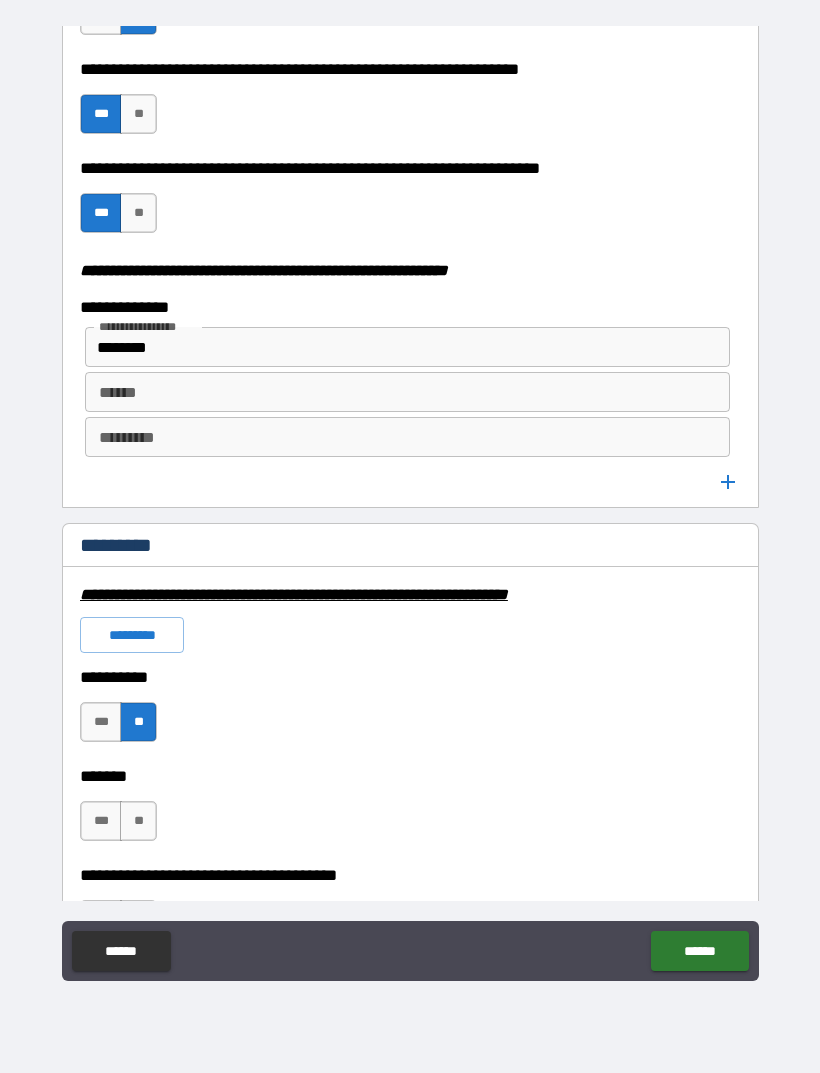 click on "**" at bounding box center [138, 821] 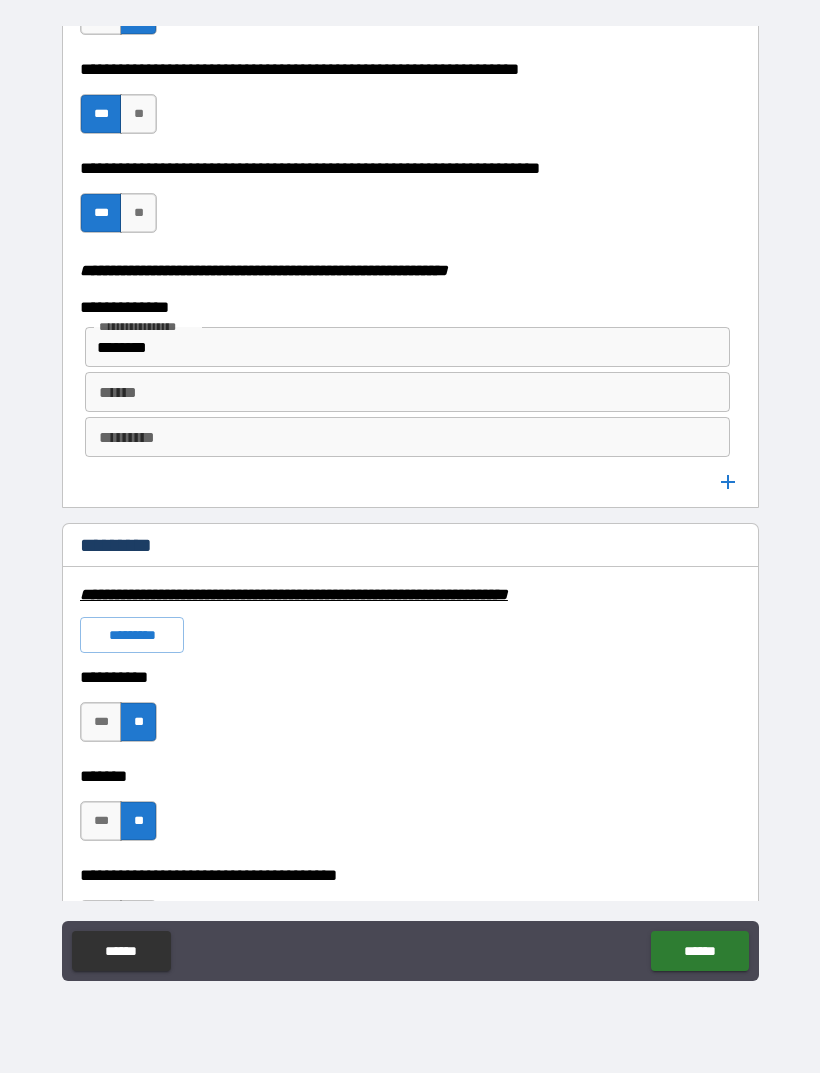 click on "******" at bounding box center (699, 951) 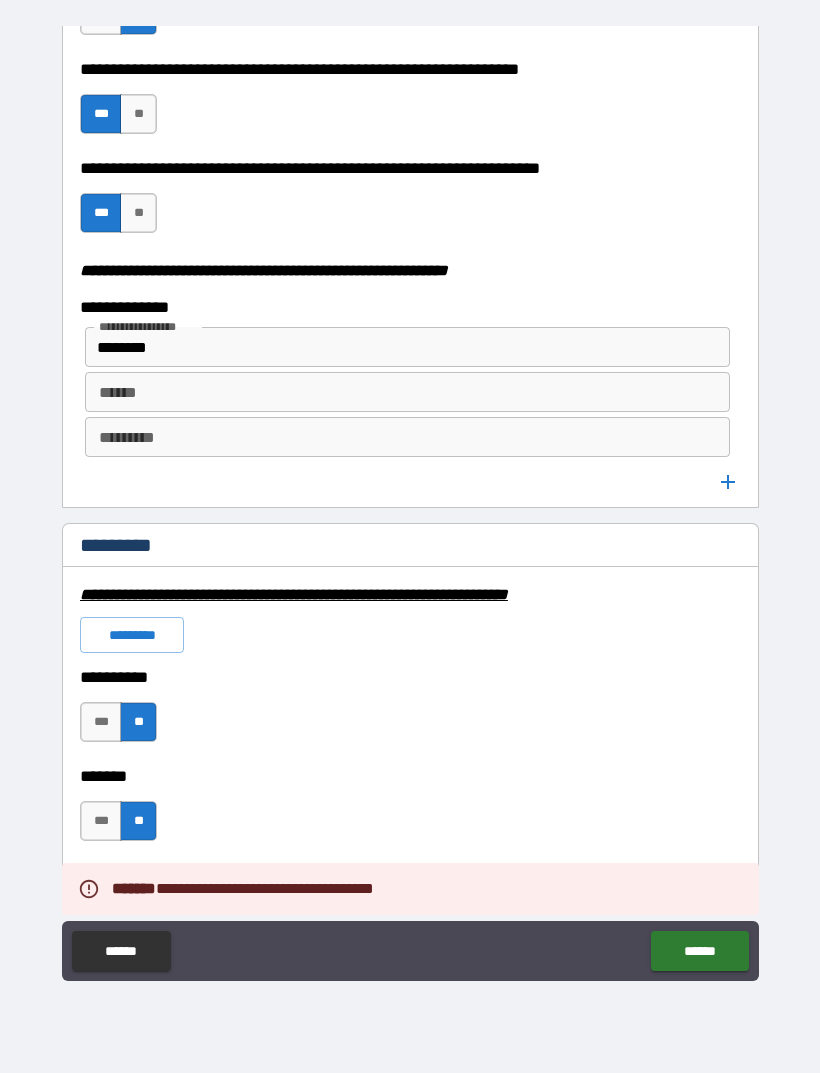 click on "******" at bounding box center (407, 392) 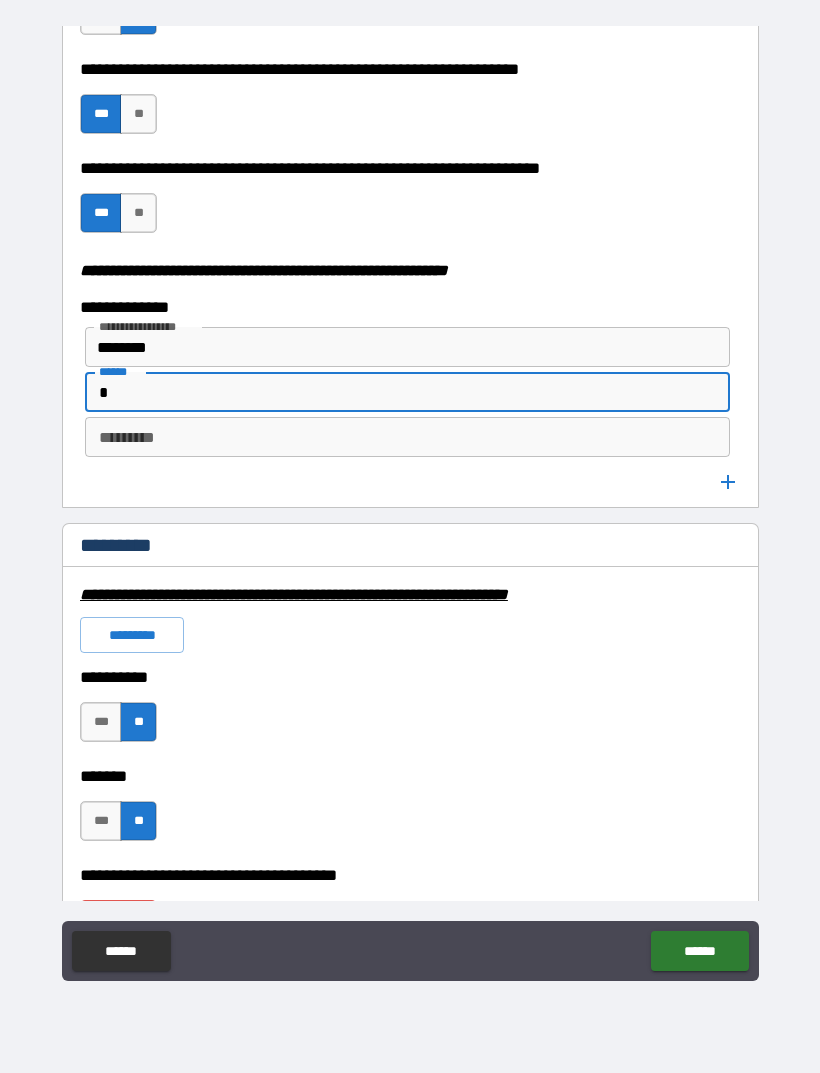 type on "*" 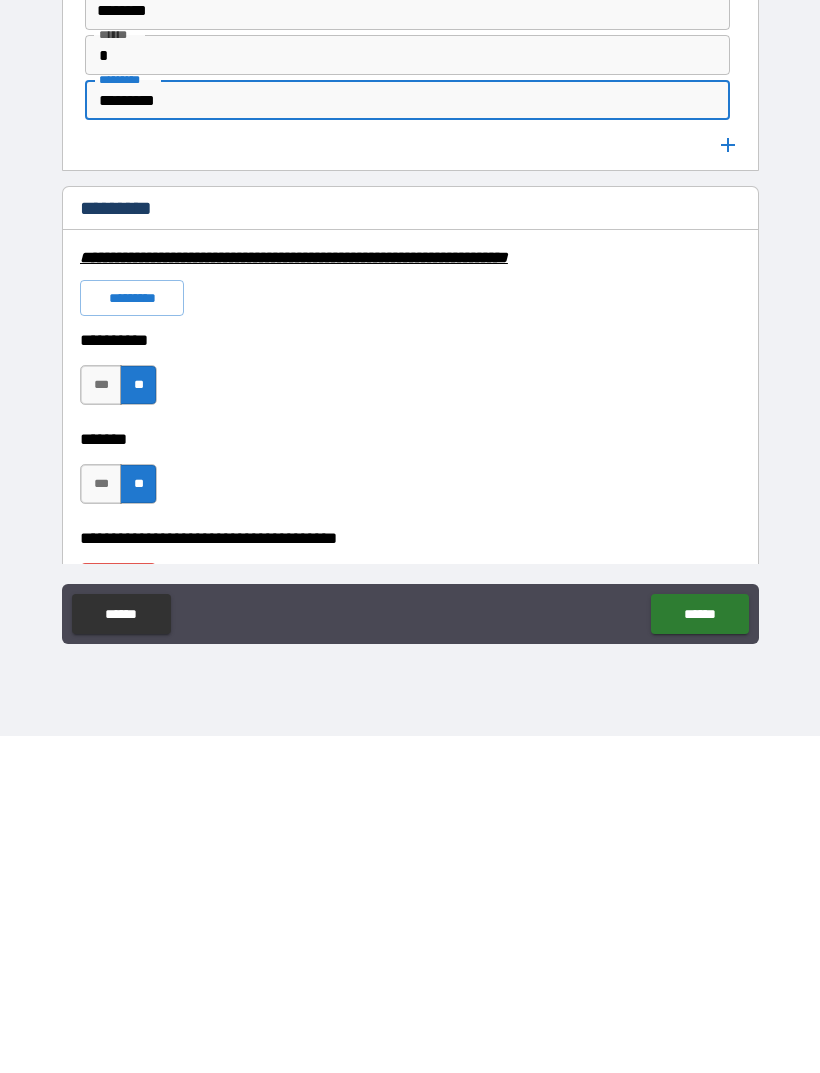 type on "*********" 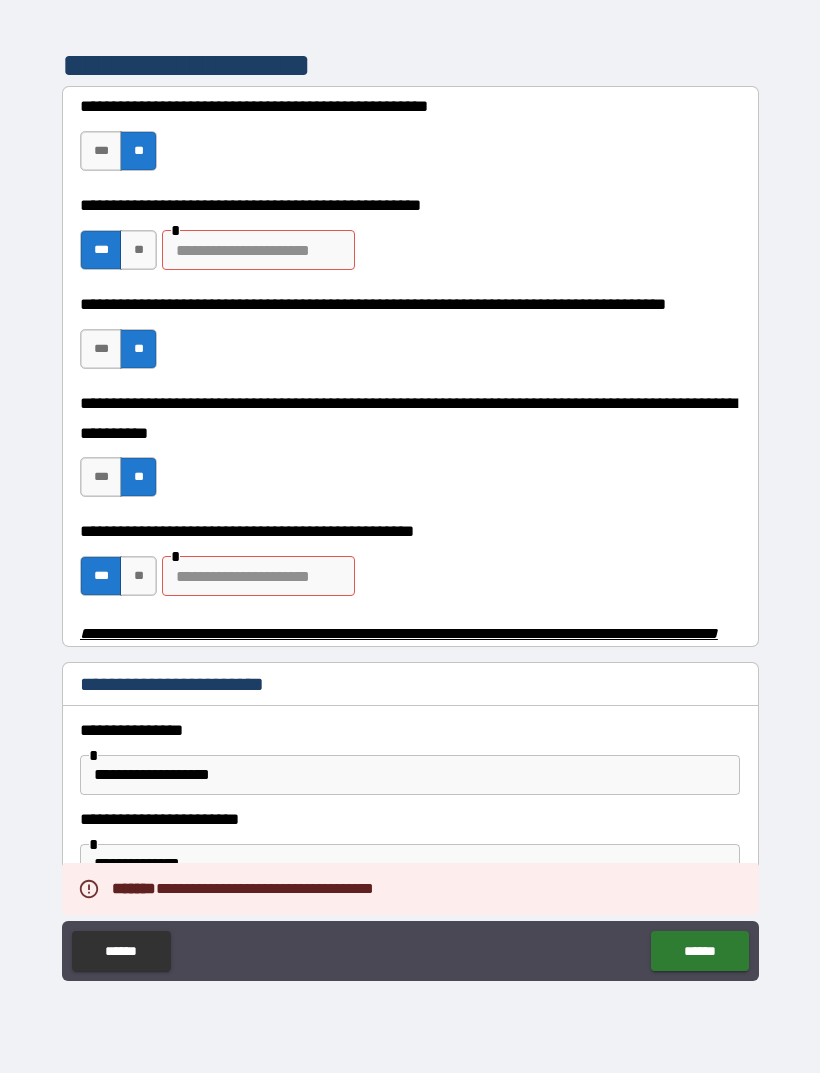 scroll, scrollTop: 385, scrollLeft: 0, axis: vertical 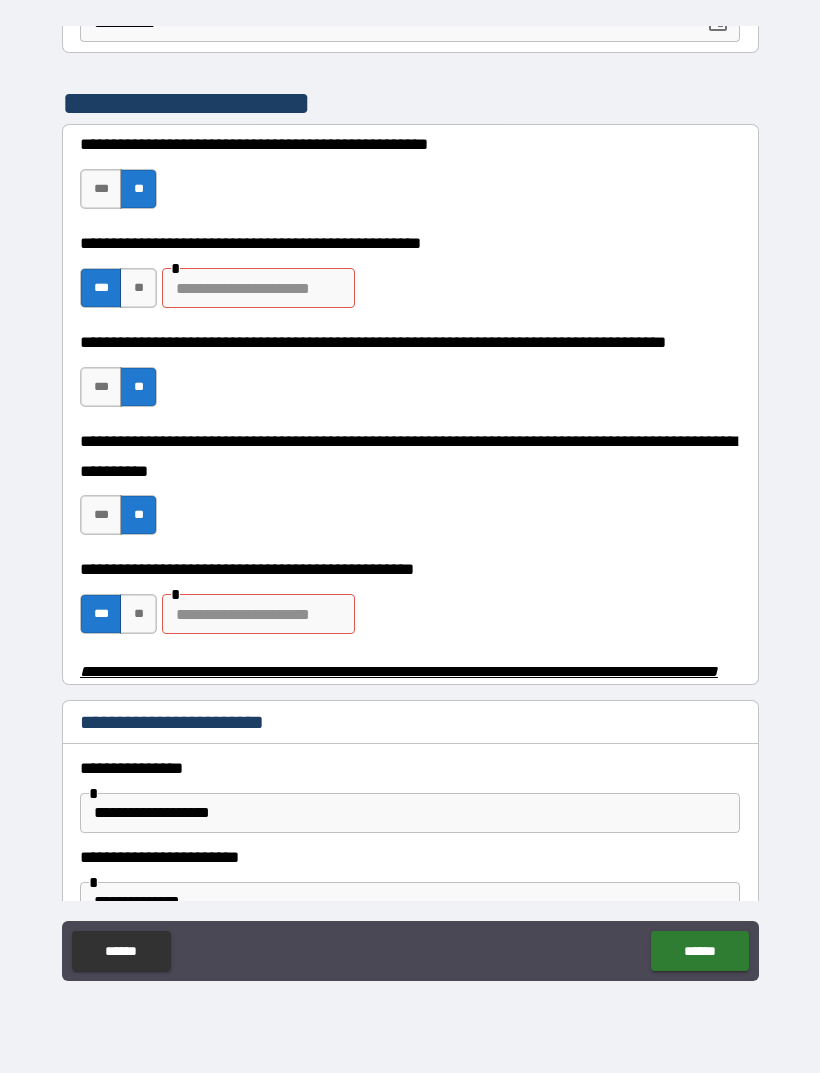 click at bounding box center [258, 614] 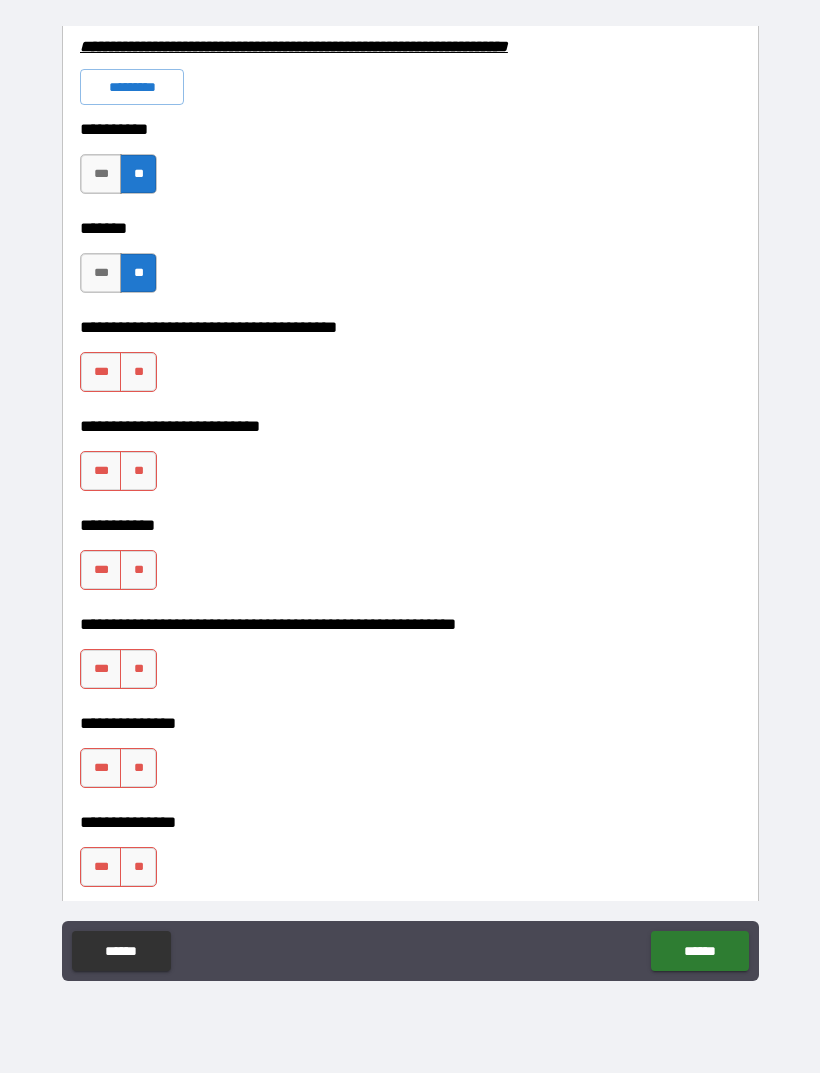 scroll, scrollTop: 3148, scrollLeft: 0, axis: vertical 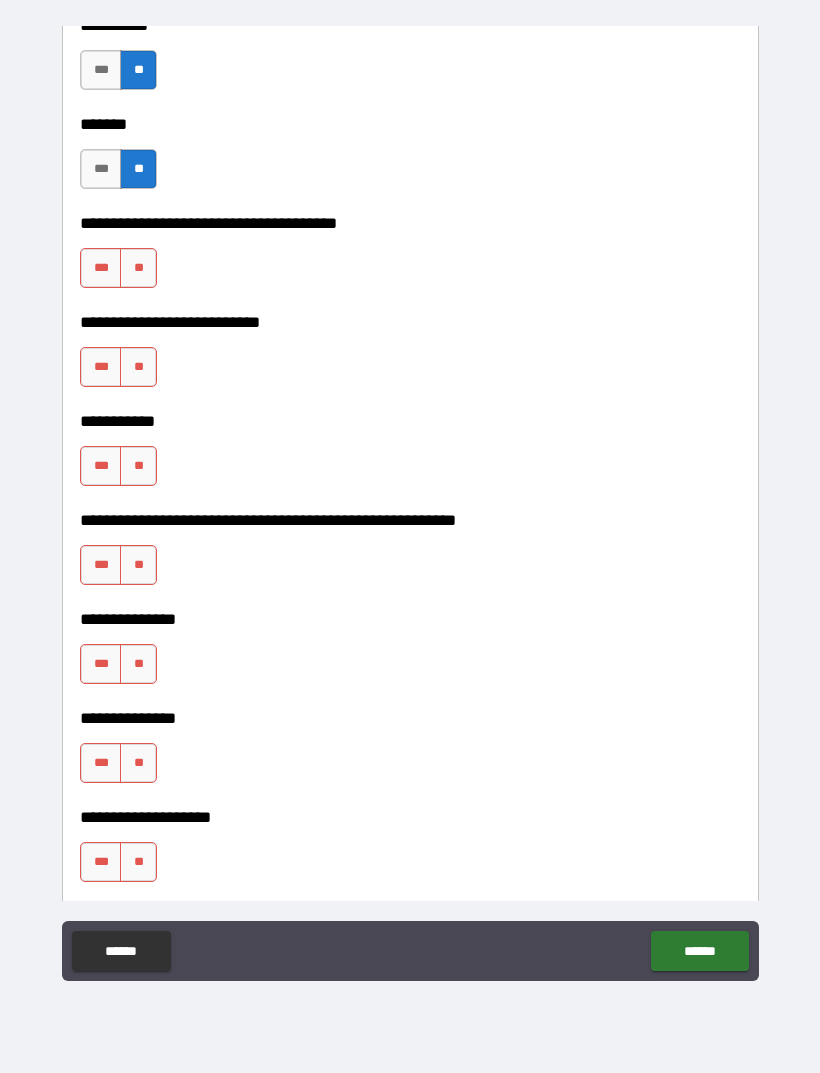type on "*********" 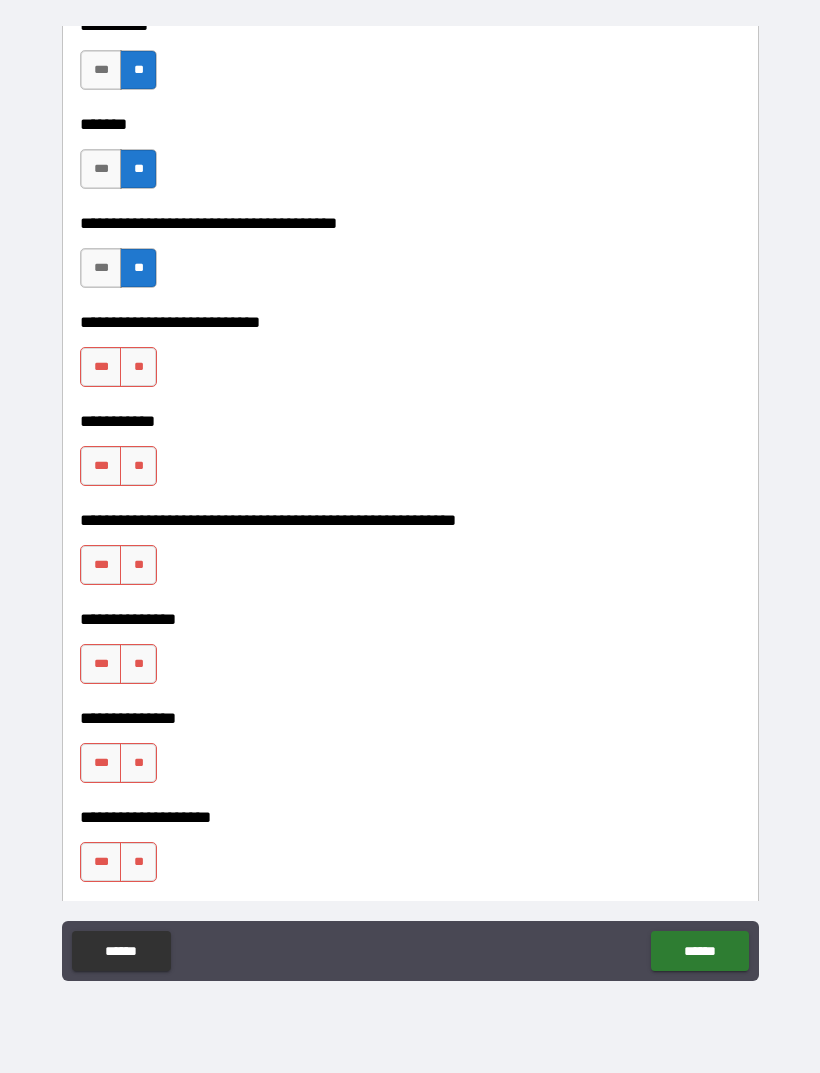 click on "**" at bounding box center (138, 367) 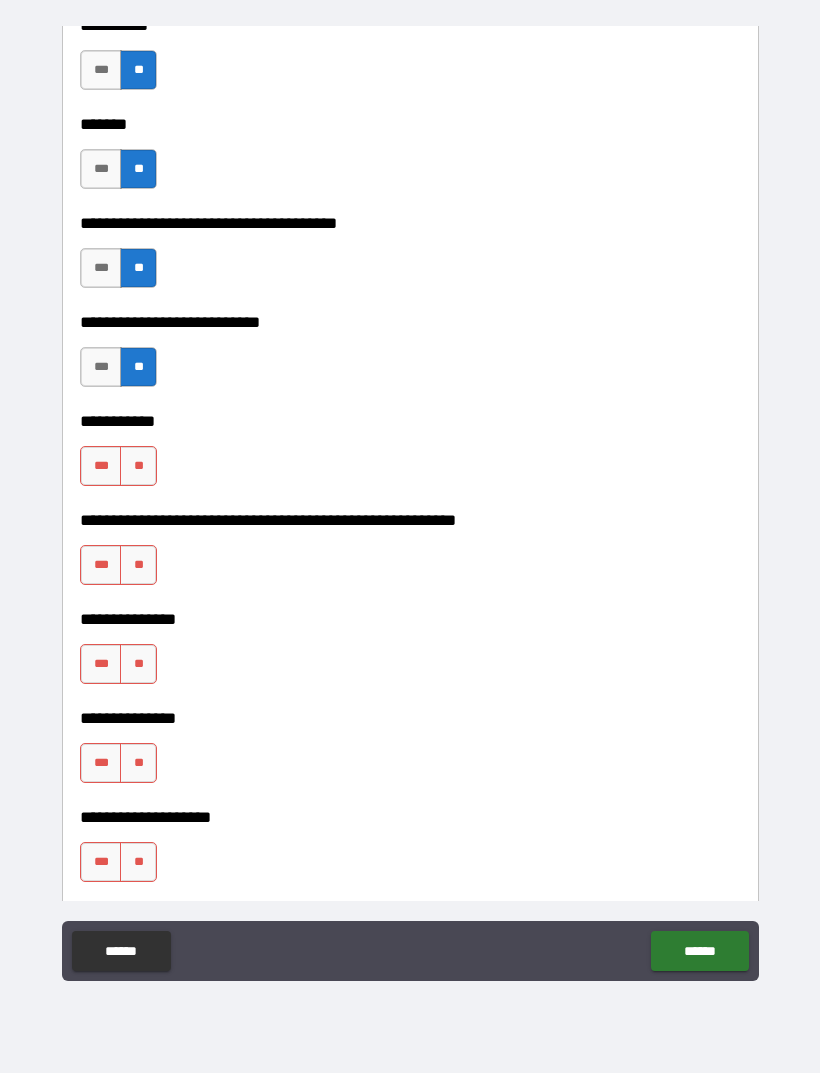 click on "**" at bounding box center [138, 466] 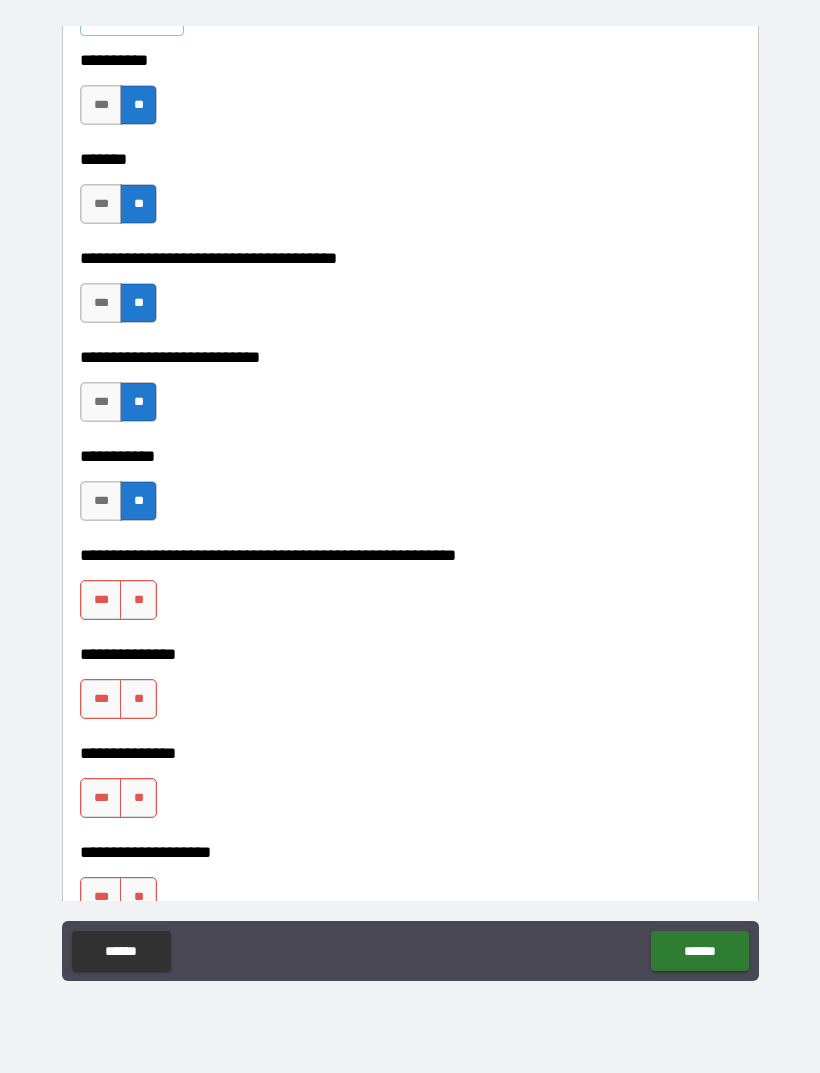 scroll, scrollTop: 3121, scrollLeft: 0, axis: vertical 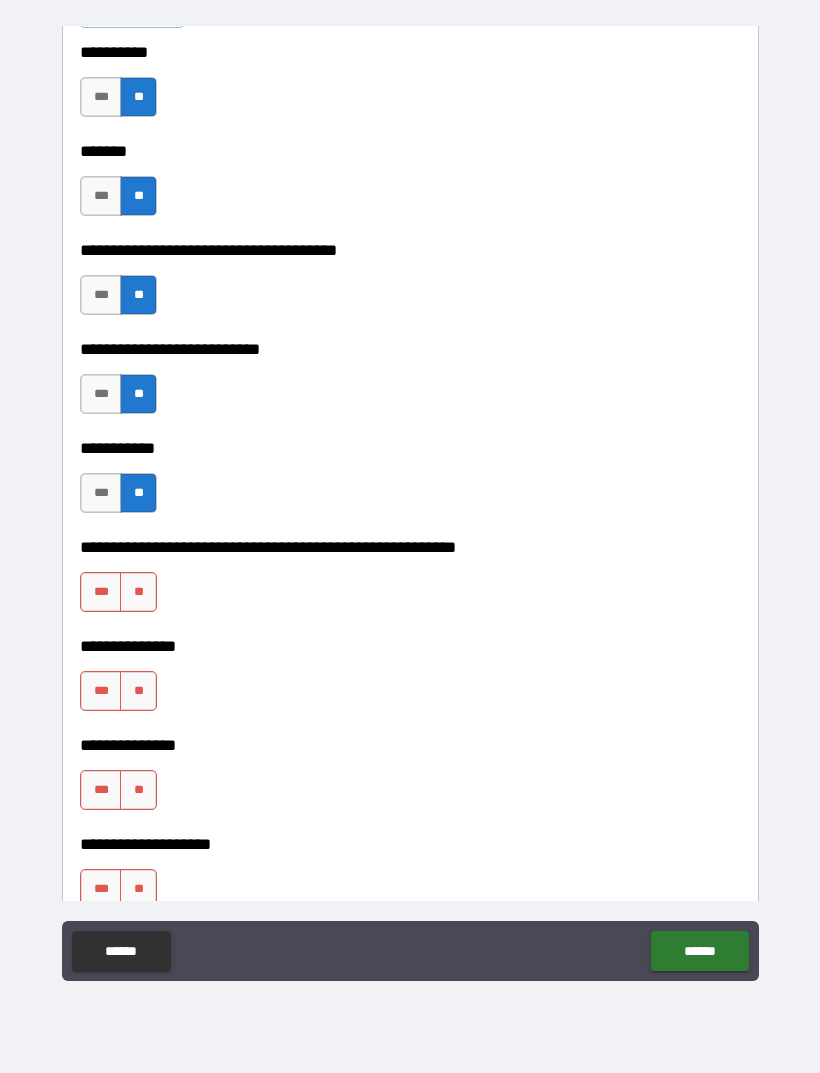 click on "**" at bounding box center [138, 592] 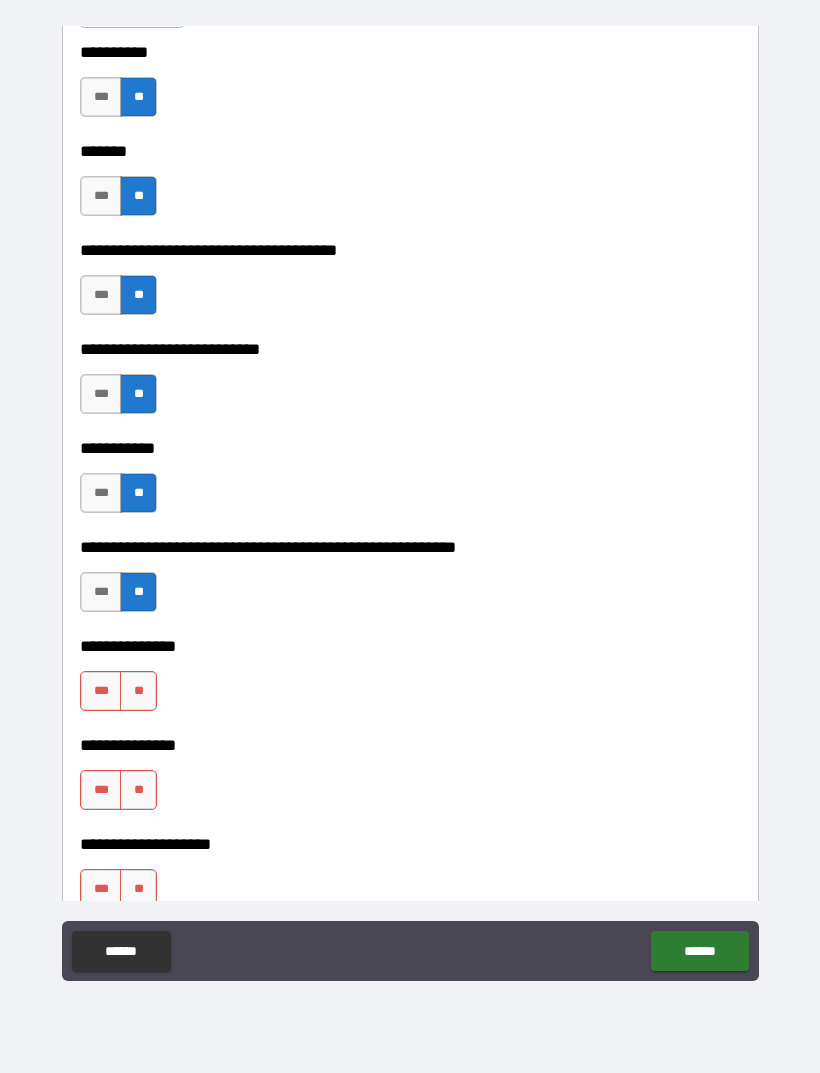 click on "**" at bounding box center [138, 691] 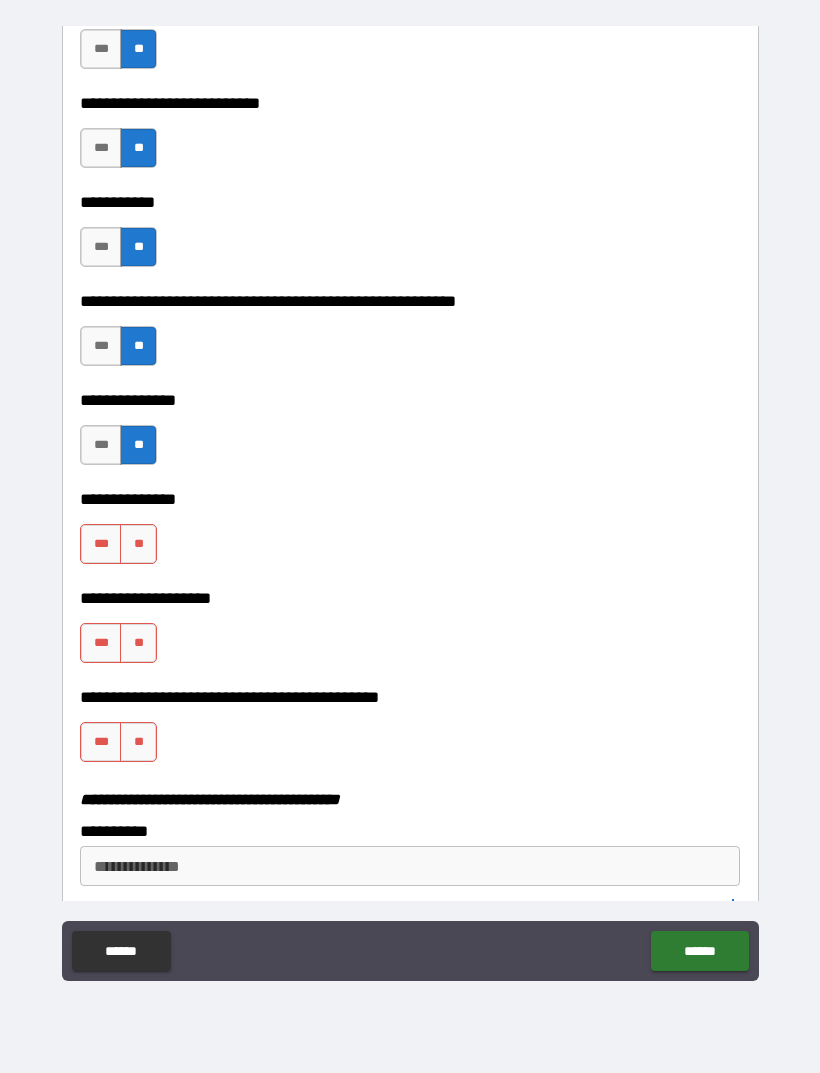 scroll, scrollTop: 3466, scrollLeft: 0, axis: vertical 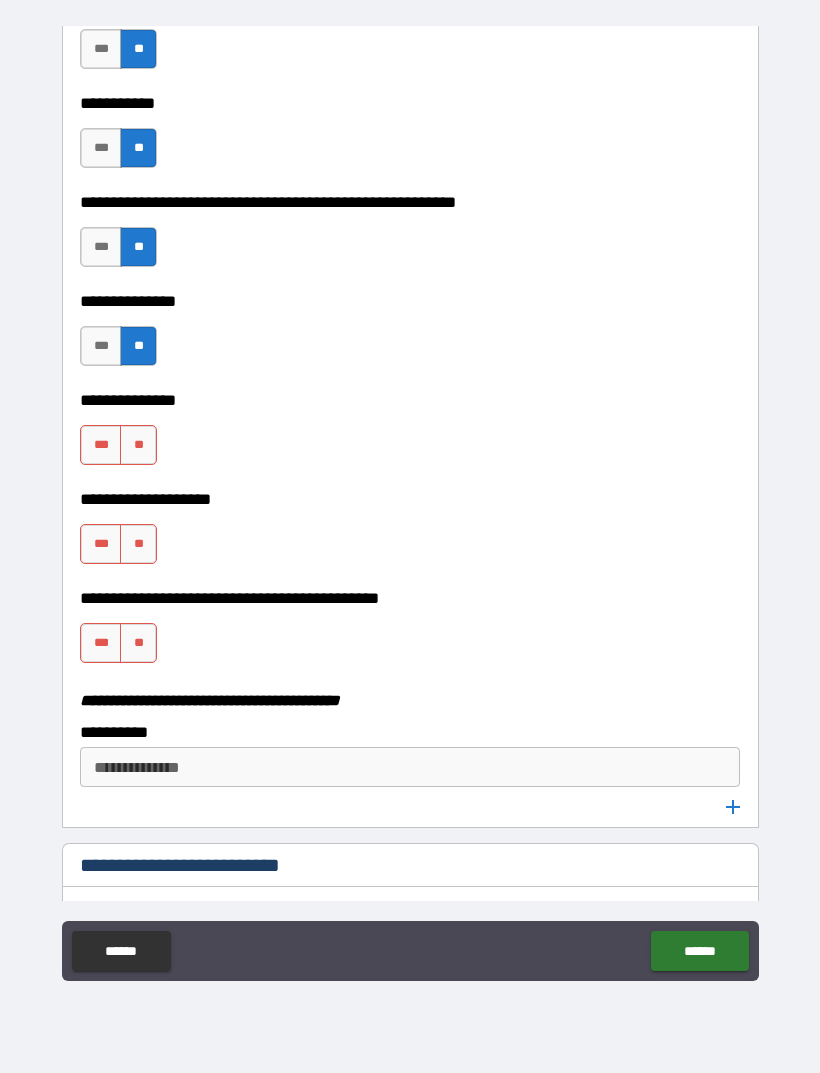 click on "**" at bounding box center (138, 445) 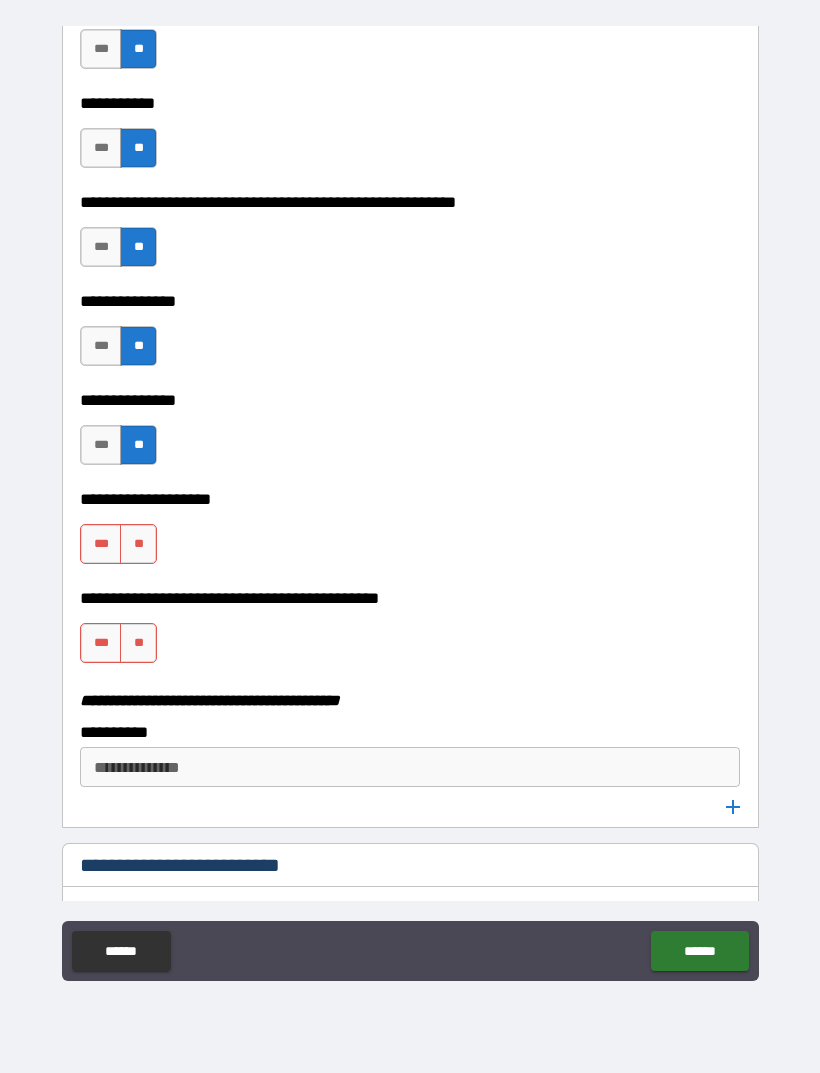 click on "**" at bounding box center (138, 544) 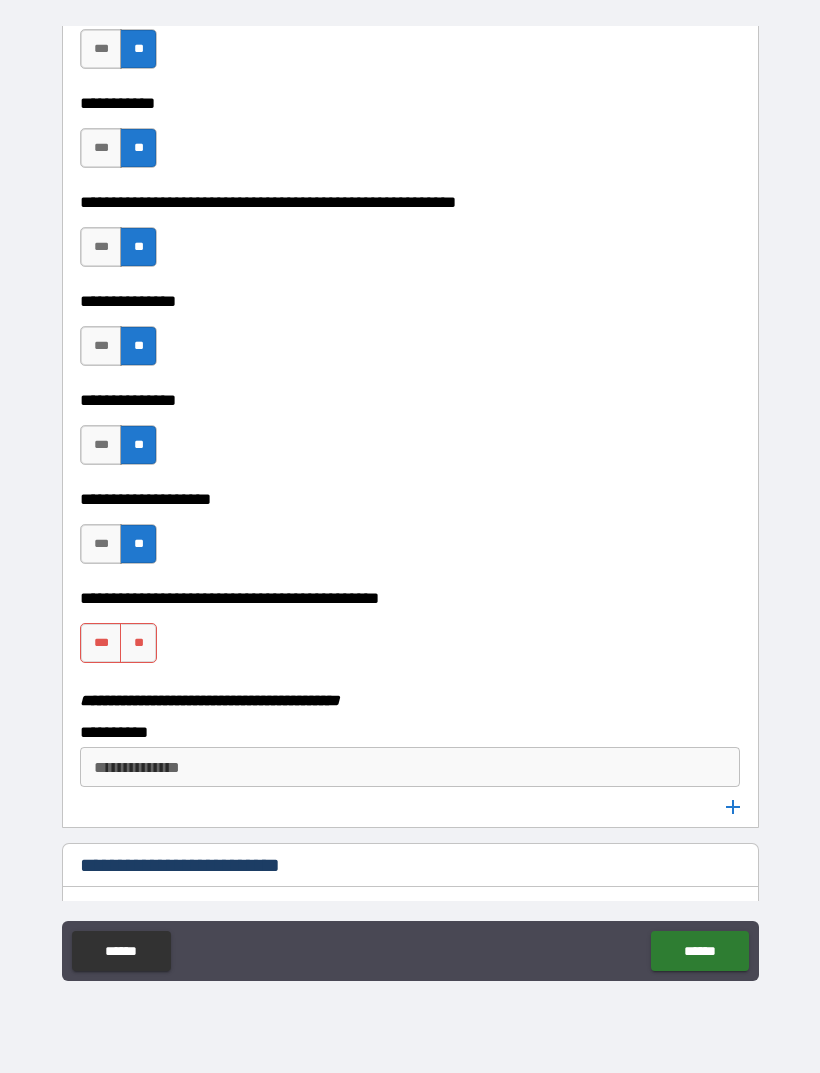 click on "**" at bounding box center (138, 643) 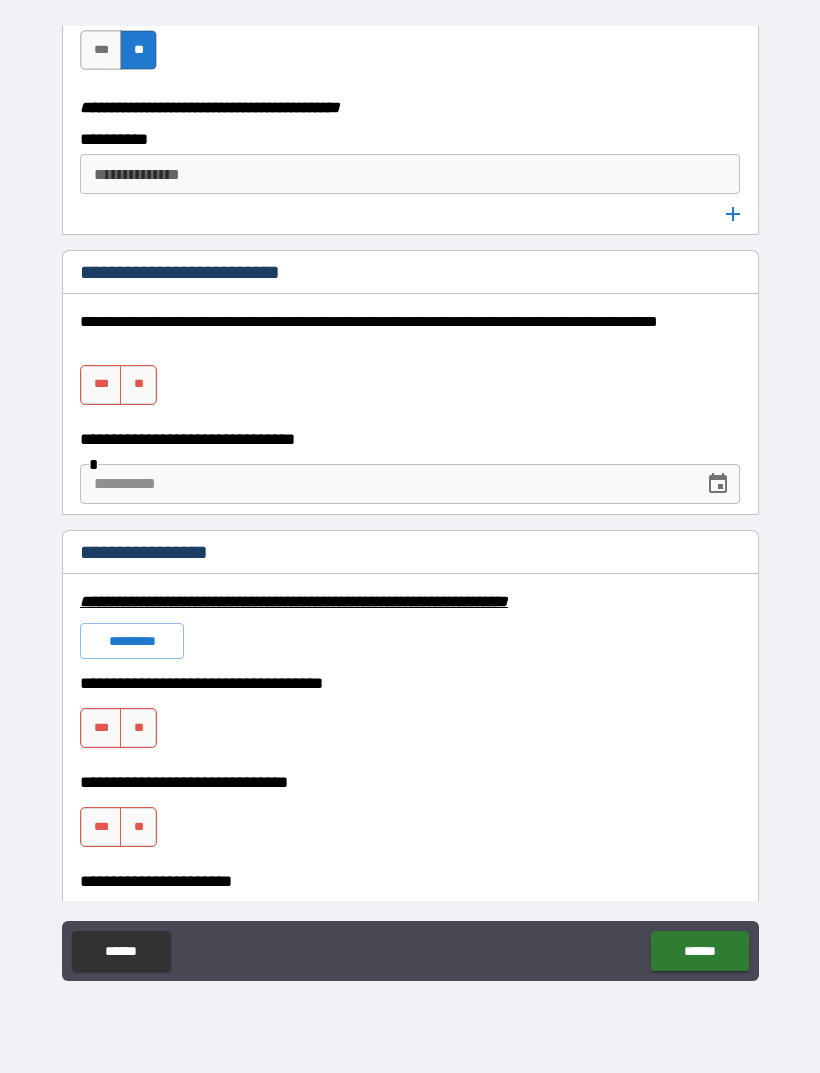 scroll, scrollTop: 4083, scrollLeft: 0, axis: vertical 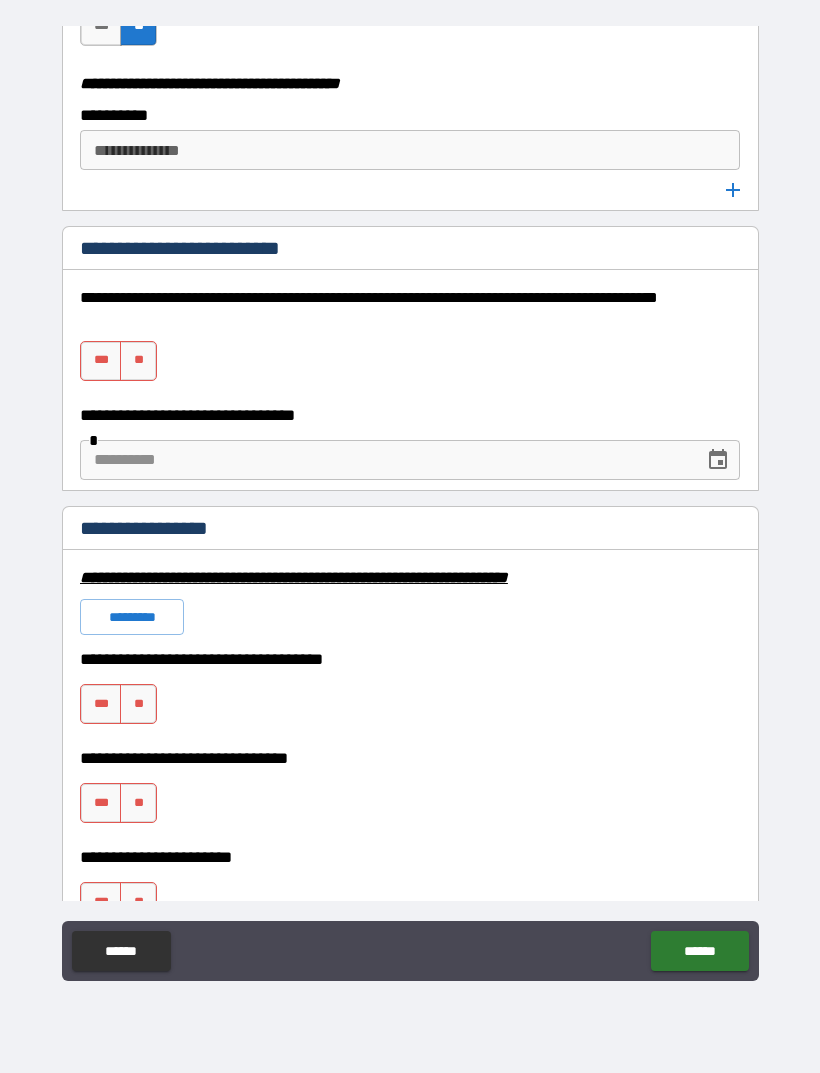 click on "**" at bounding box center [138, 361] 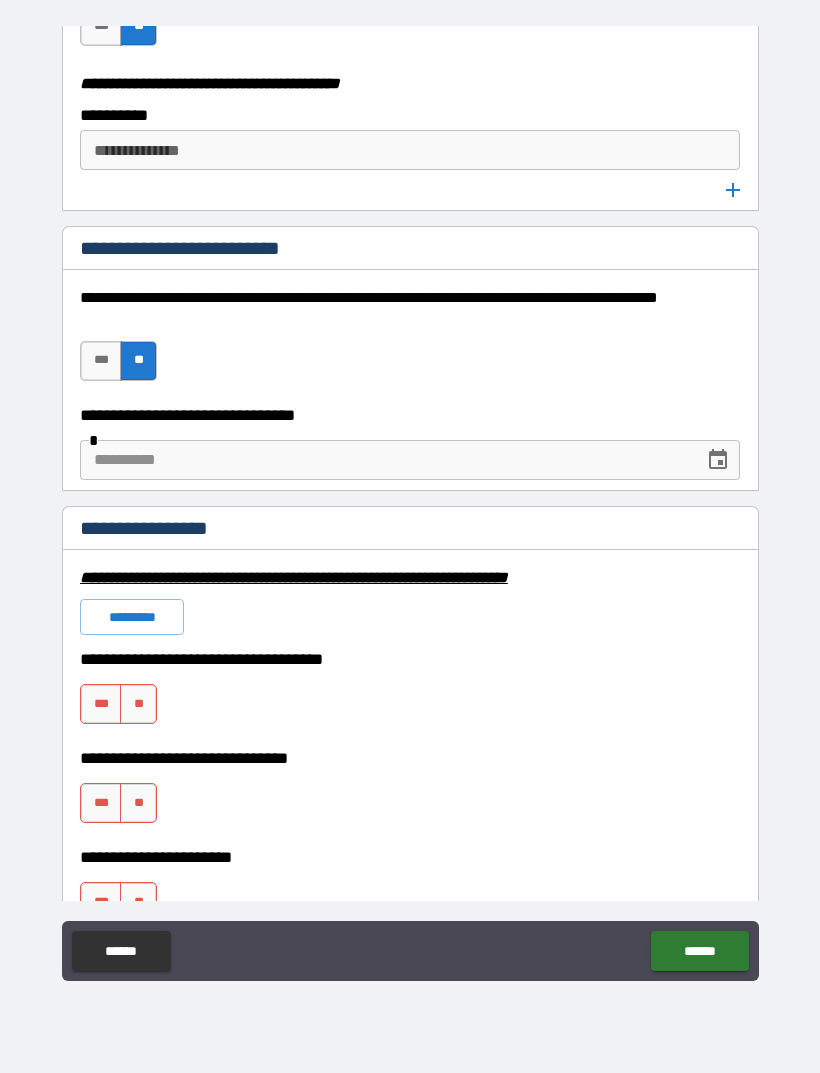 click on "**" at bounding box center (138, 704) 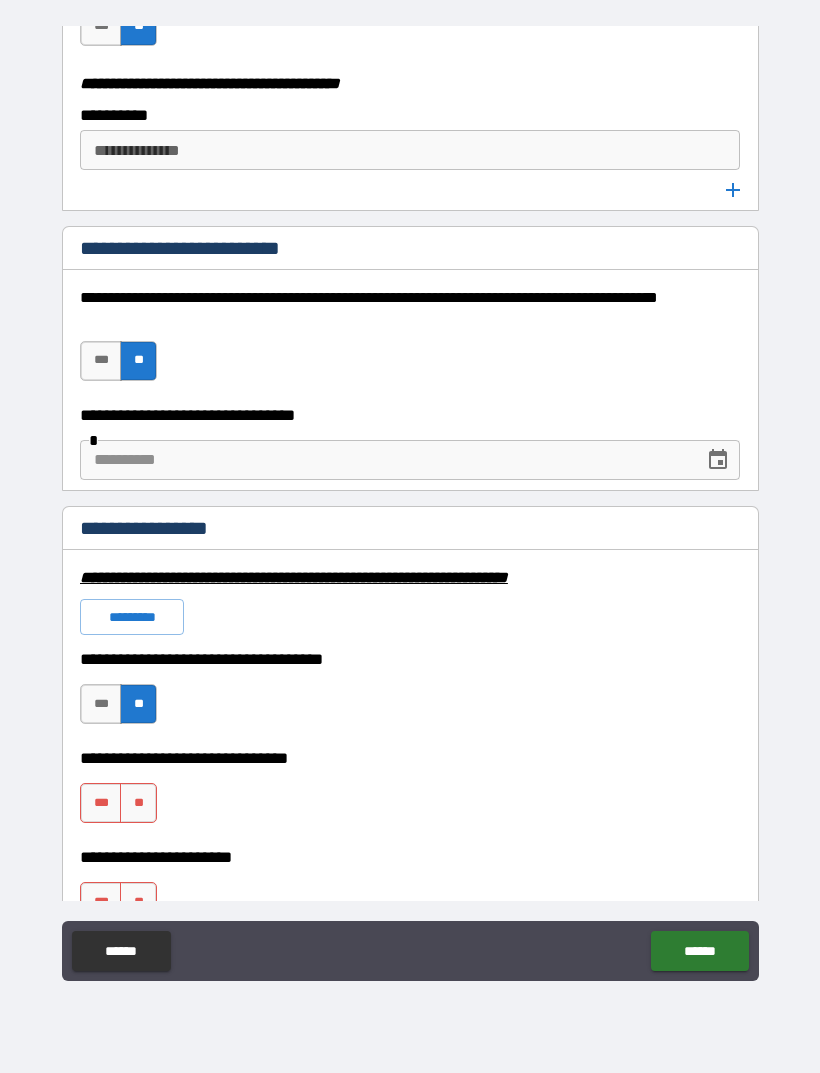 click on "**" at bounding box center [138, 803] 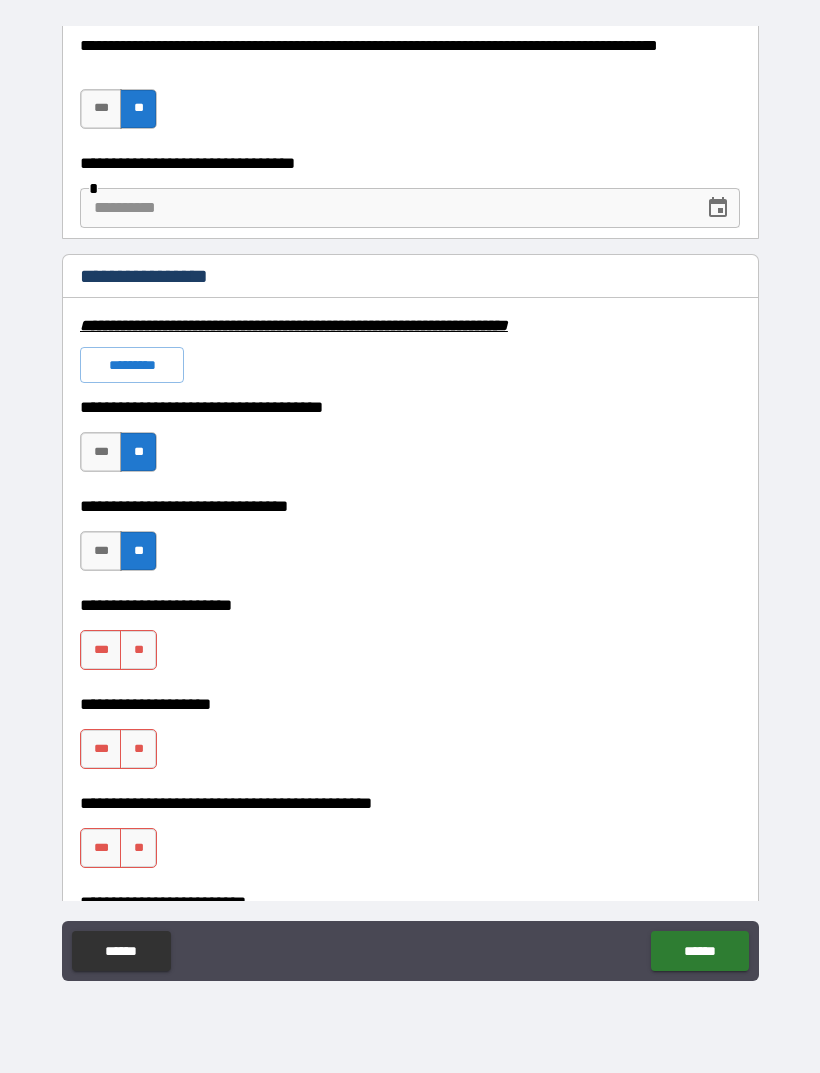 scroll, scrollTop: 4415, scrollLeft: 0, axis: vertical 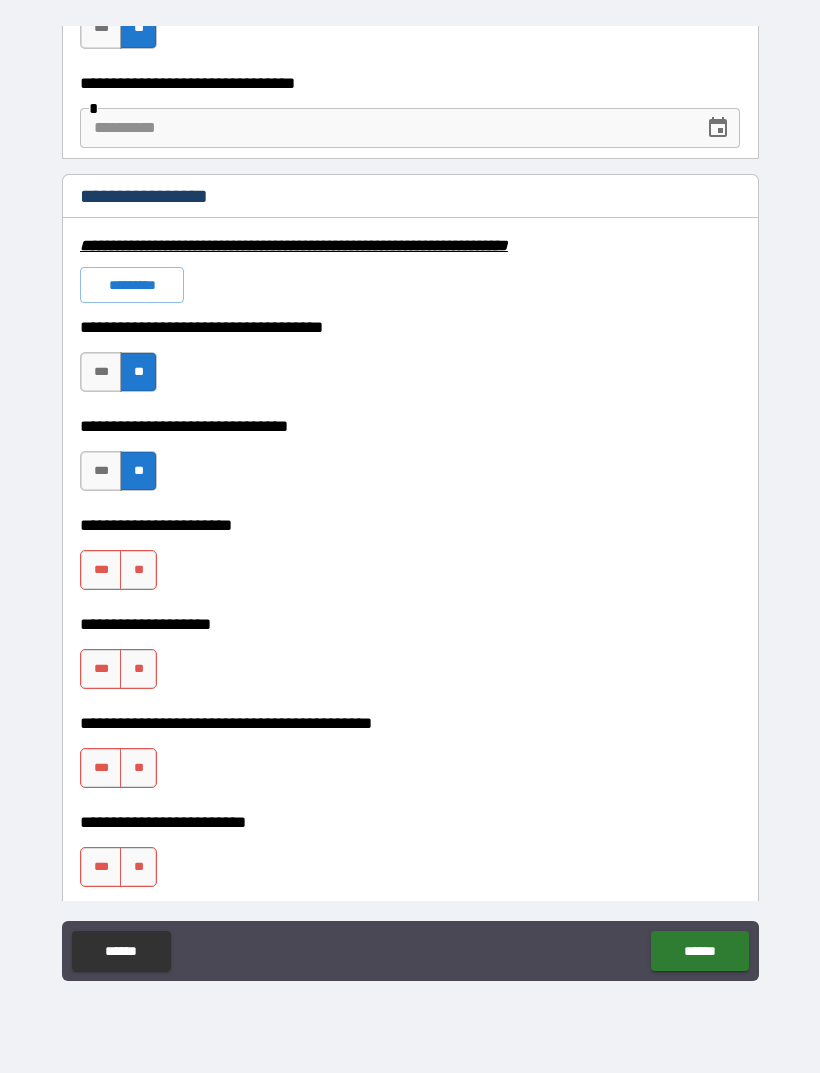 click on "**" at bounding box center [138, 570] 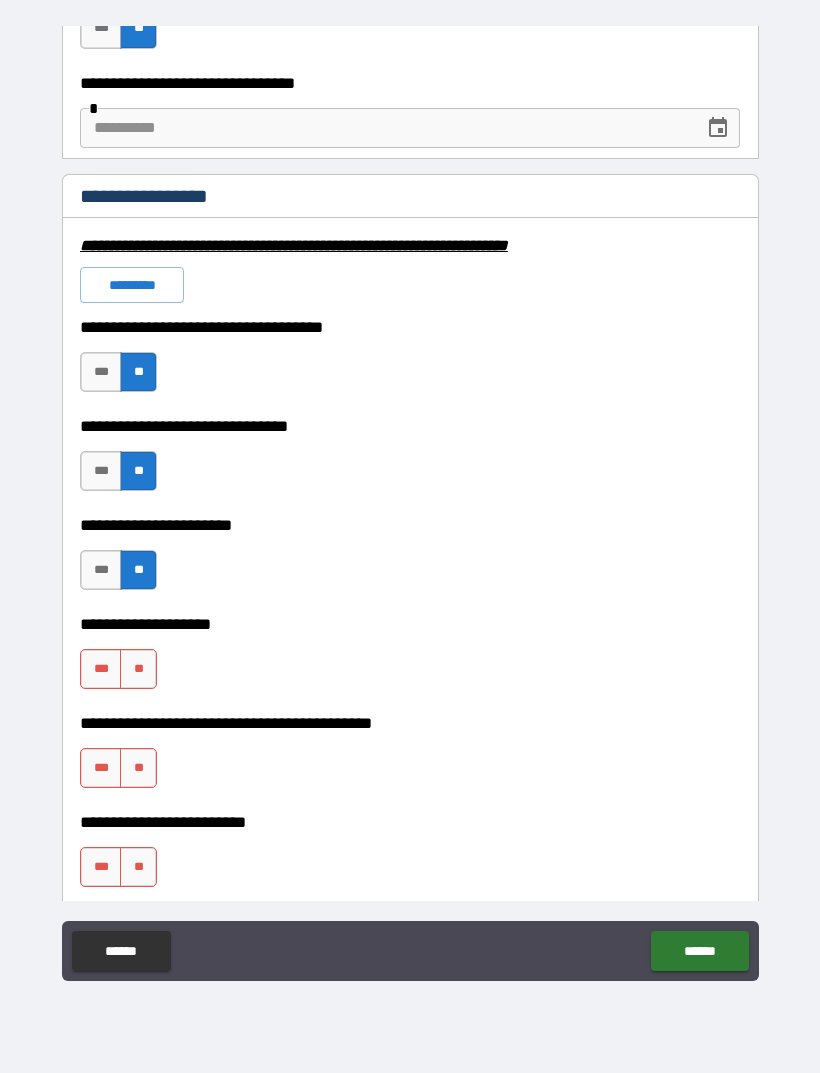 click on "**" at bounding box center (138, 669) 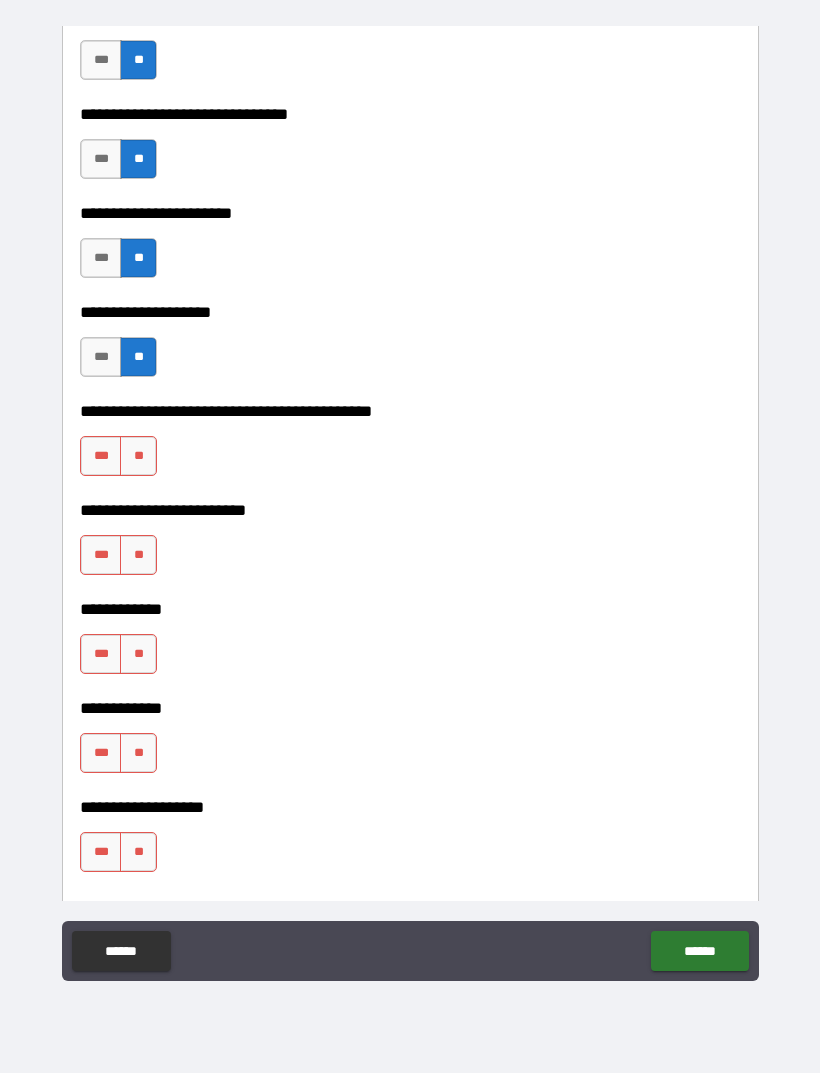 scroll, scrollTop: 4729, scrollLeft: 0, axis: vertical 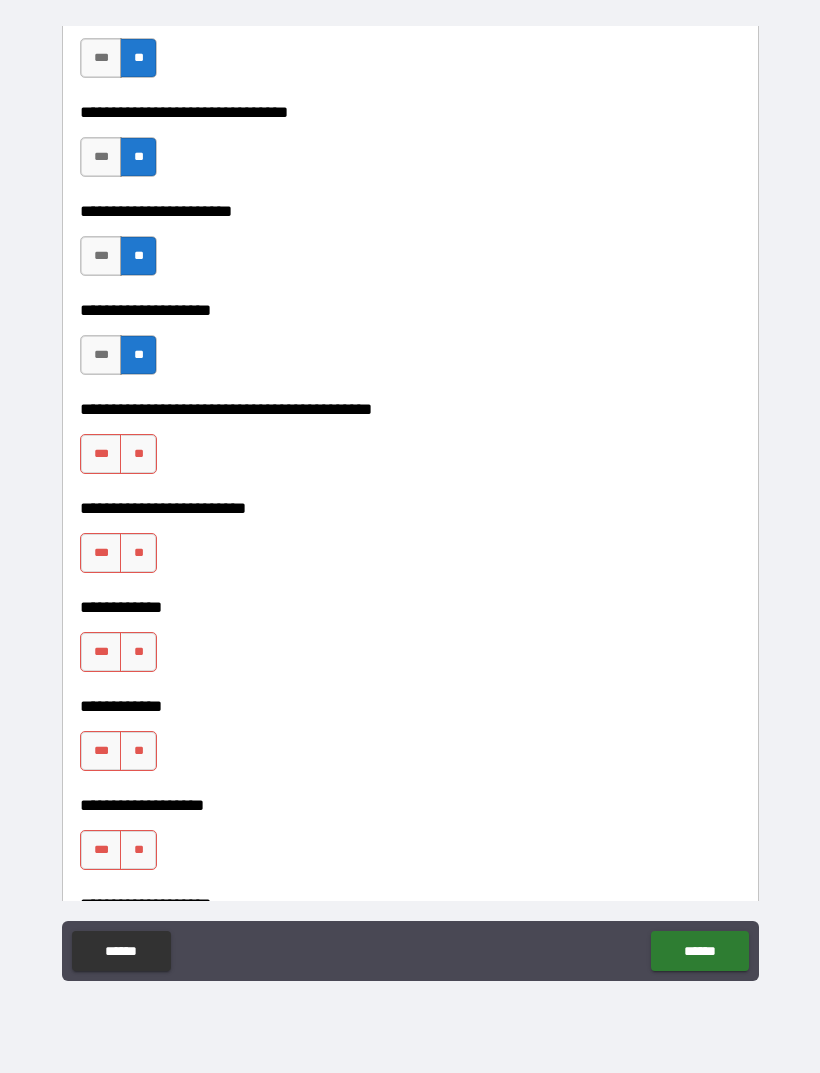 click on "**" at bounding box center [138, 454] 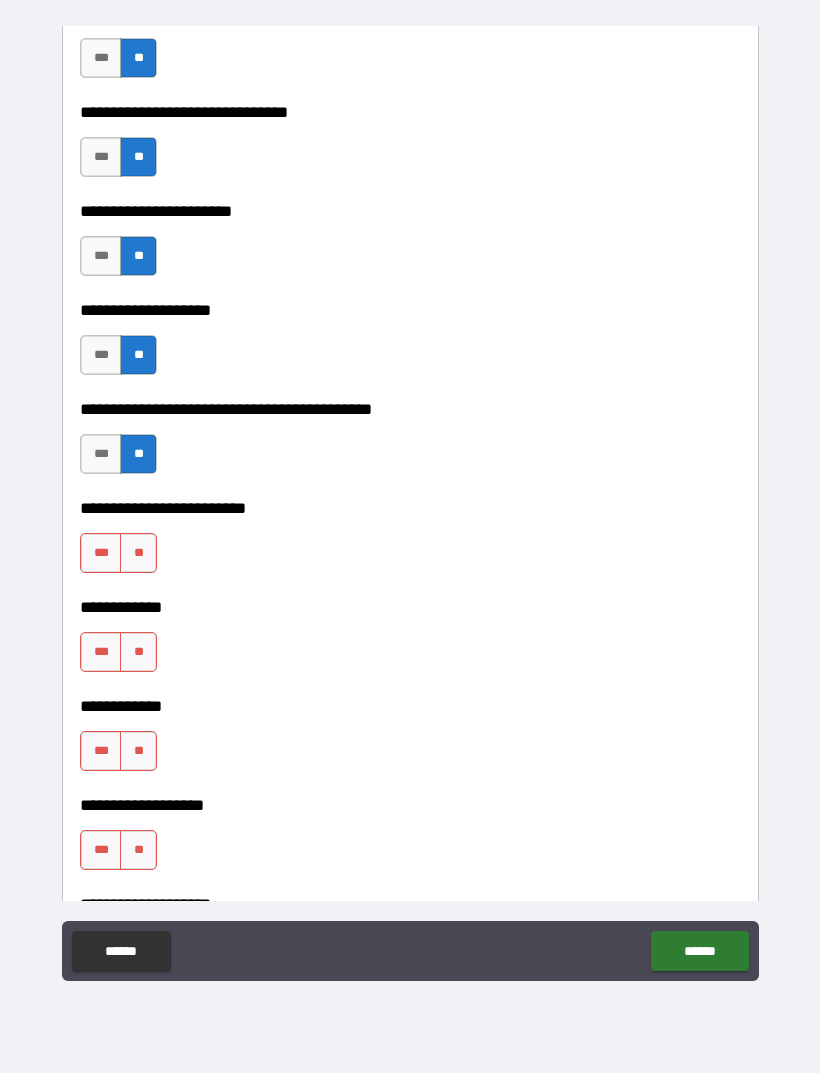 click on "**" at bounding box center [138, 553] 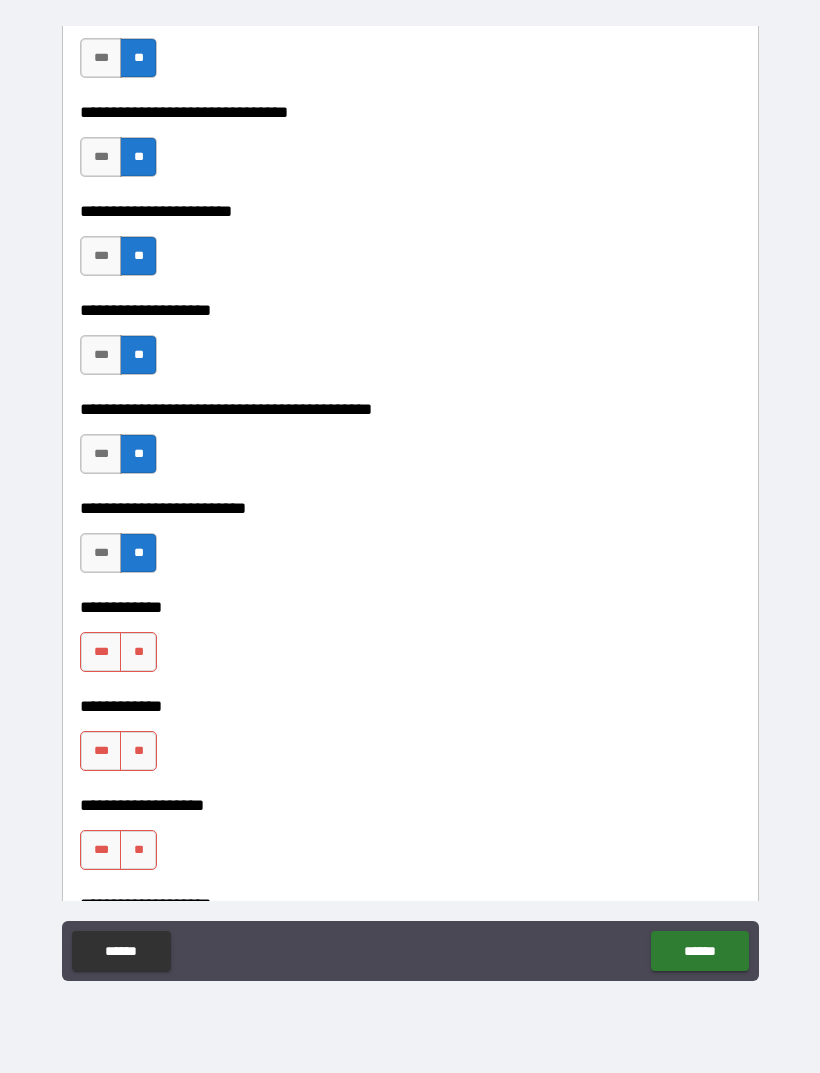 click on "**" at bounding box center (138, 652) 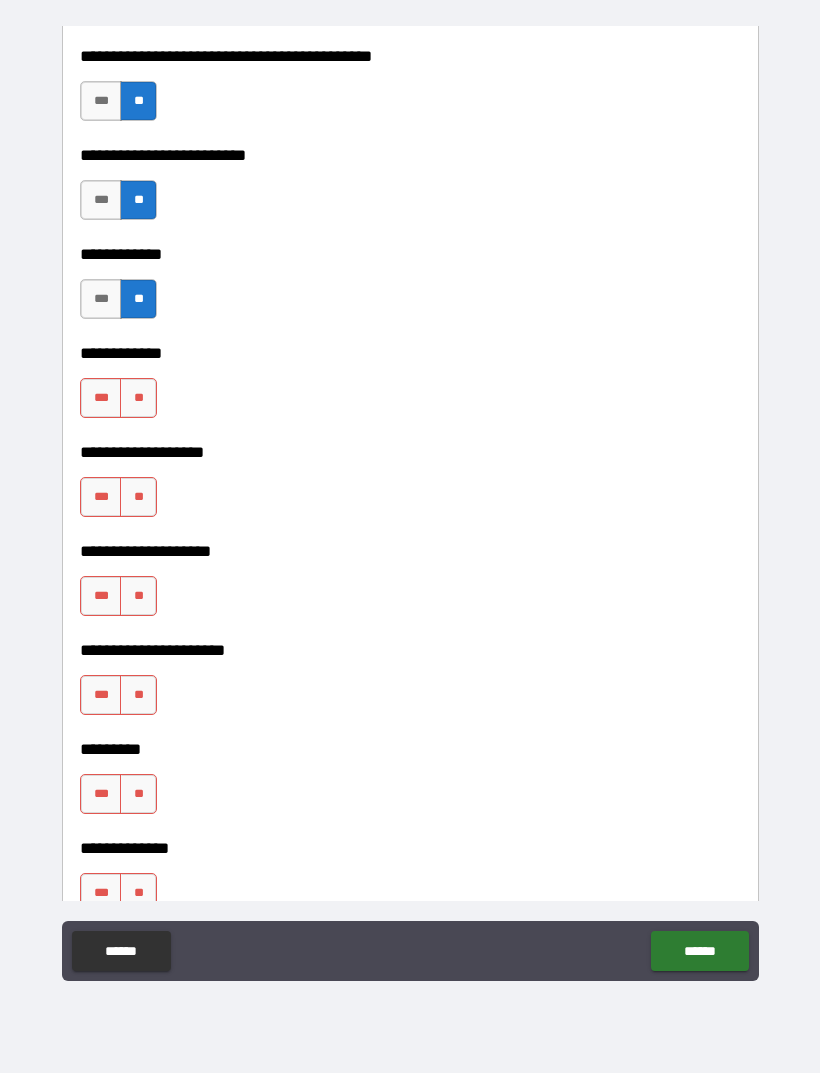 scroll, scrollTop: 5077, scrollLeft: 0, axis: vertical 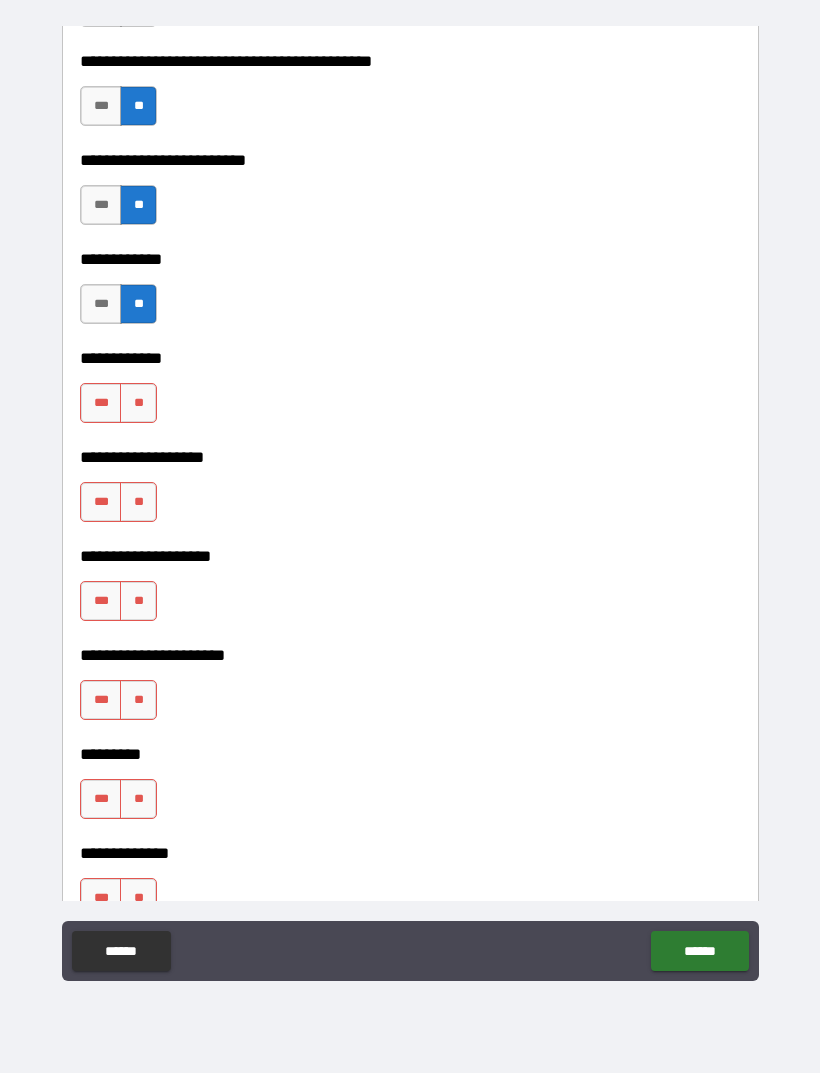 click on "**" at bounding box center (138, 403) 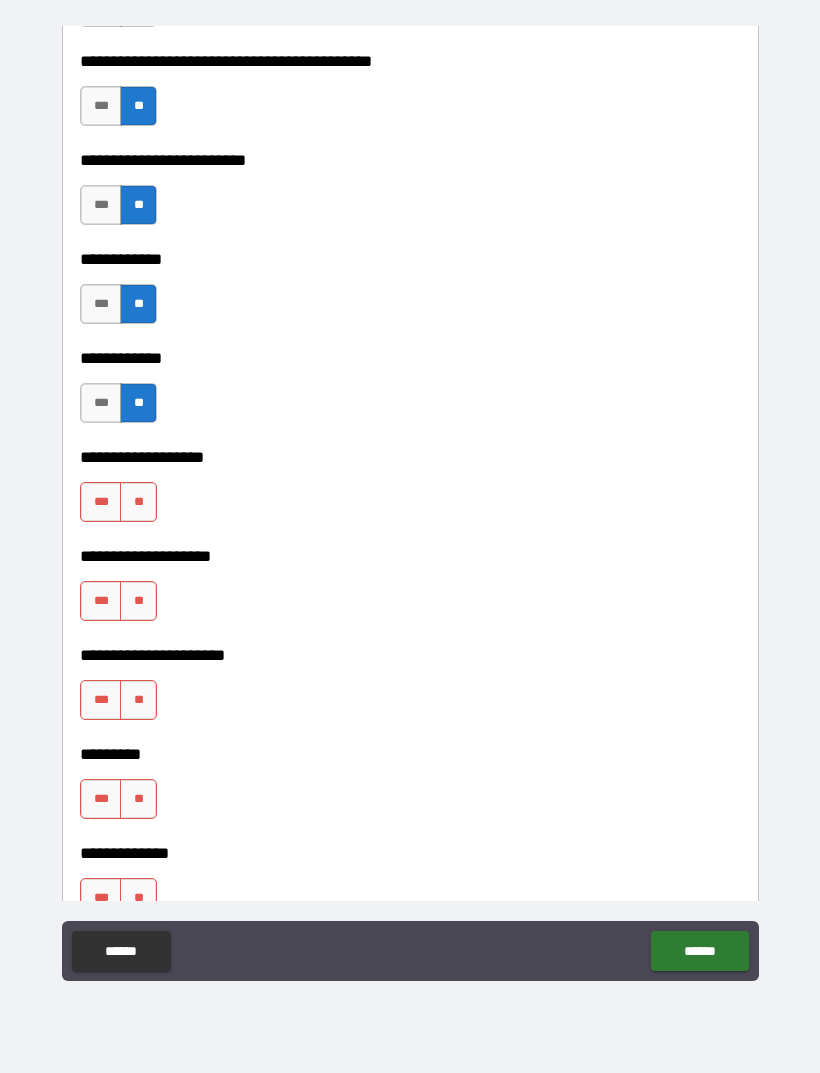 click on "**" at bounding box center (138, 502) 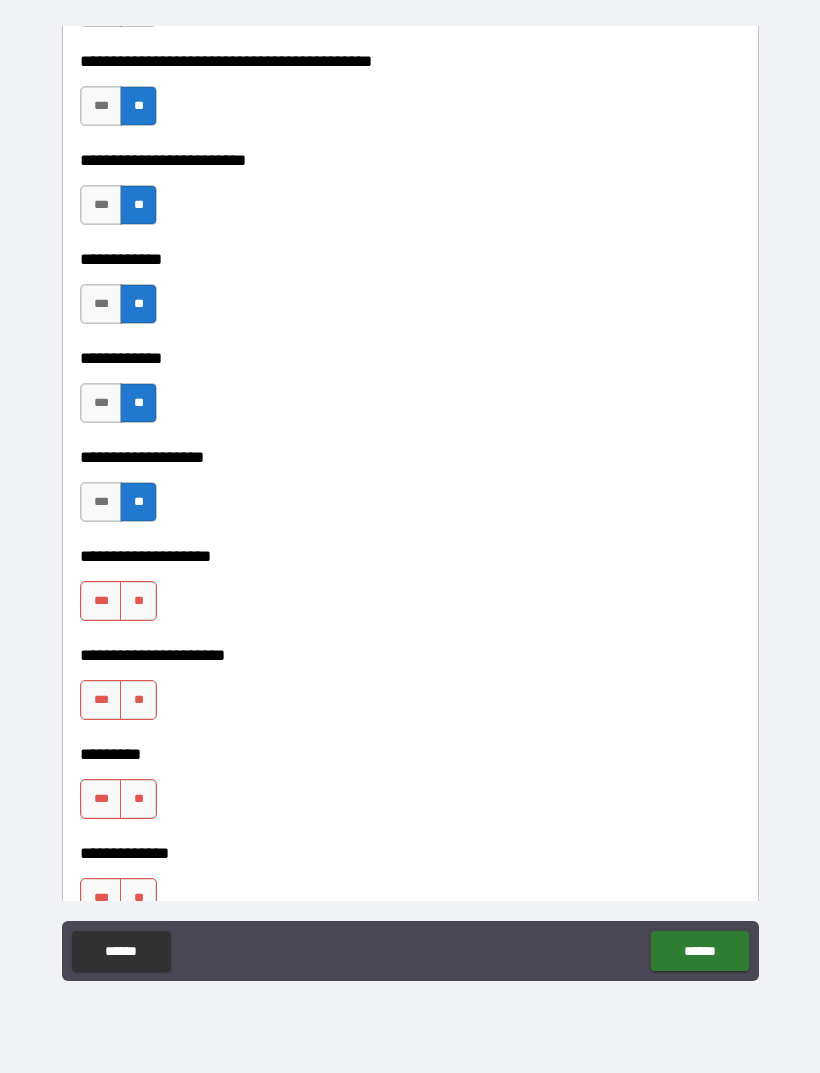 click on "**" at bounding box center [138, 601] 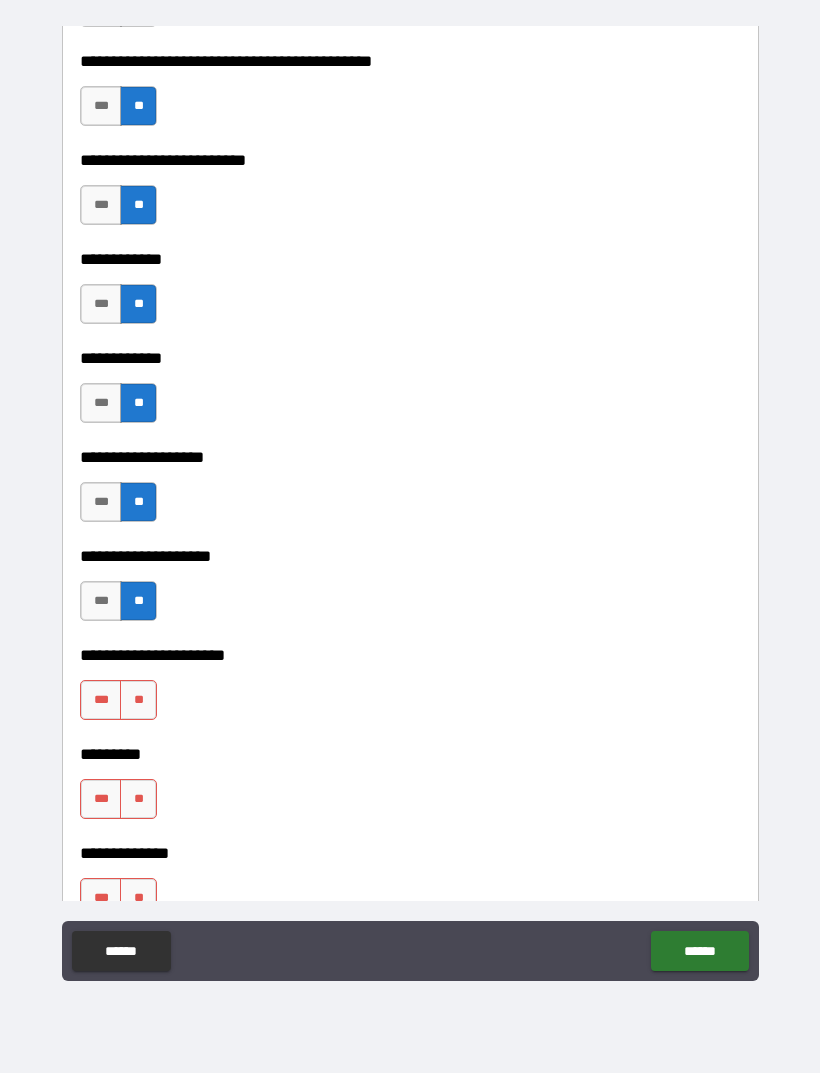 click on "**" at bounding box center (138, 700) 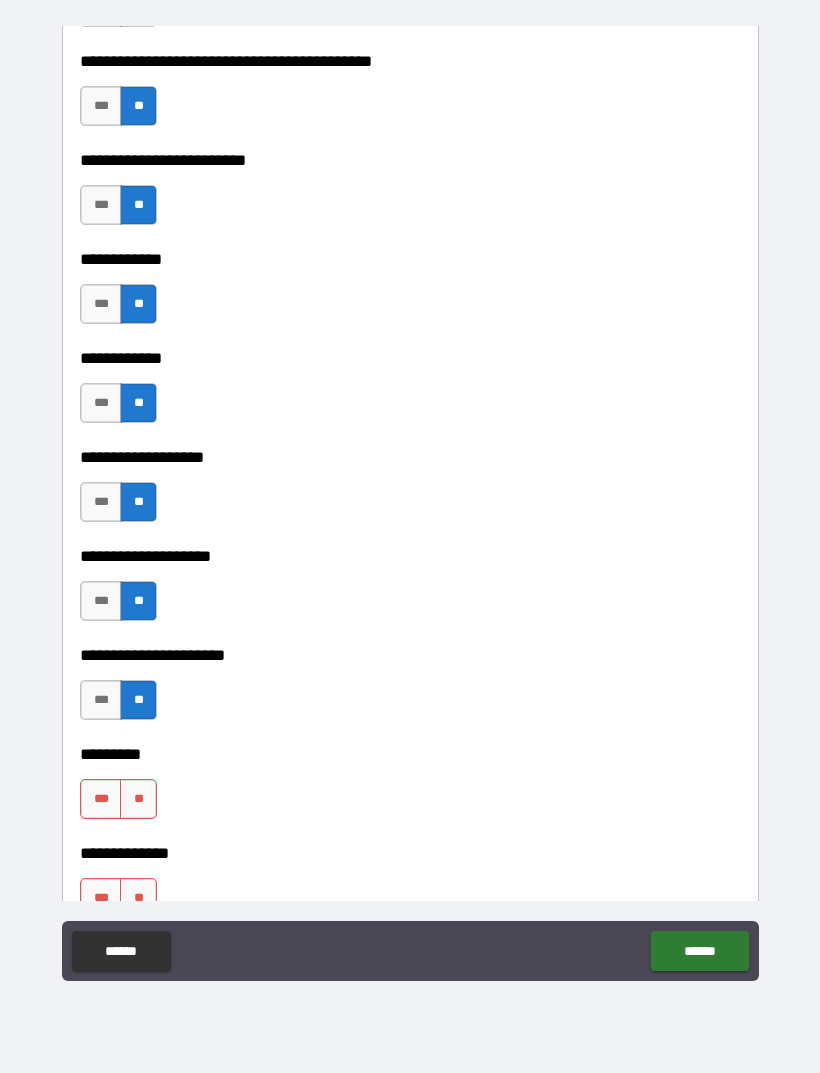 click on "**" at bounding box center (138, 799) 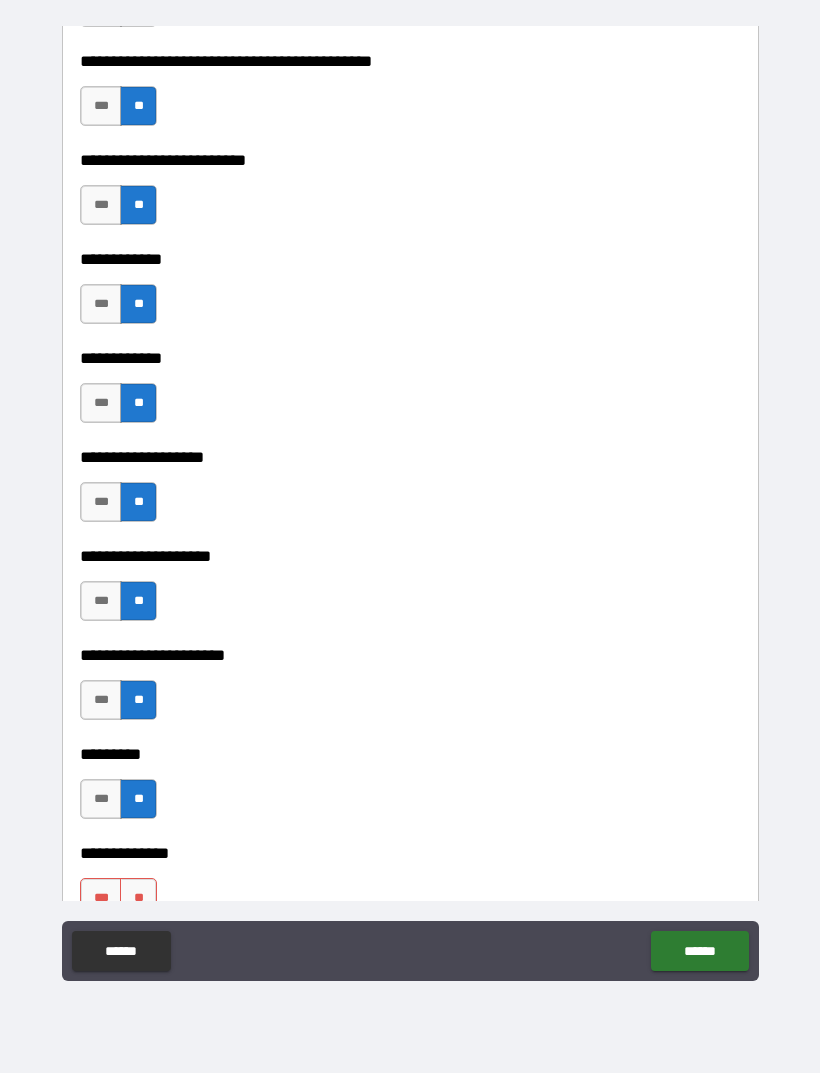 scroll, scrollTop: 5408, scrollLeft: 0, axis: vertical 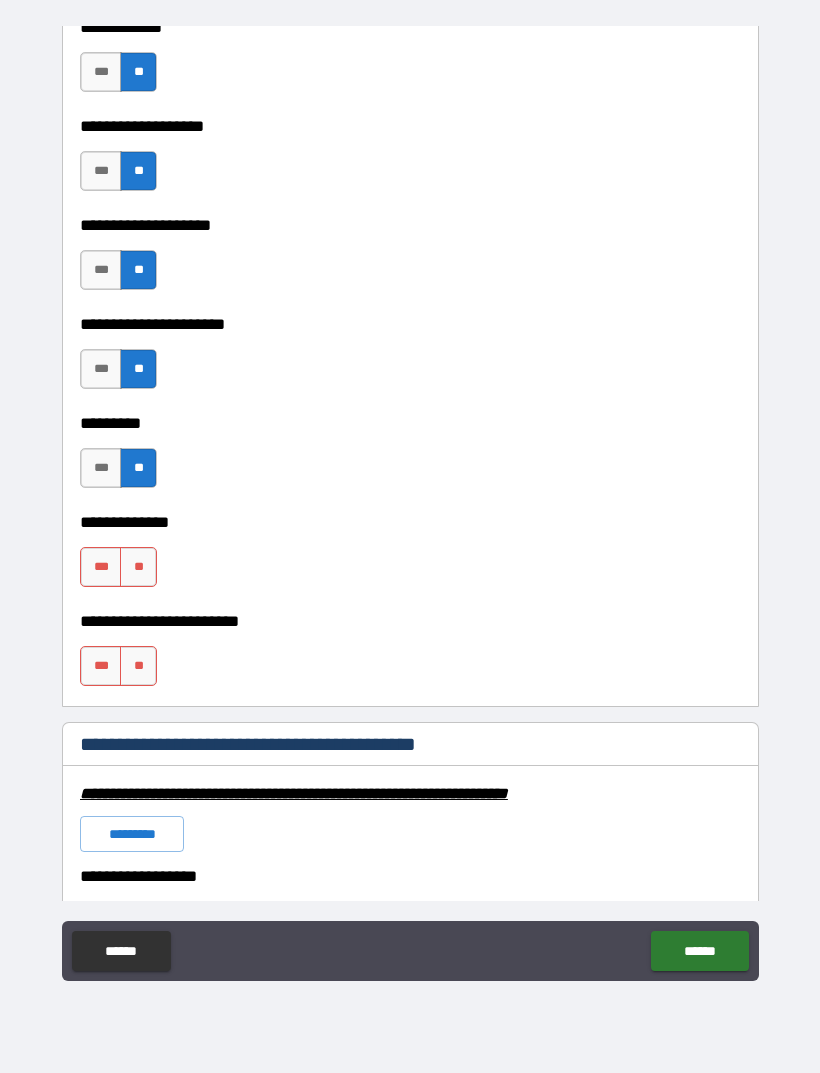 click on "**" at bounding box center (138, 567) 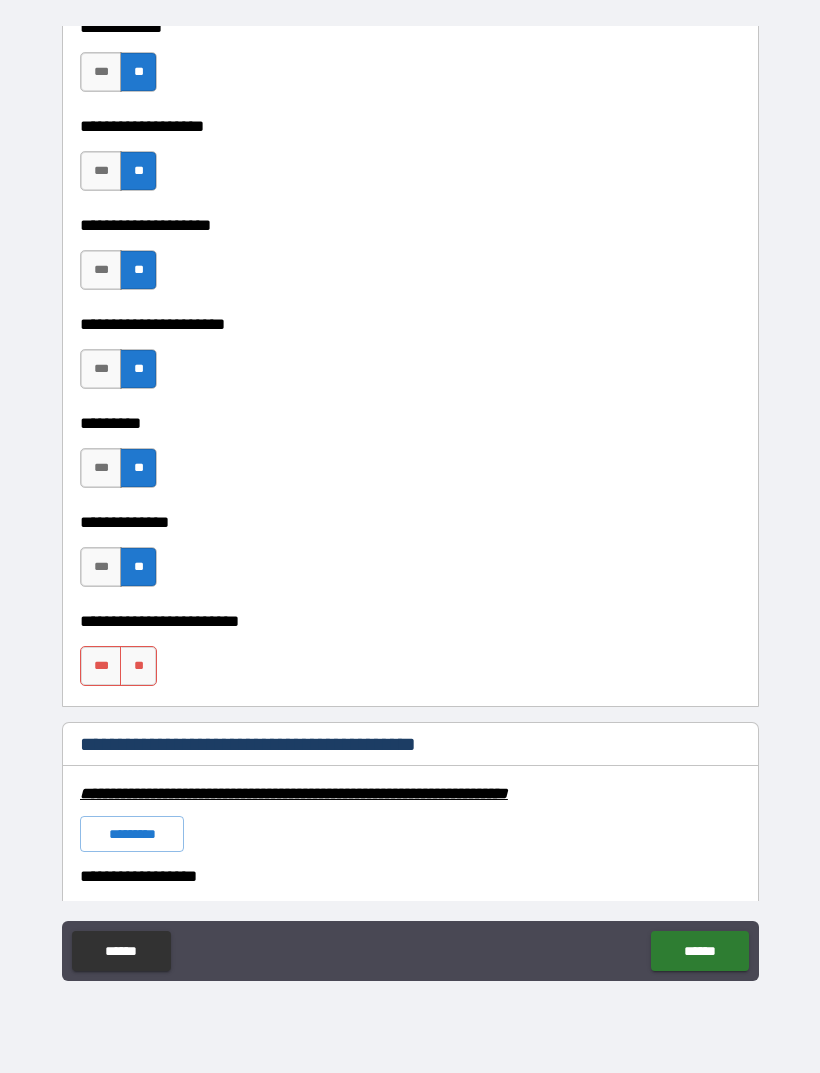 click on "**" at bounding box center (138, 666) 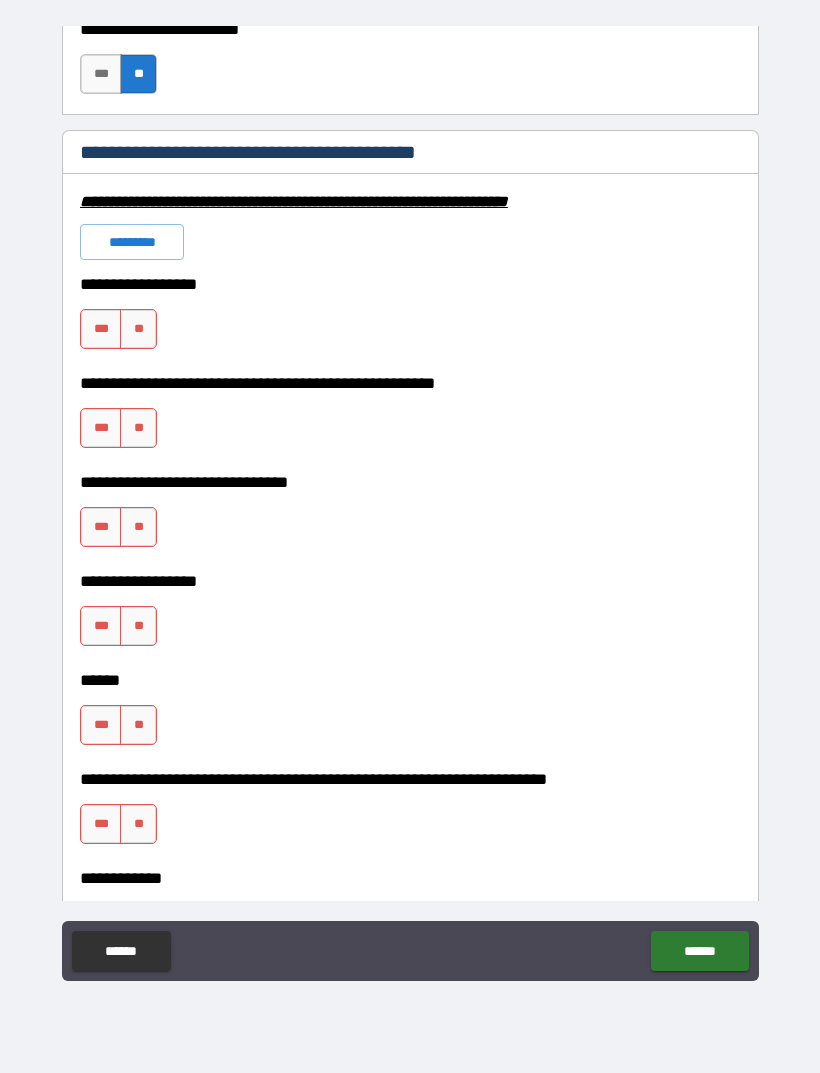 scroll, scrollTop: 6100, scrollLeft: 0, axis: vertical 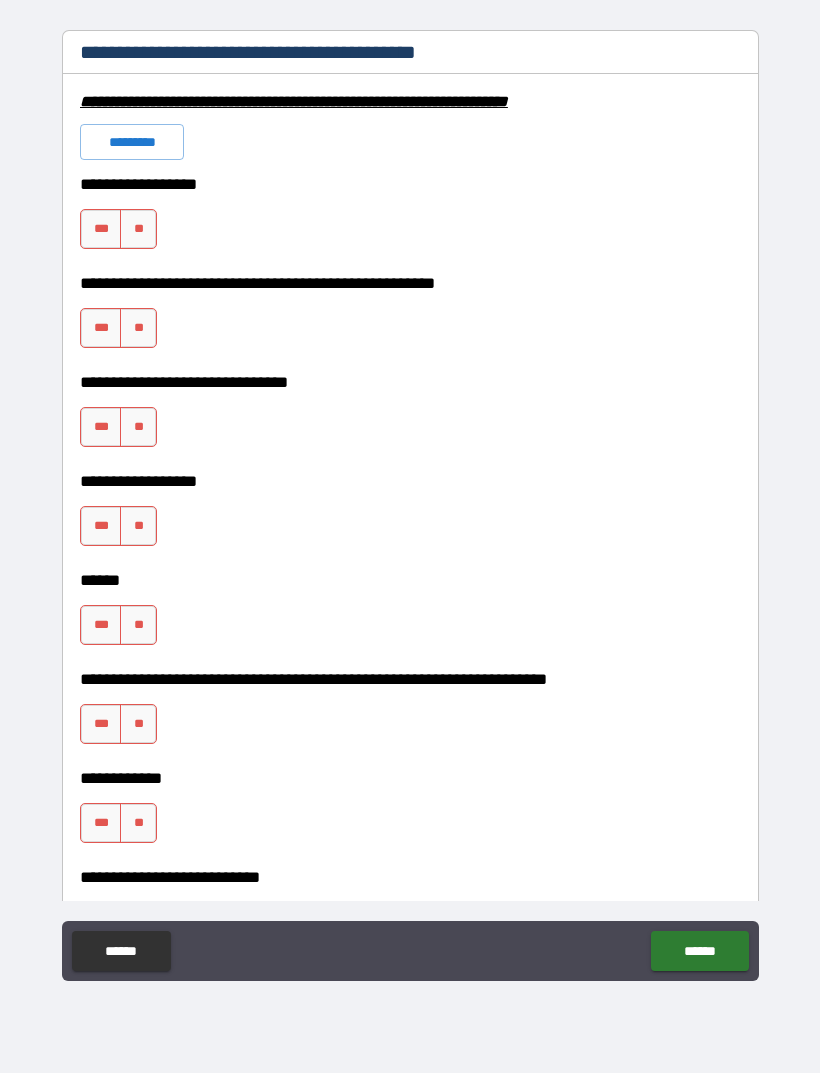 click on "**" at bounding box center [138, 229] 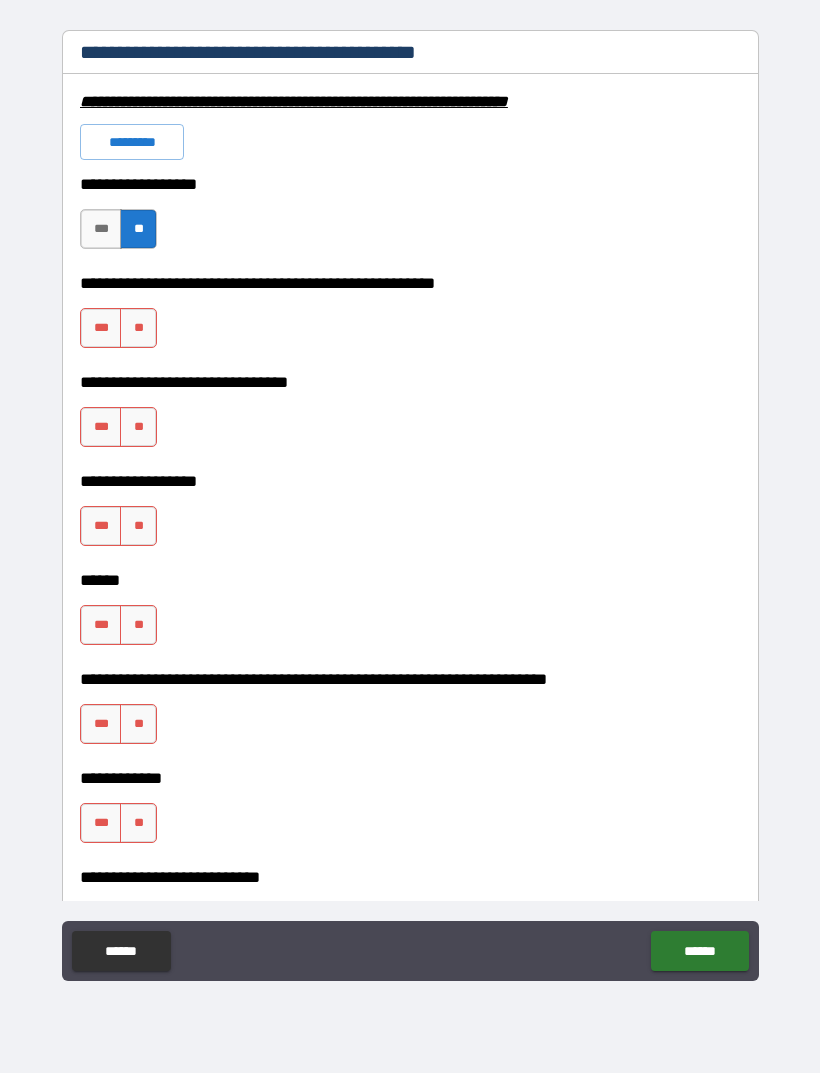 click on "**" at bounding box center (138, 328) 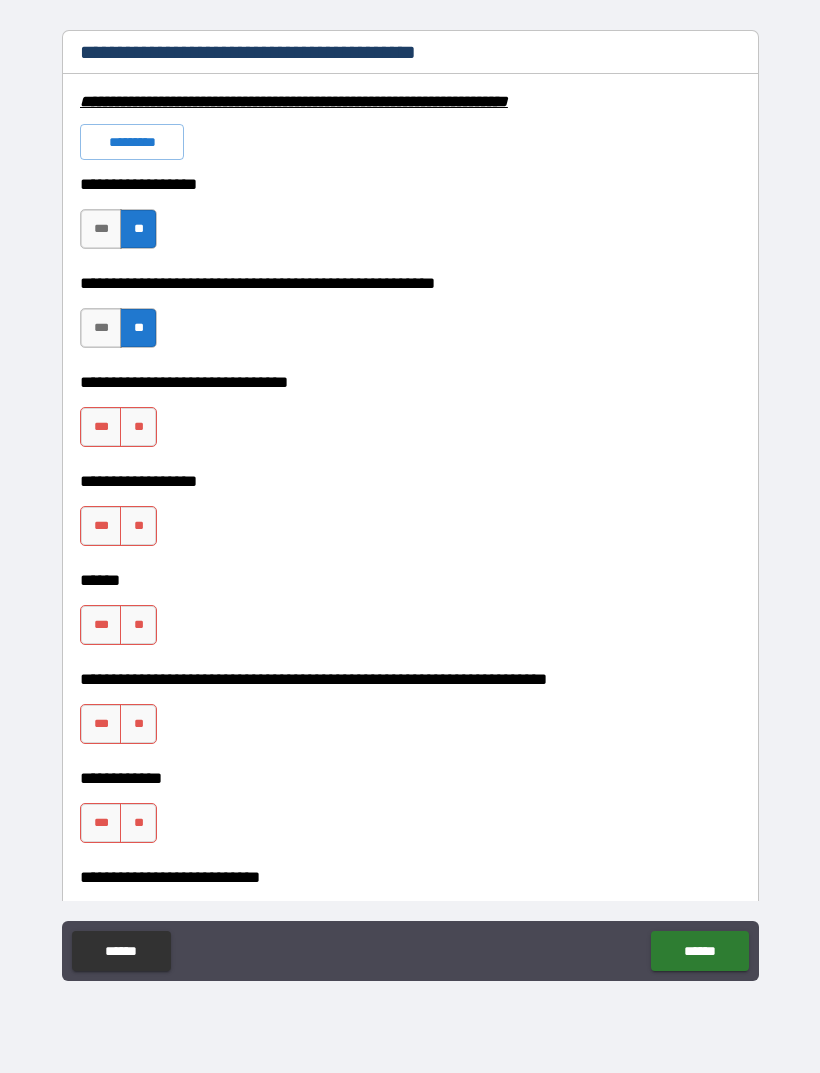 click on "**" at bounding box center (138, 427) 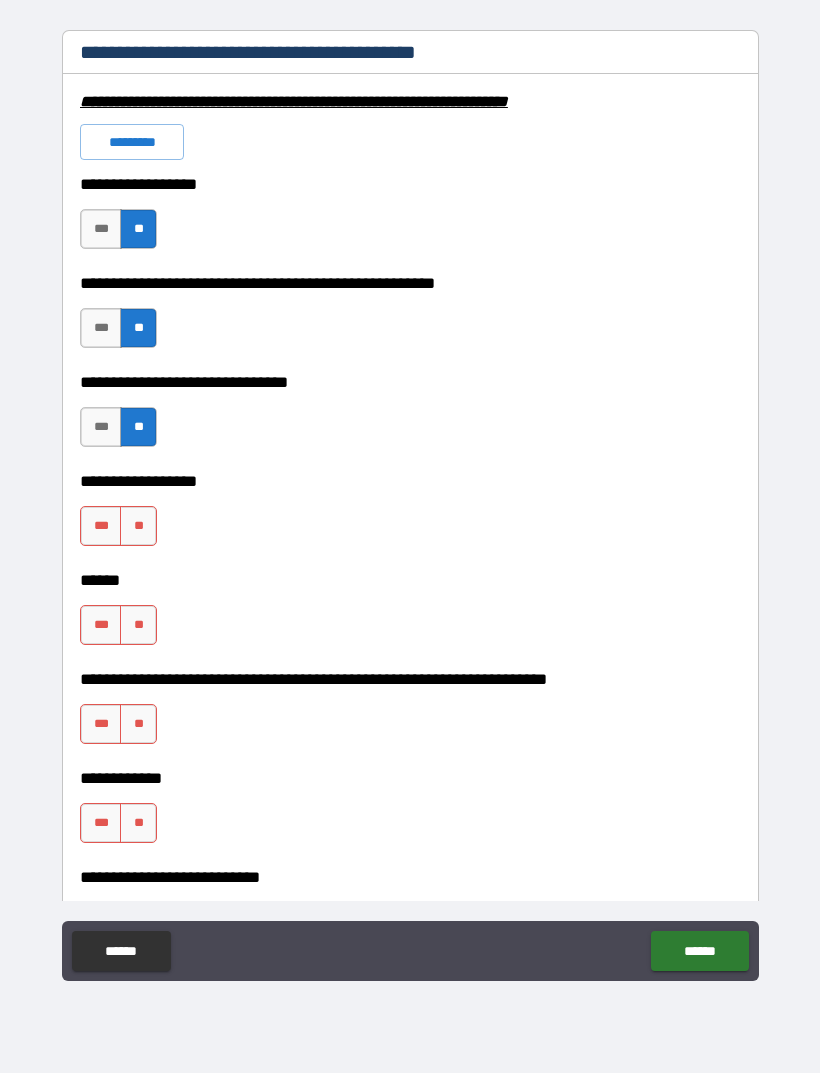 click on "**" at bounding box center (138, 526) 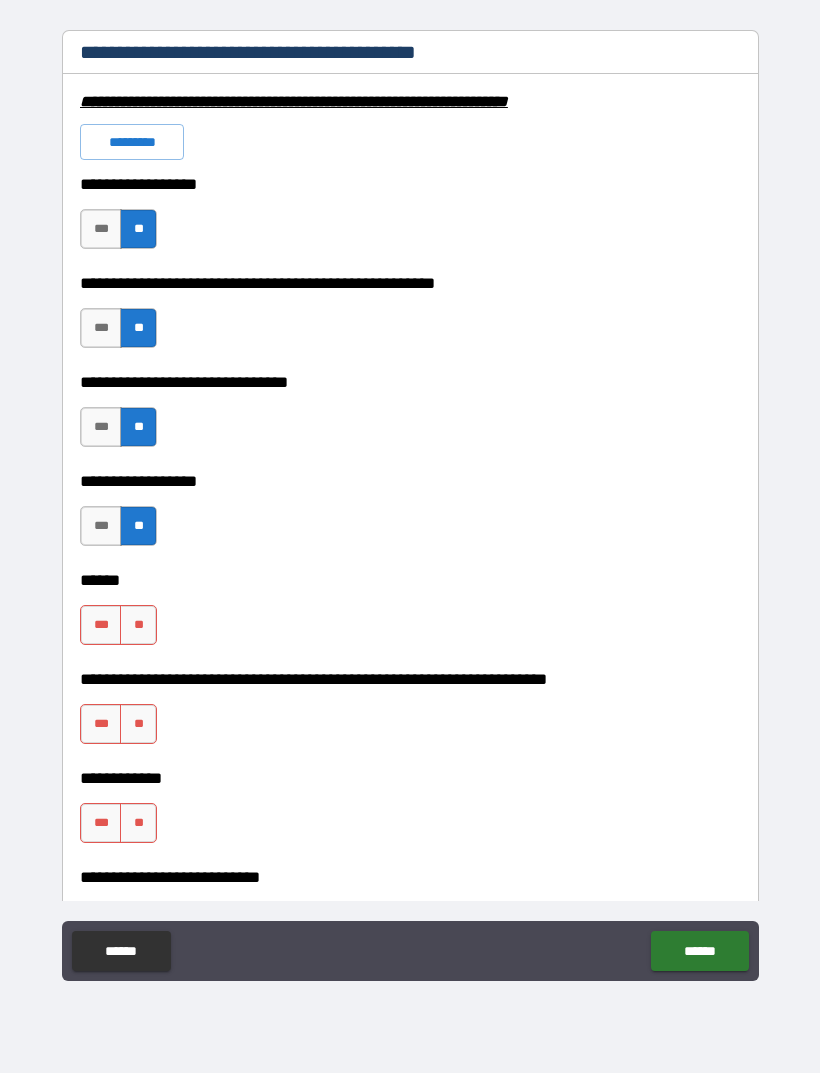 click on "**" at bounding box center (138, 625) 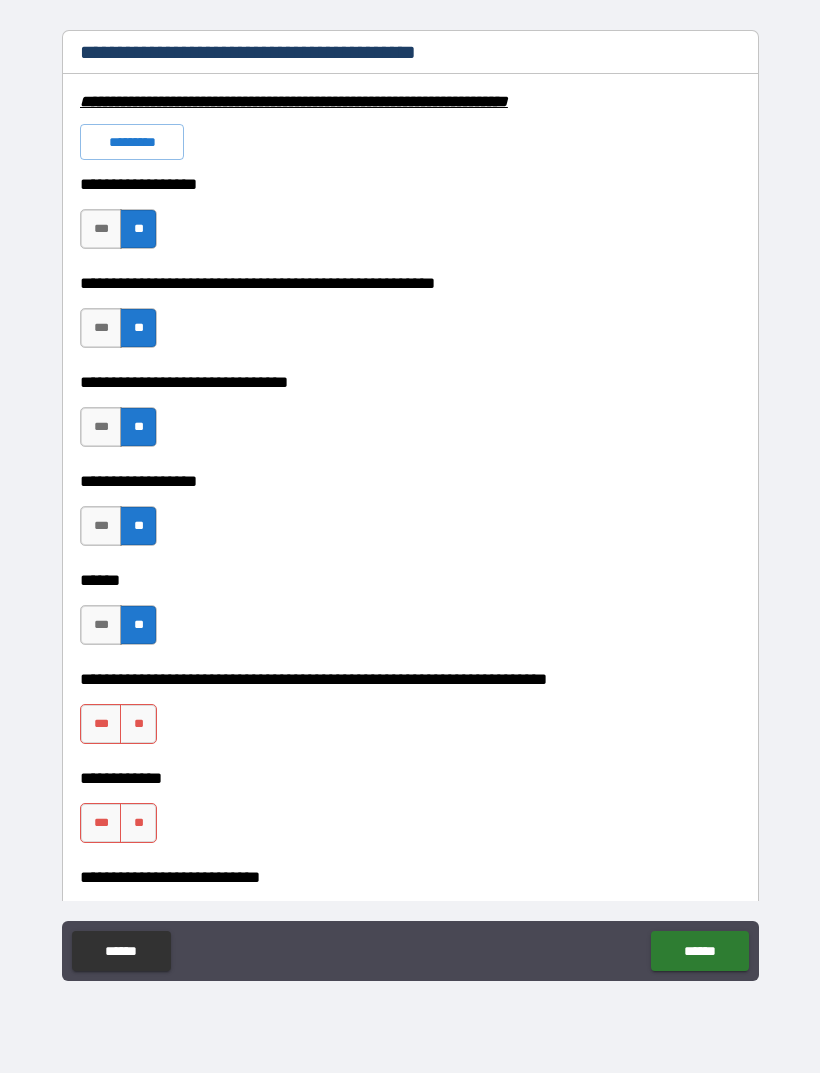 click on "**" at bounding box center (138, 724) 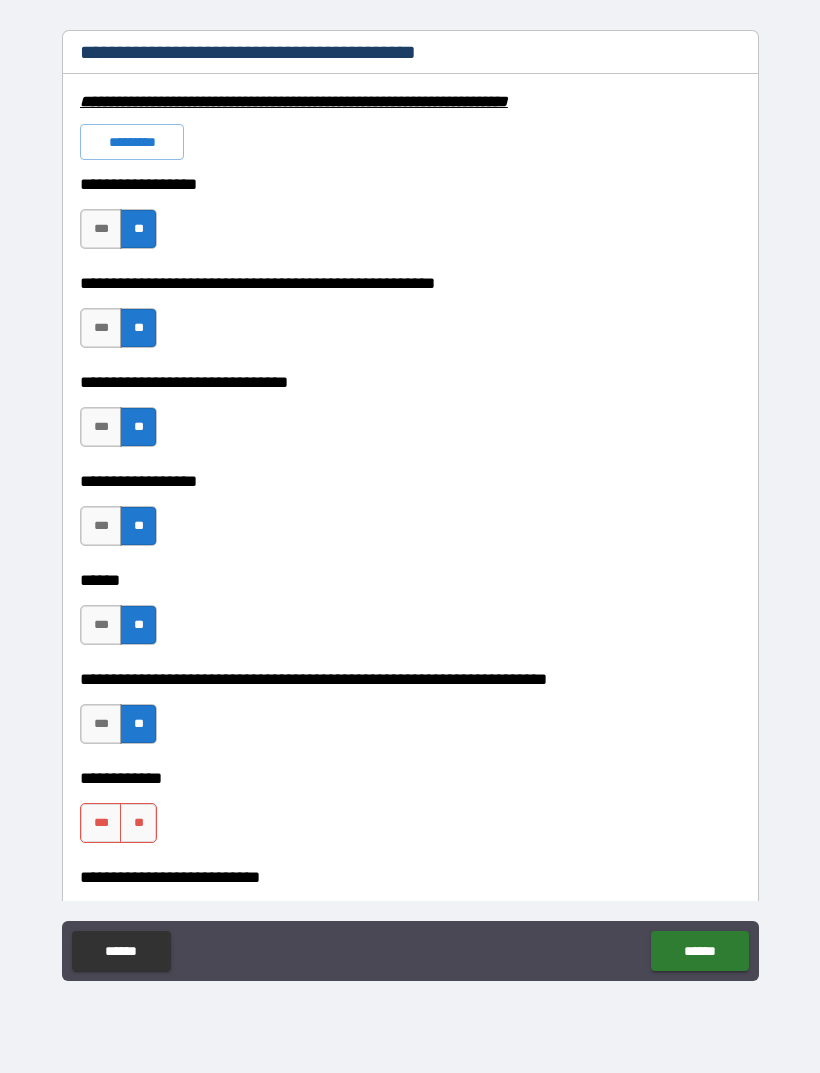 click on "**" at bounding box center (138, 823) 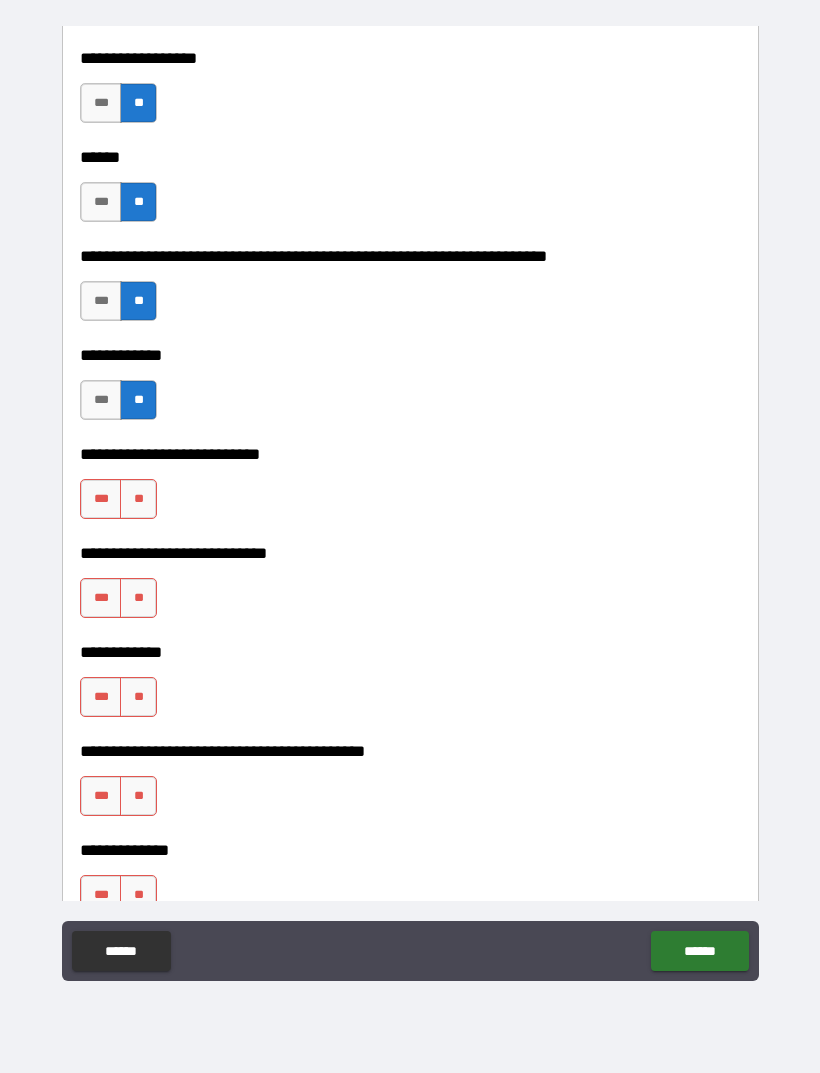 scroll, scrollTop: 6525, scrollLeft: 0, axis: vertical 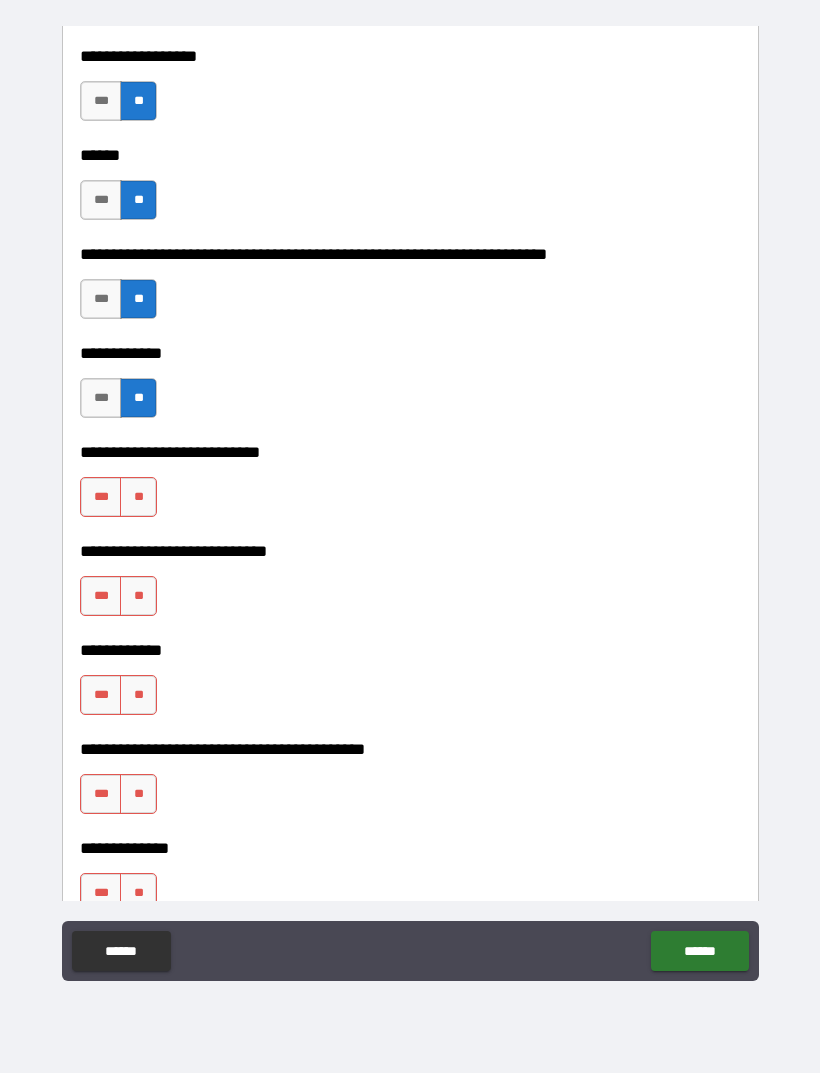 click on "**" at bounding box center [138, 497] 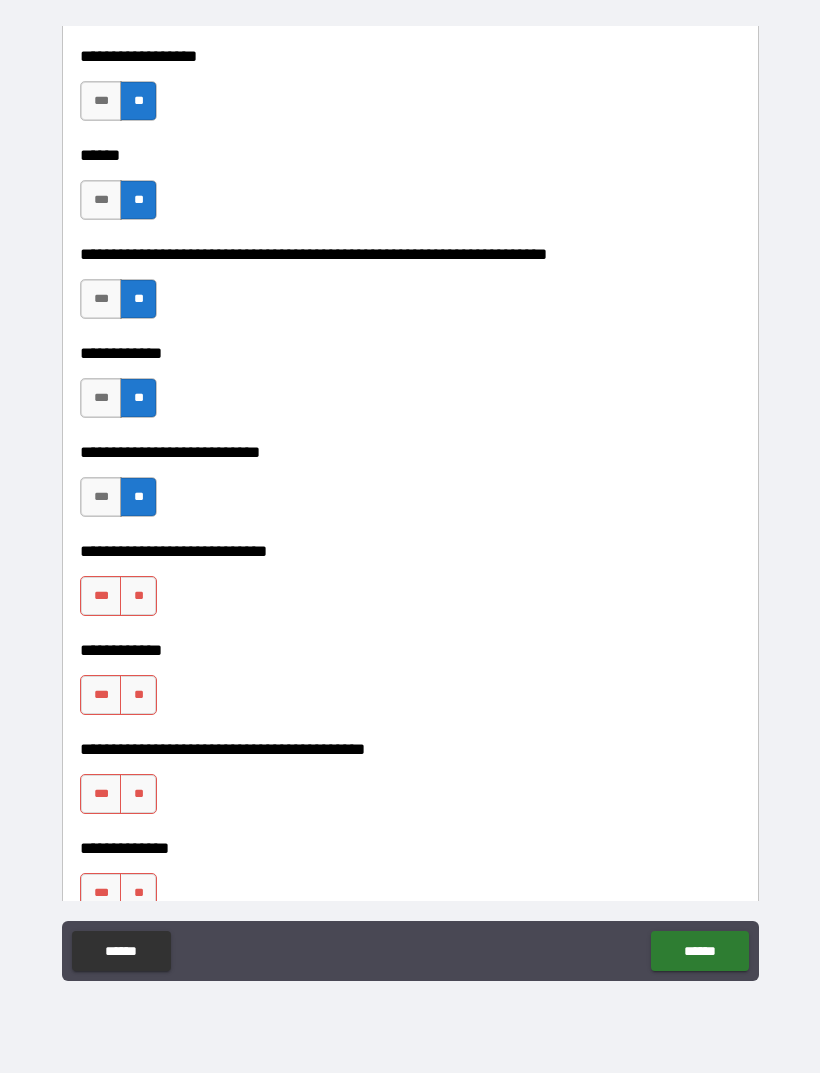click on "**" at bounding box center [138, 596] 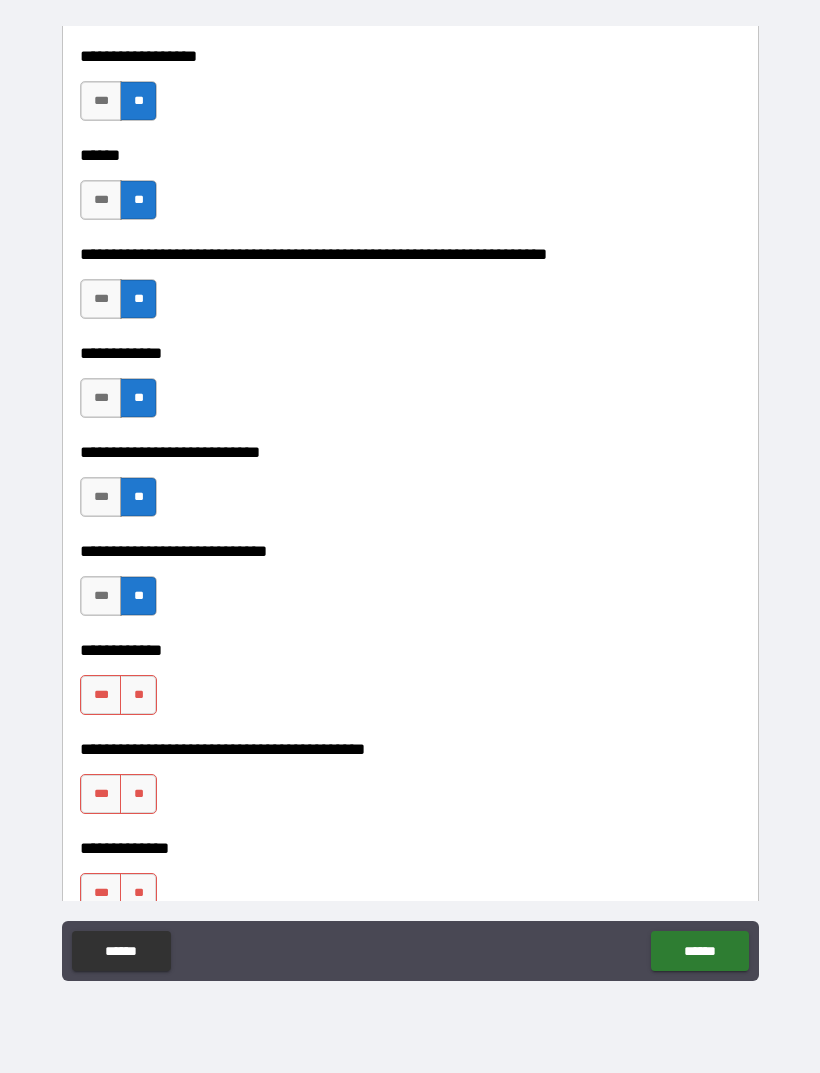 click on "**" at bounding box center (138, 695) 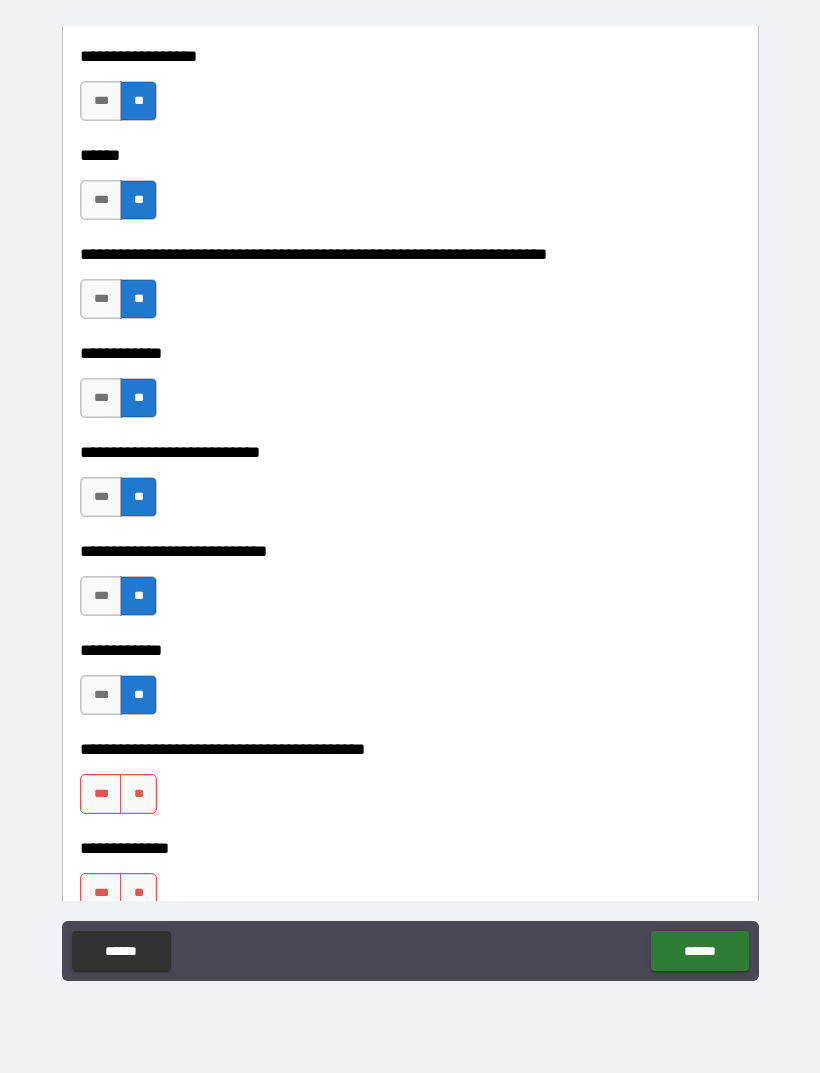 click on "**" at bounding box center [138, 794] 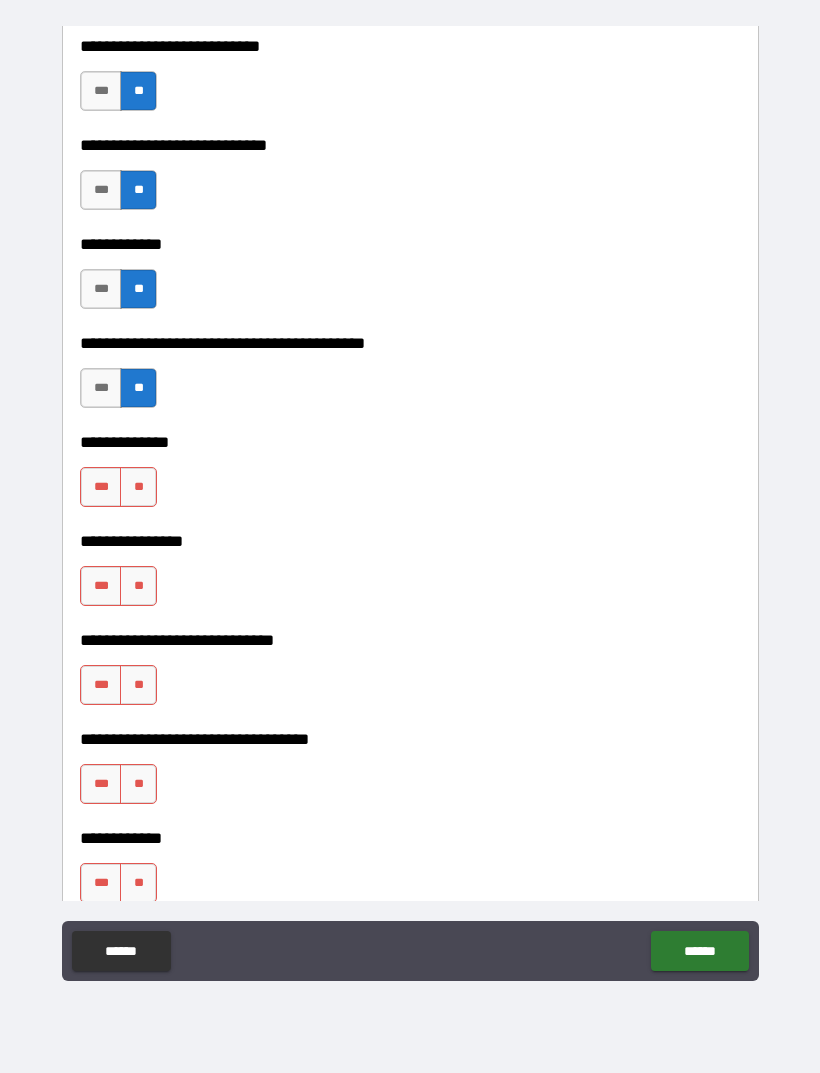 scroll, scrollTop: 6930, scrollLeft: 0, axis: vertical 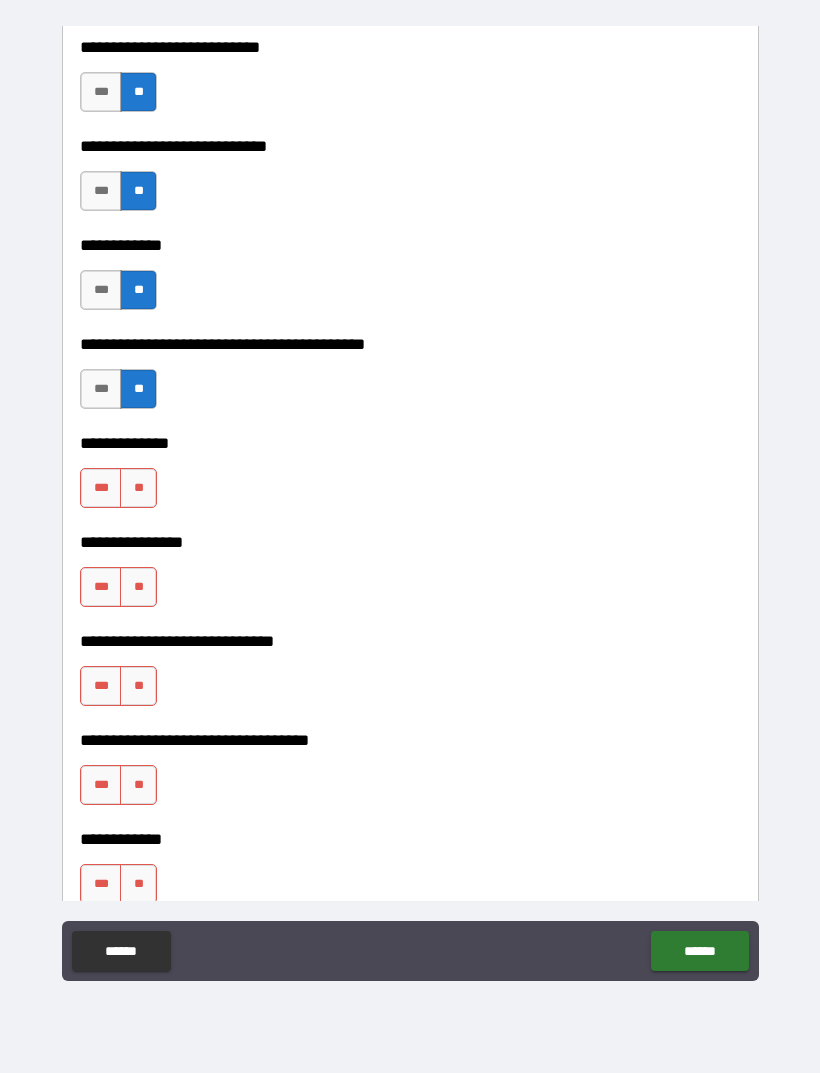 click on "**" at bounding box center [138, 488] 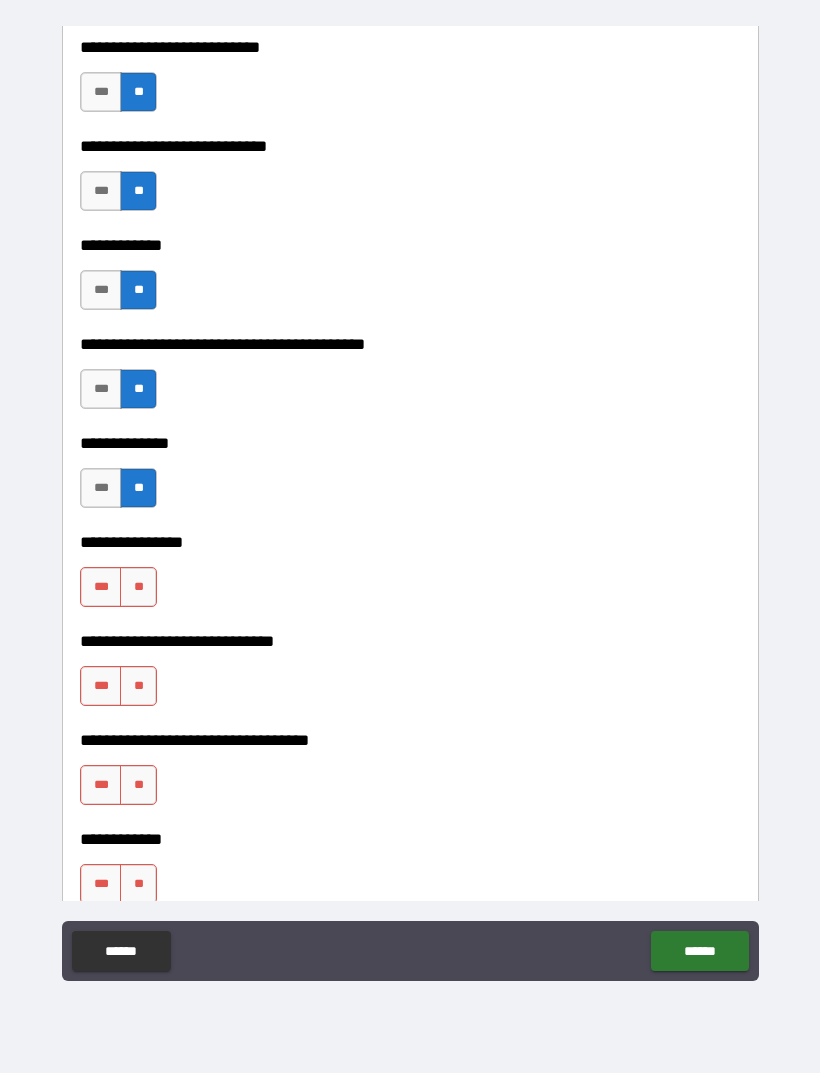 click on "**" at bounding box center [138, 587] 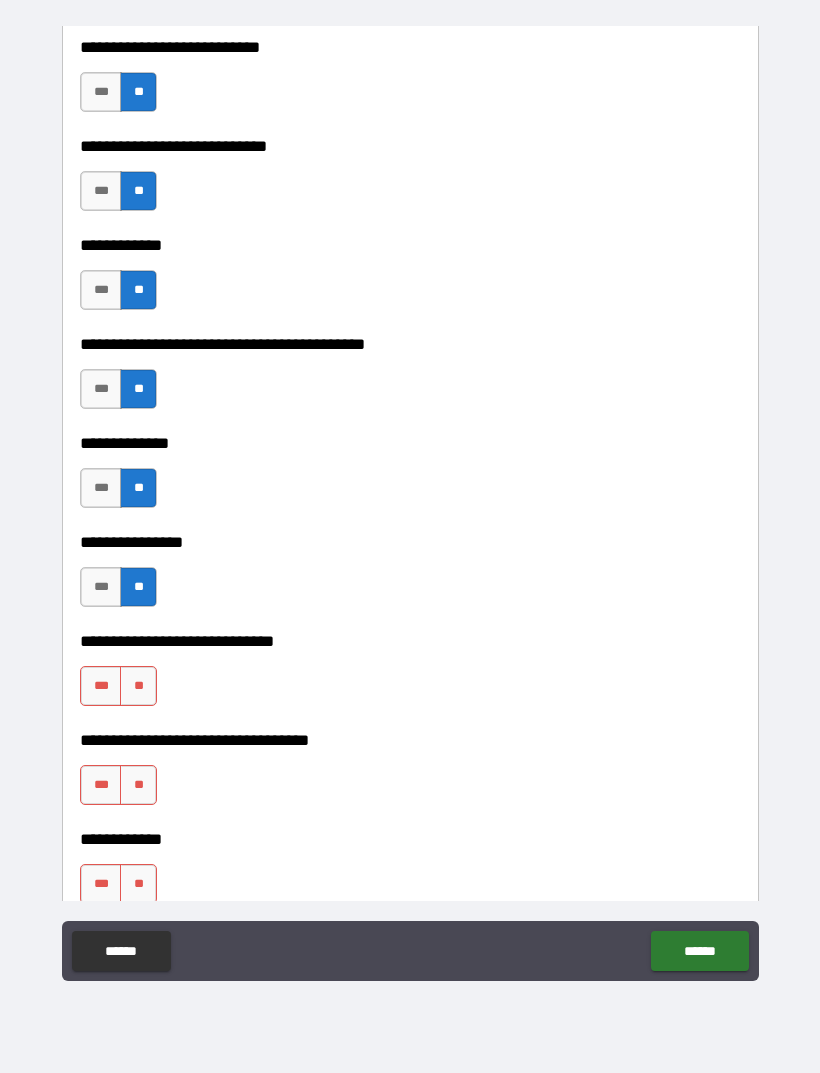 click on "**" at bounding box center [138, 686] 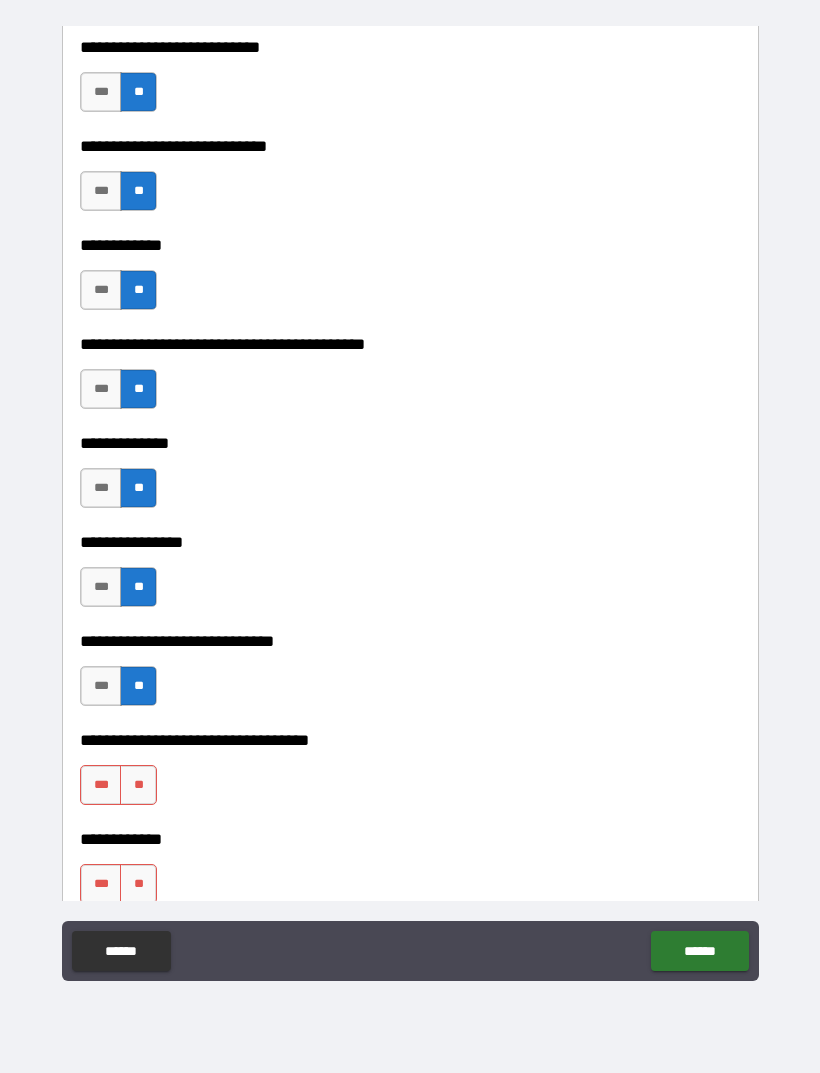 click on "[FIRST] [LAST] [PHONE]" at bounding box center [410, 825] 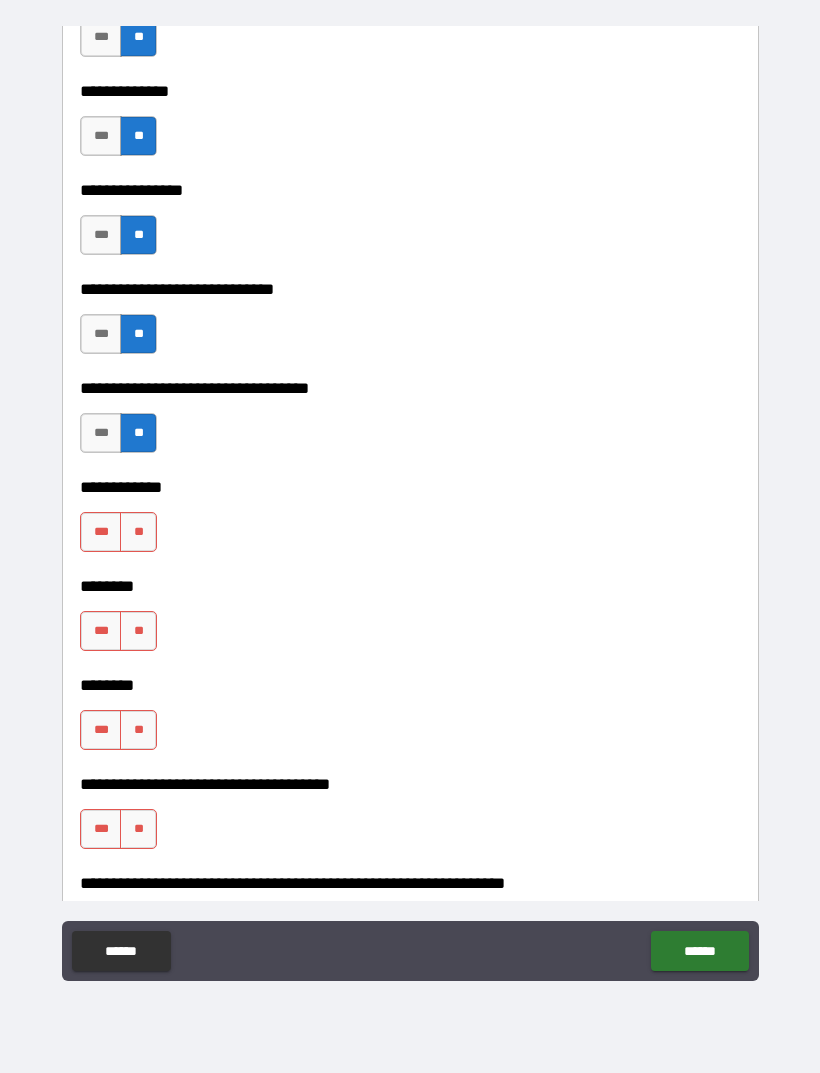 scroll, scrollTop: 7279, scrollLeft: 0, axis: vertical 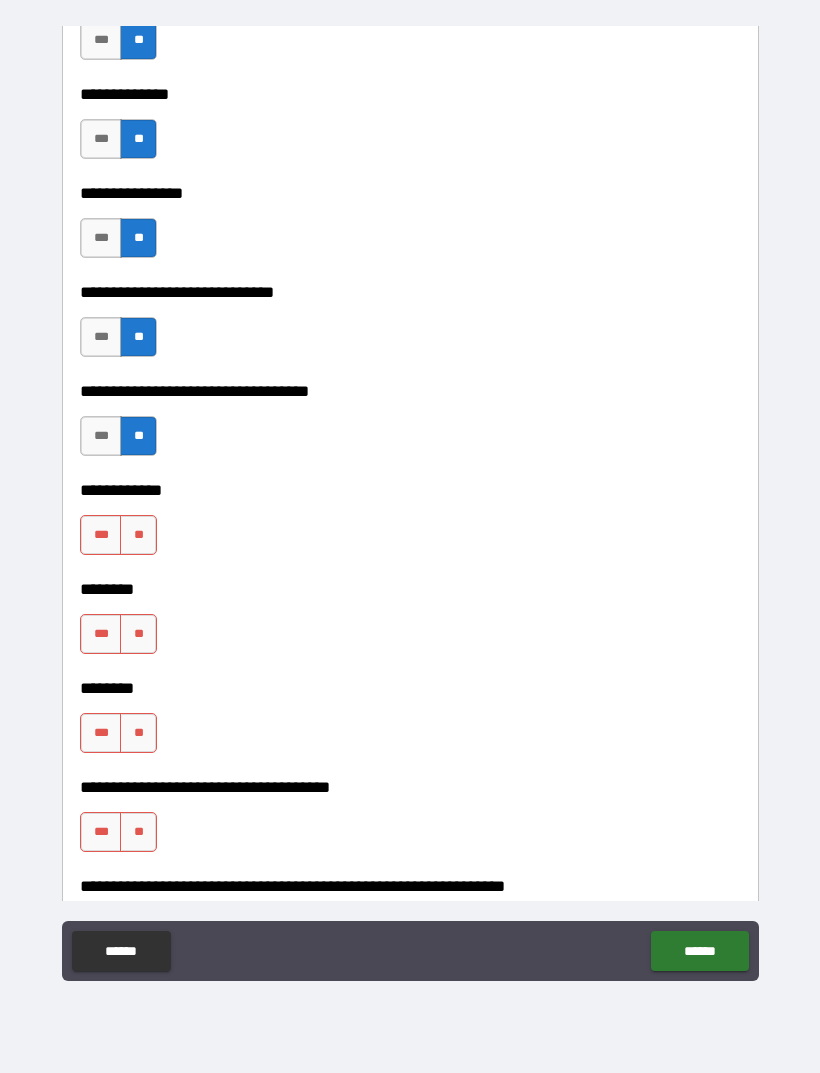 click on "**" at bounding box center [138, 535] 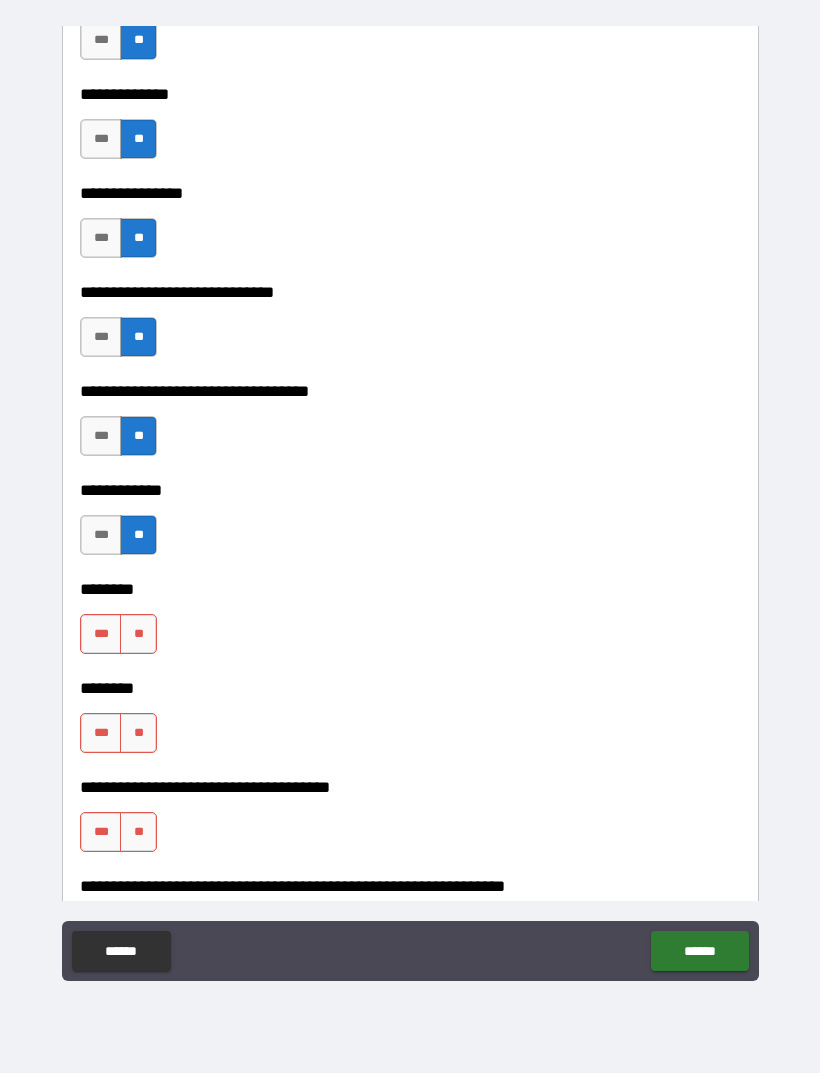 click on "**" at bounding box center (138, 634) 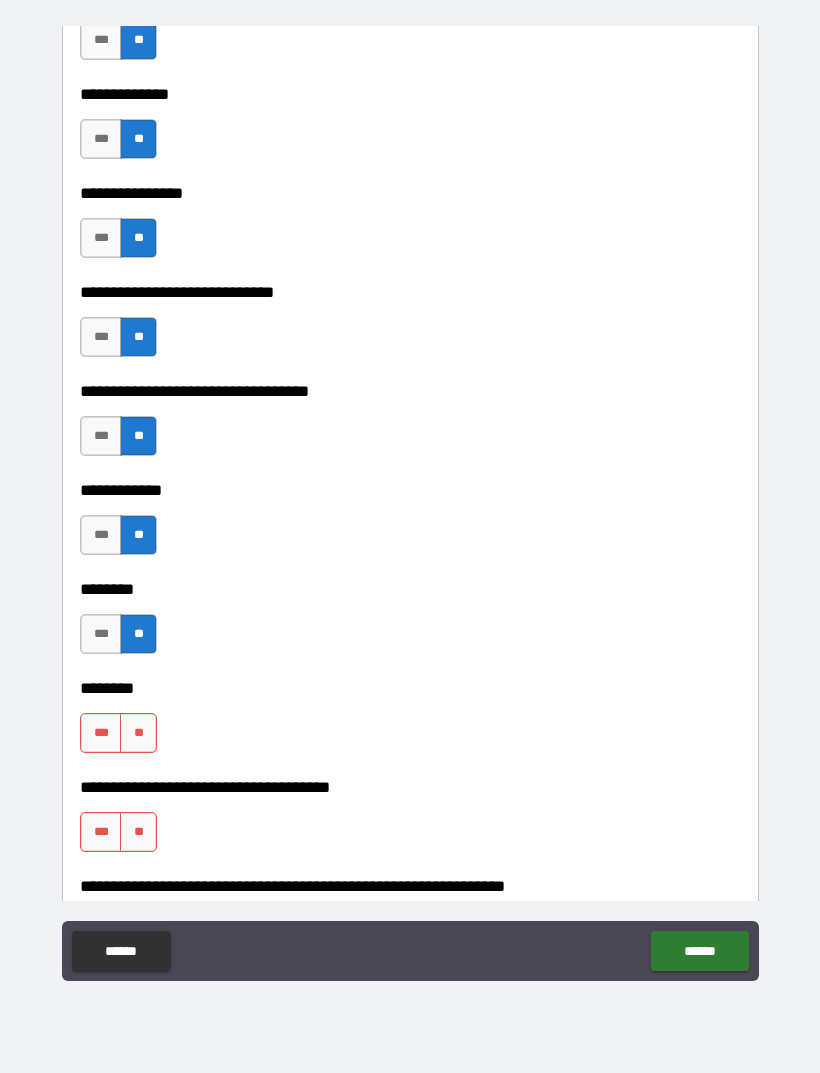 click on "**" at bounding box center (138, 733) 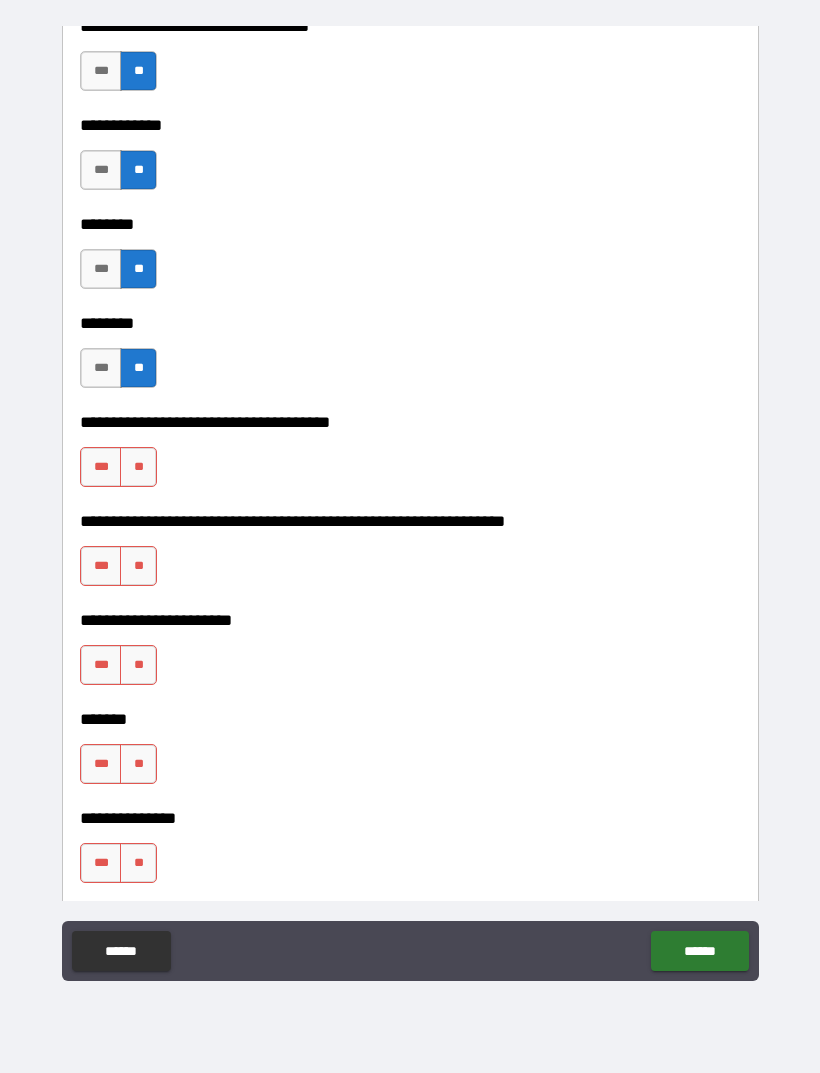 scroll, scrollTop: 7640, scrollLeft: 0, axis: vertical 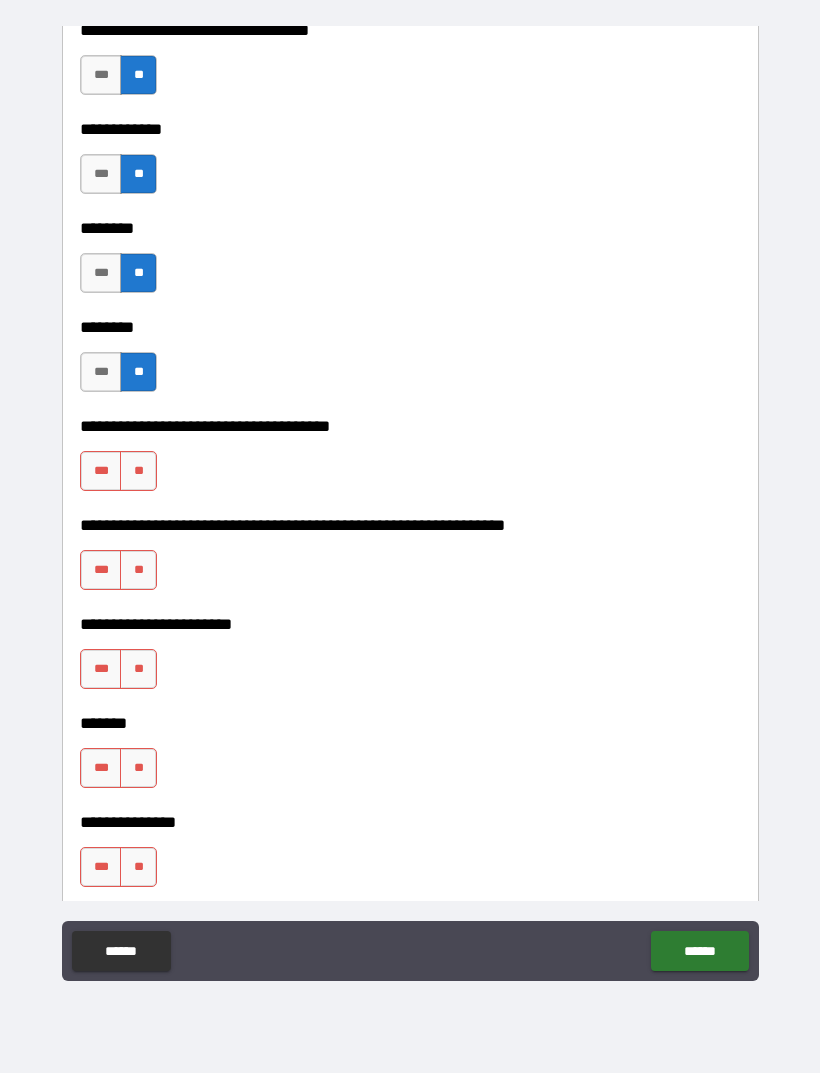 click on "**" at bounding box center [138, 471] 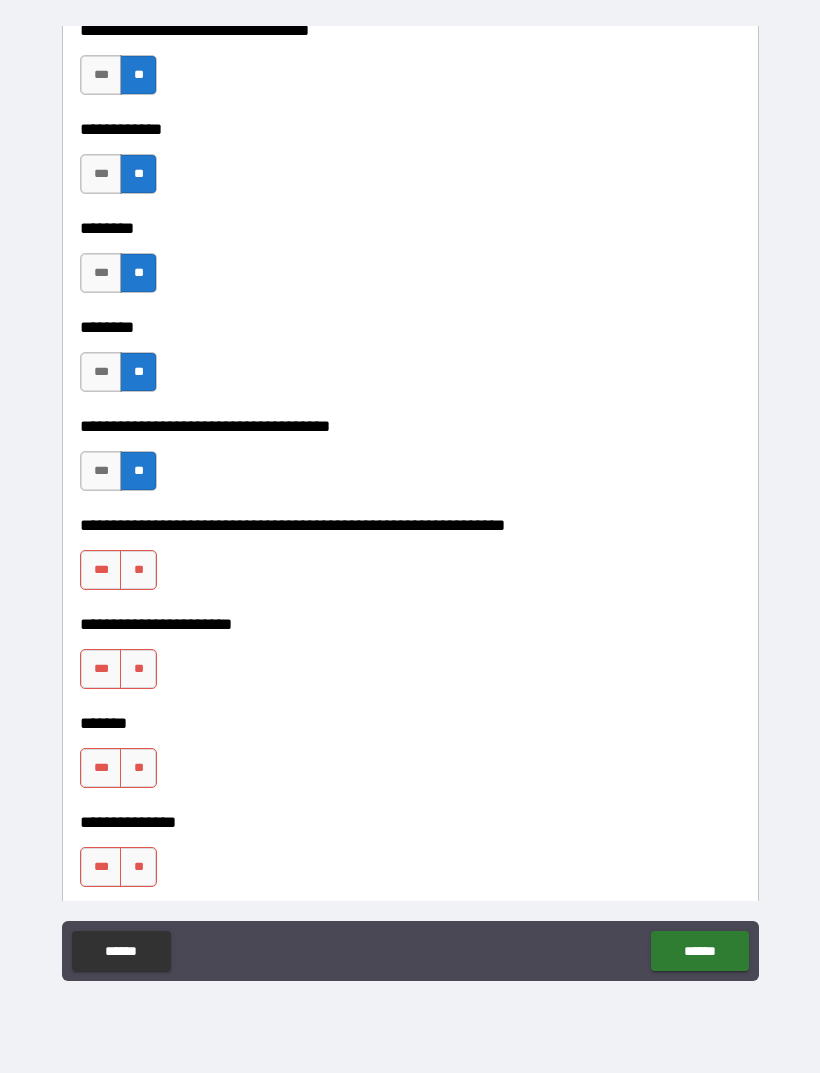 click on "**" at bounding box center (138, 570) 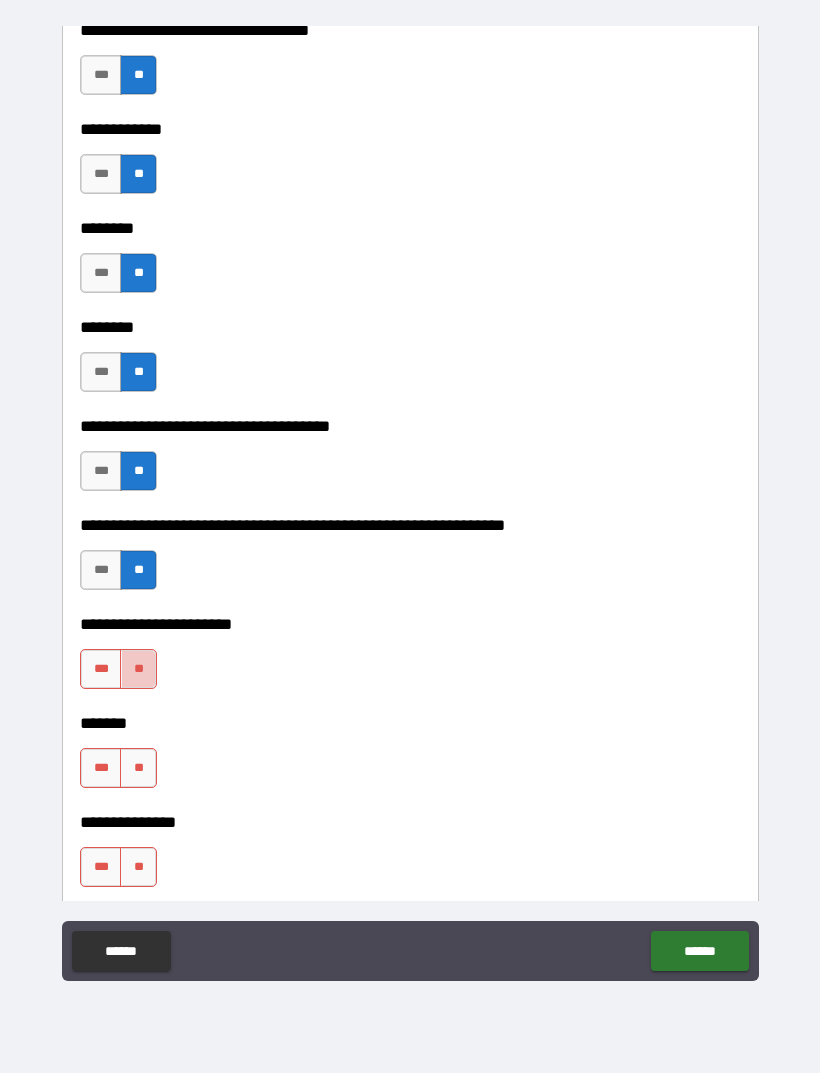 click on "**" at bounding box center (138, 669) 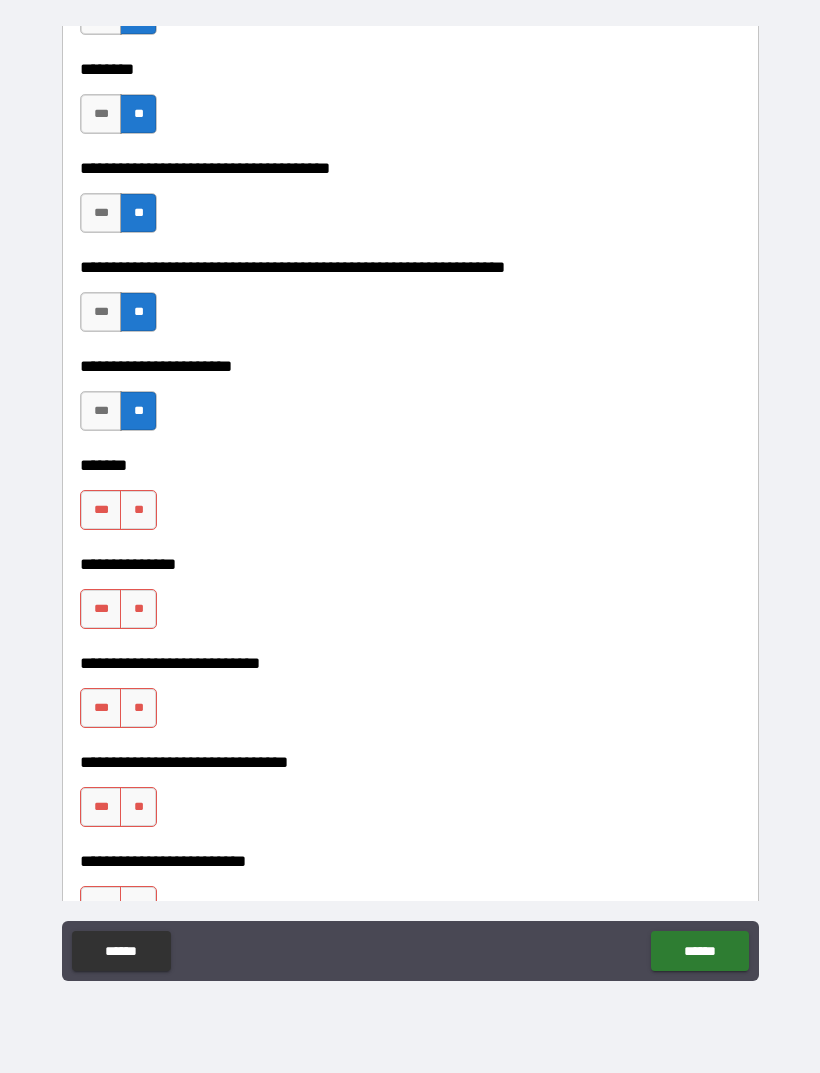 scroll, scrollTop: 7906, scrollLeft: 0, axis: vertical 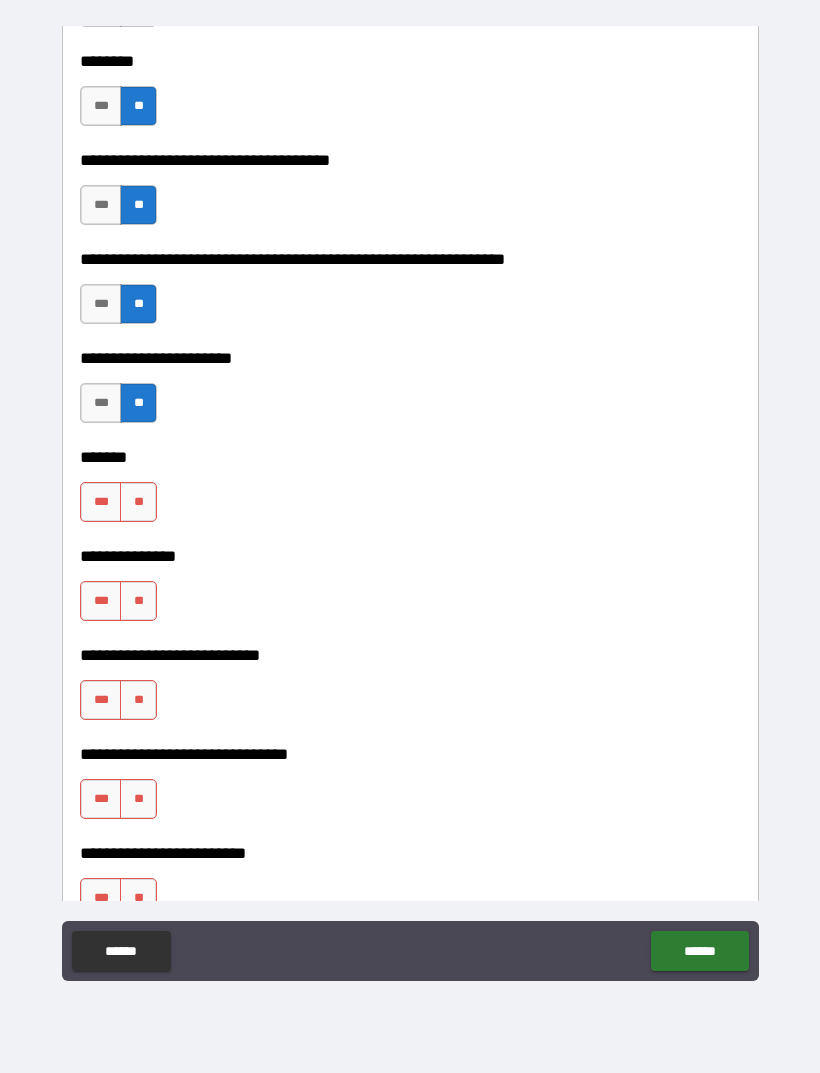 click on "**" at bounding box center [138, 502] 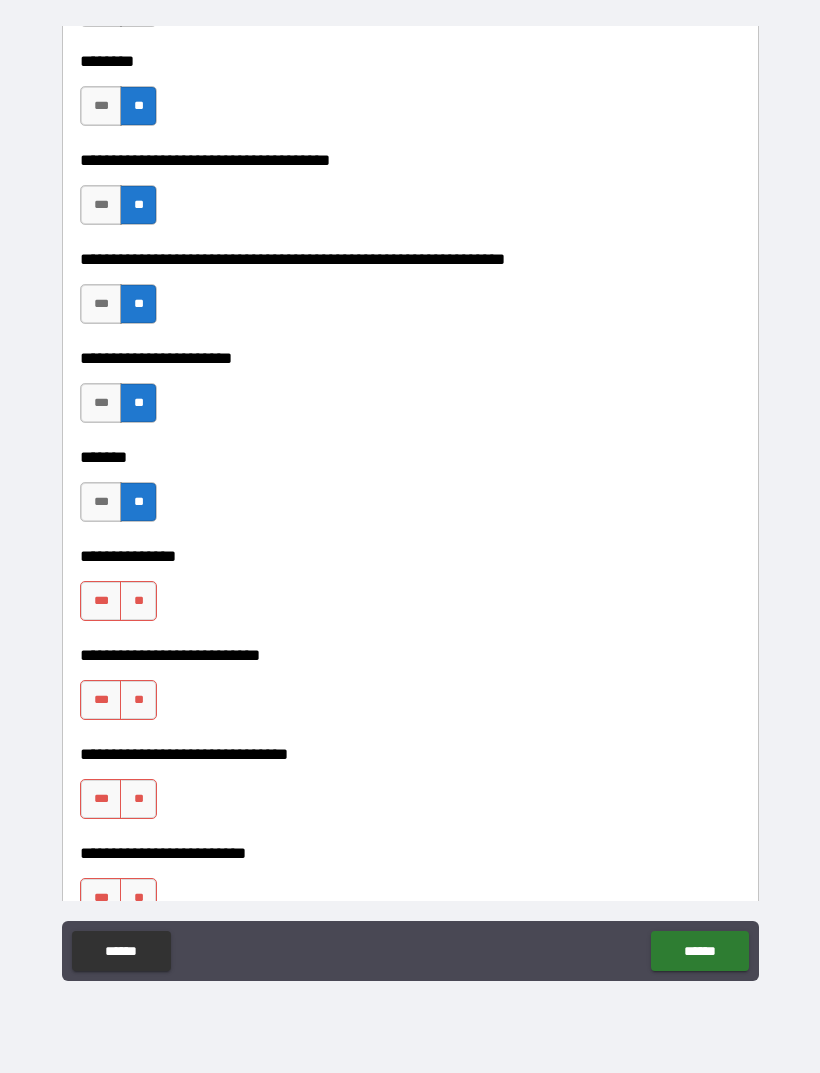 click on "**" at bounding box center [138, 601] 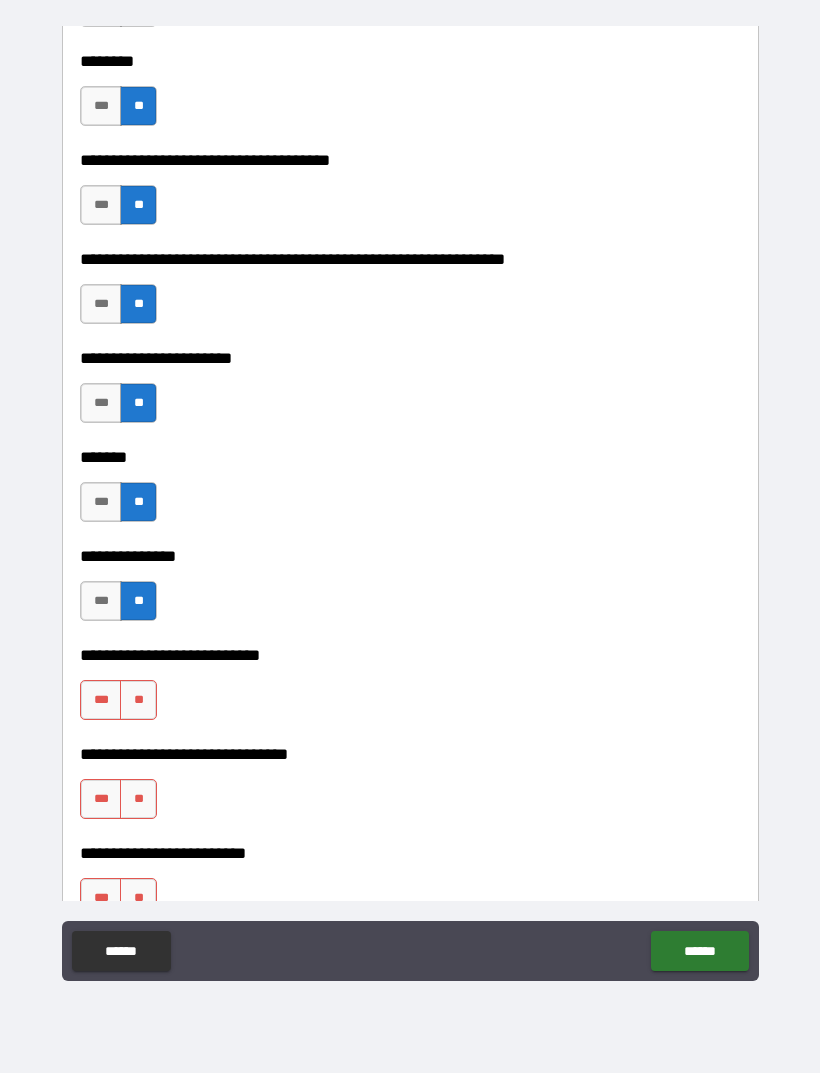 click on "**" at bounding box center (138, 700) 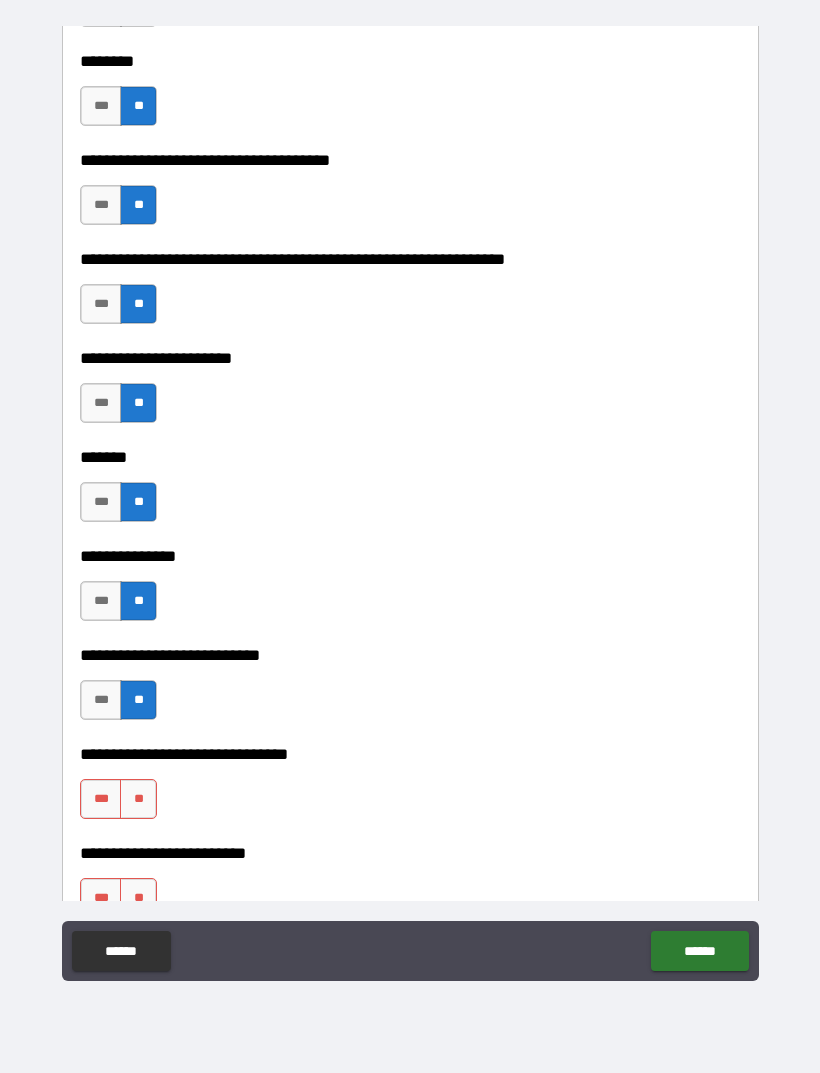 click on "**" at bounding box center [138, 799] 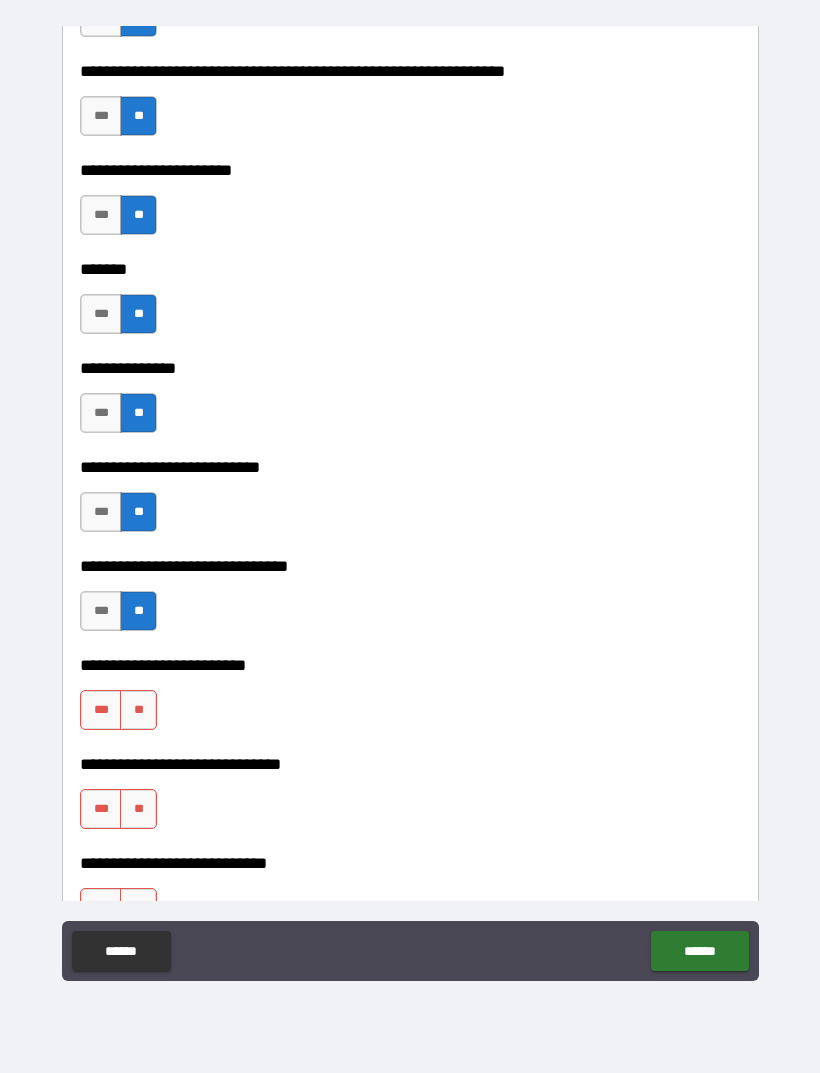 scroll, scrollTop: 8189, scrollLeft: 0, axis: vertical 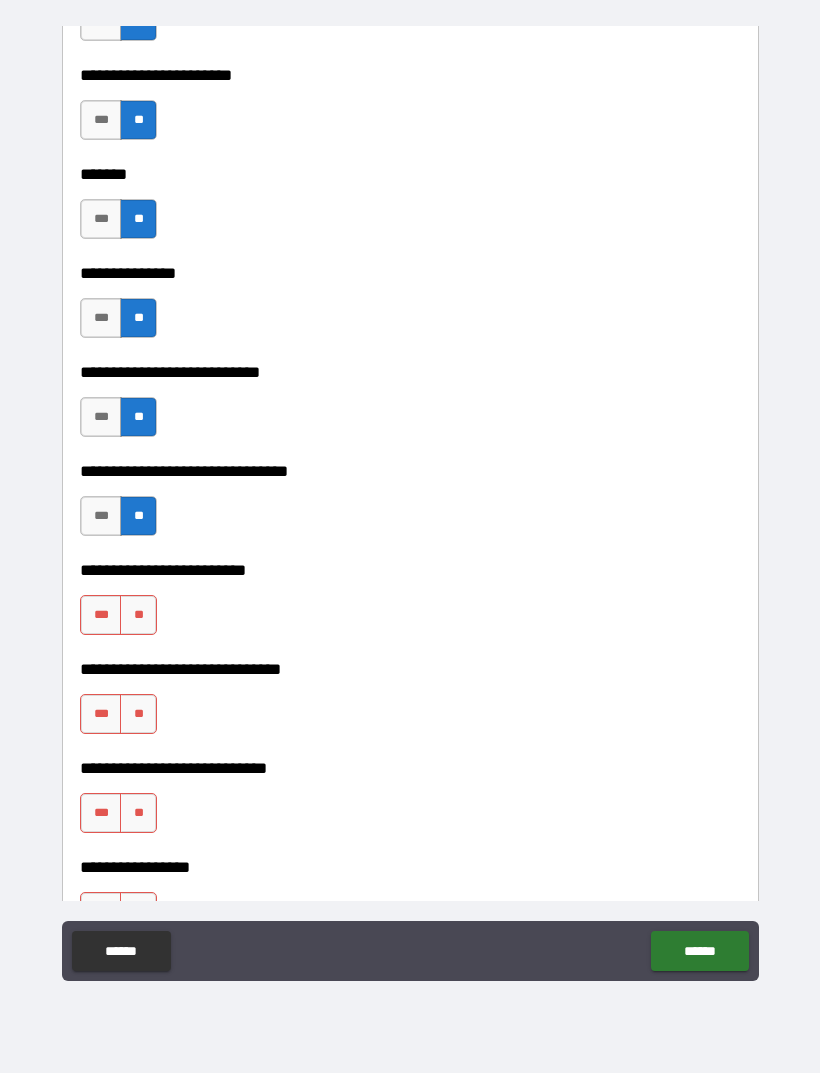 click on "[FIRST] [LAST] [PHONE]" at bounding box center [410, 556] 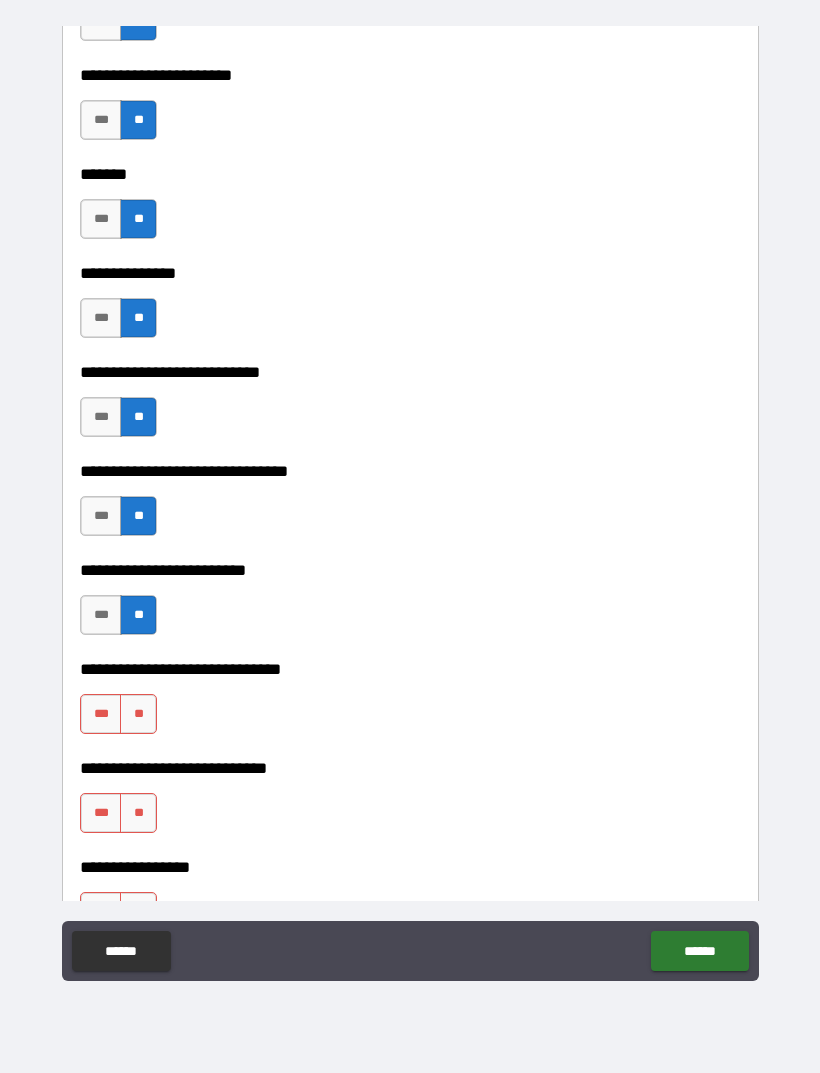 click on "**" at bounding box center (138, 714) 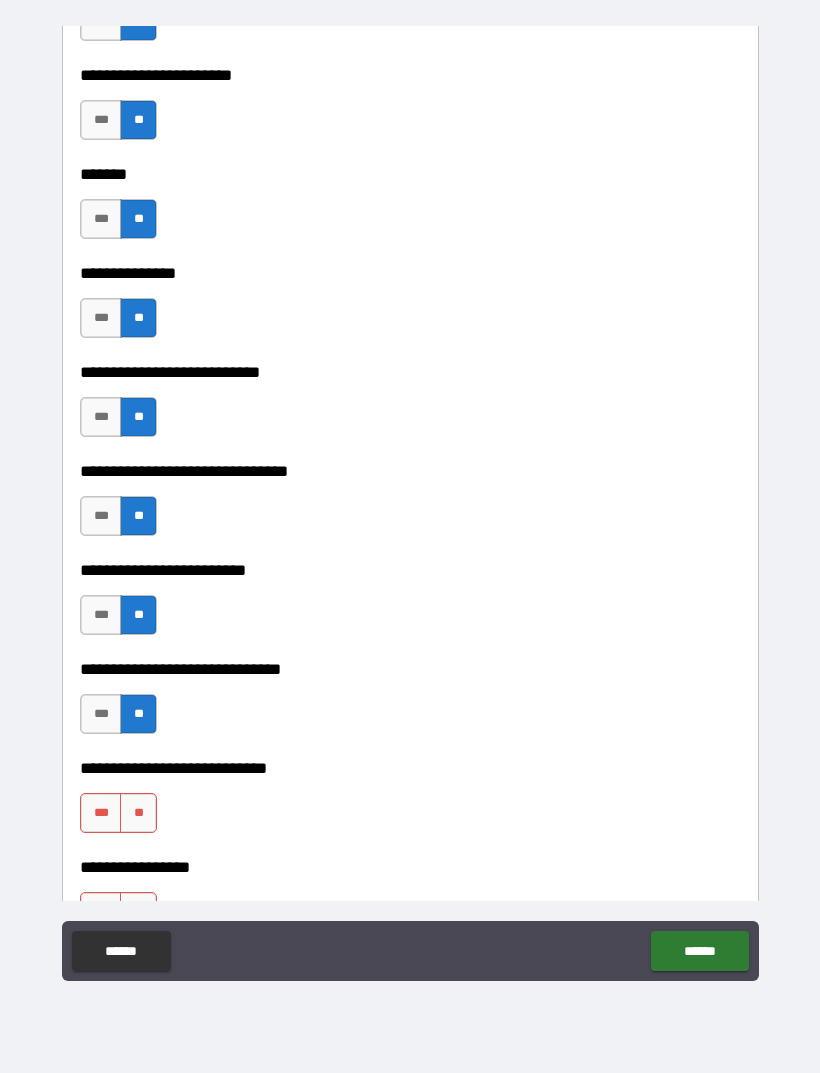 click on "**" at bounding box center (138, 813) 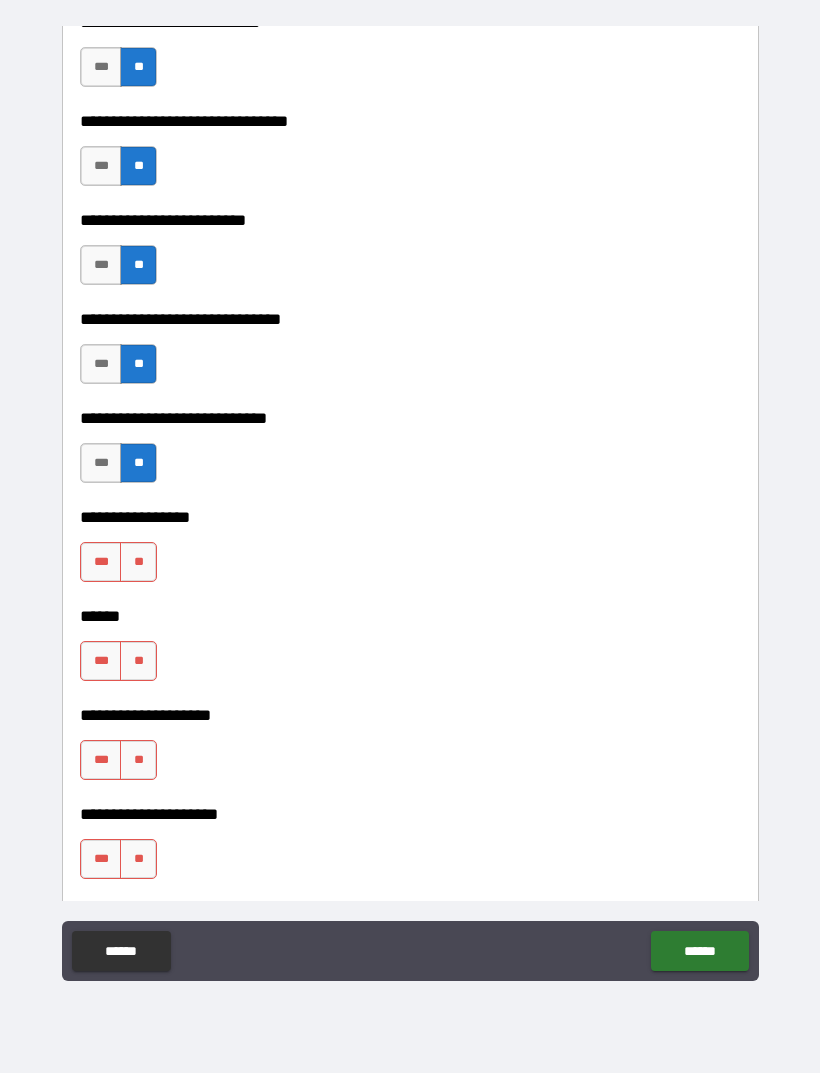 scroll, scrollTop: 8530, scrollLeft: 0, axis: vertical 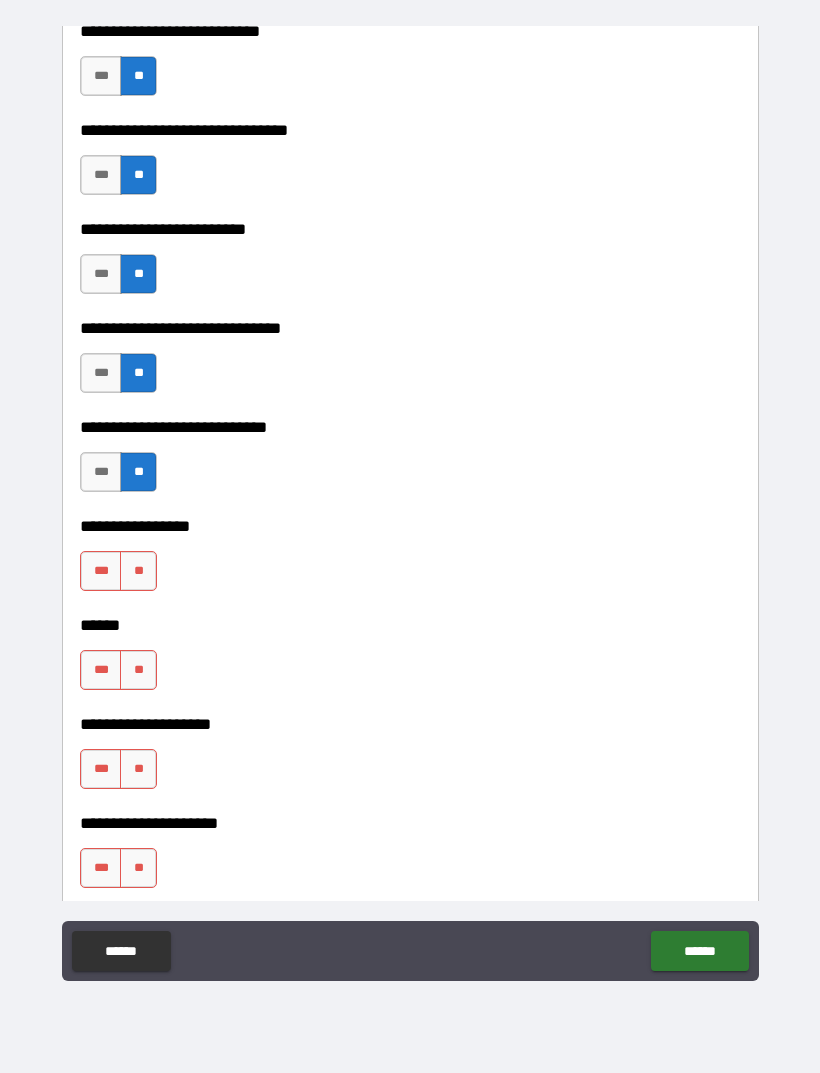 click on "**********" at bounding box center [410, 526] 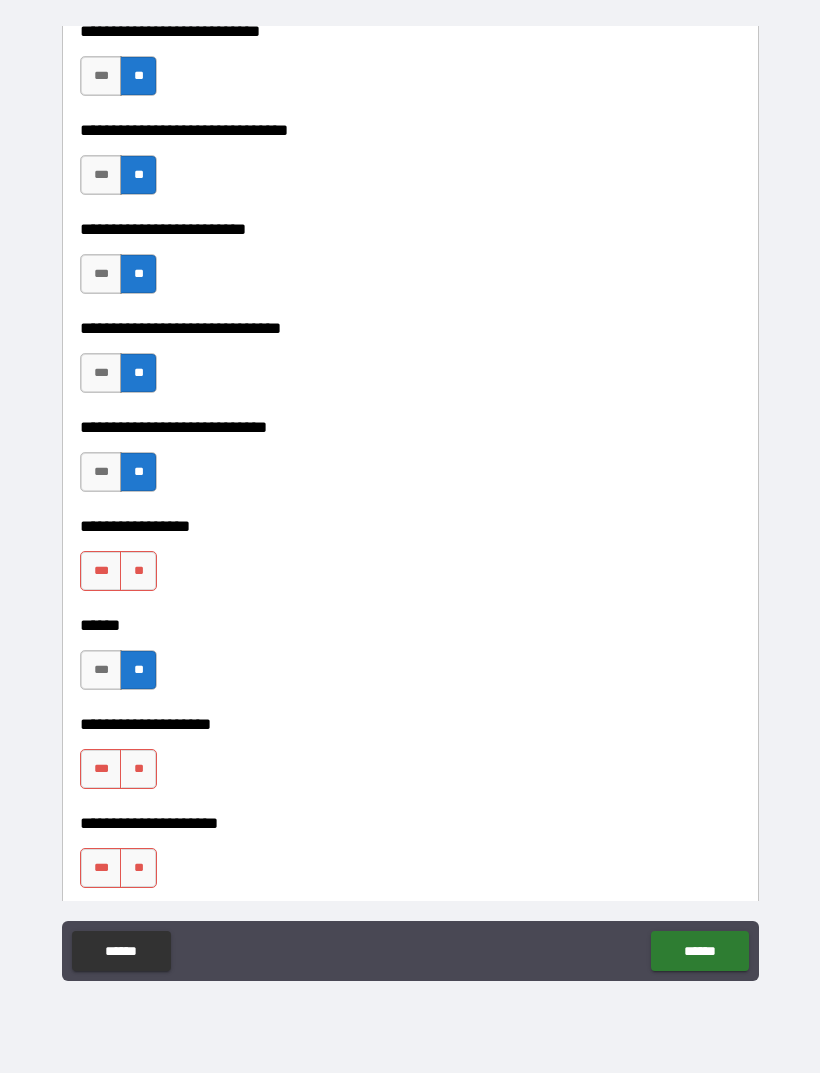 click on "**********" at bounding box center (410, 611) 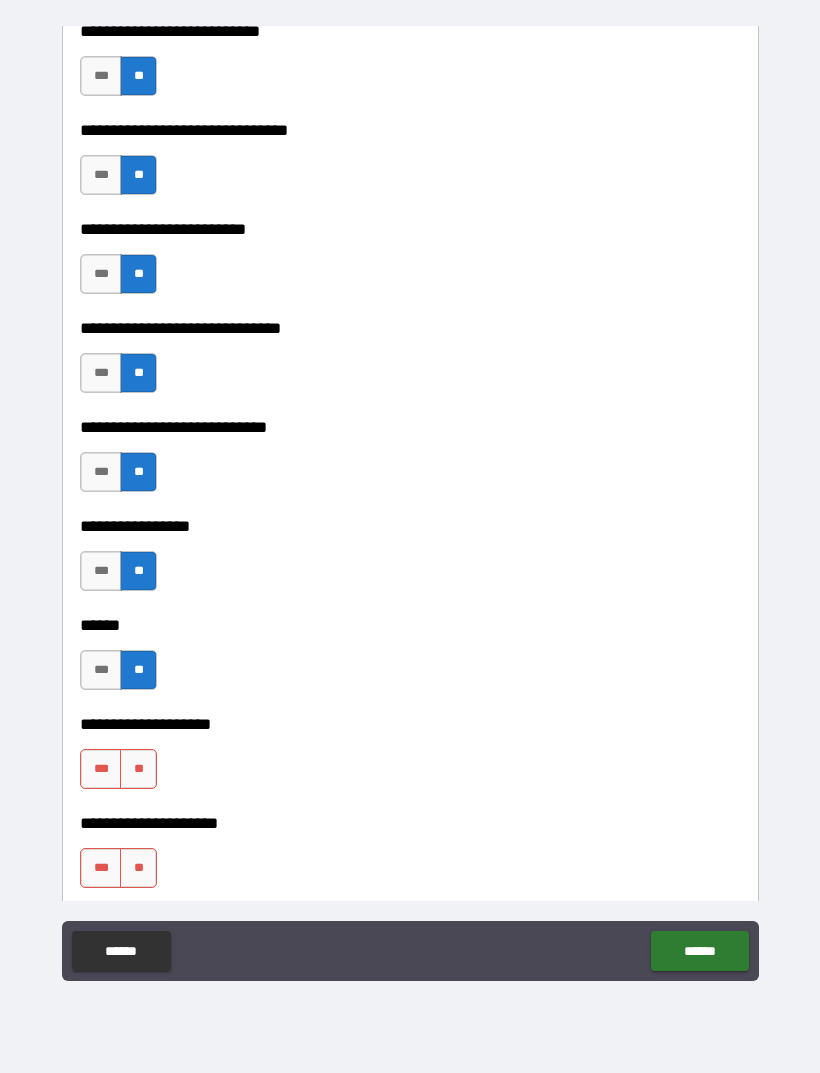 click on "**" at bounding box center (138, 769) 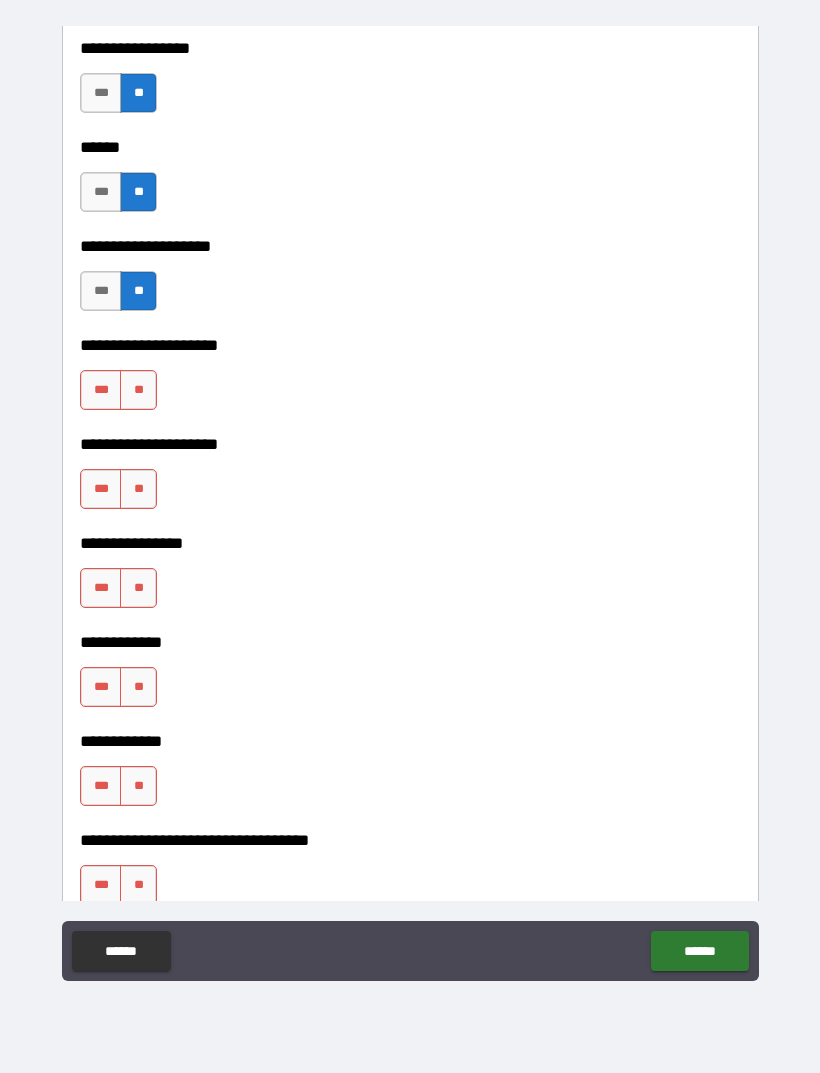 scroll, scrollTop: 9006, scrollLeft: 0, axis: vertical 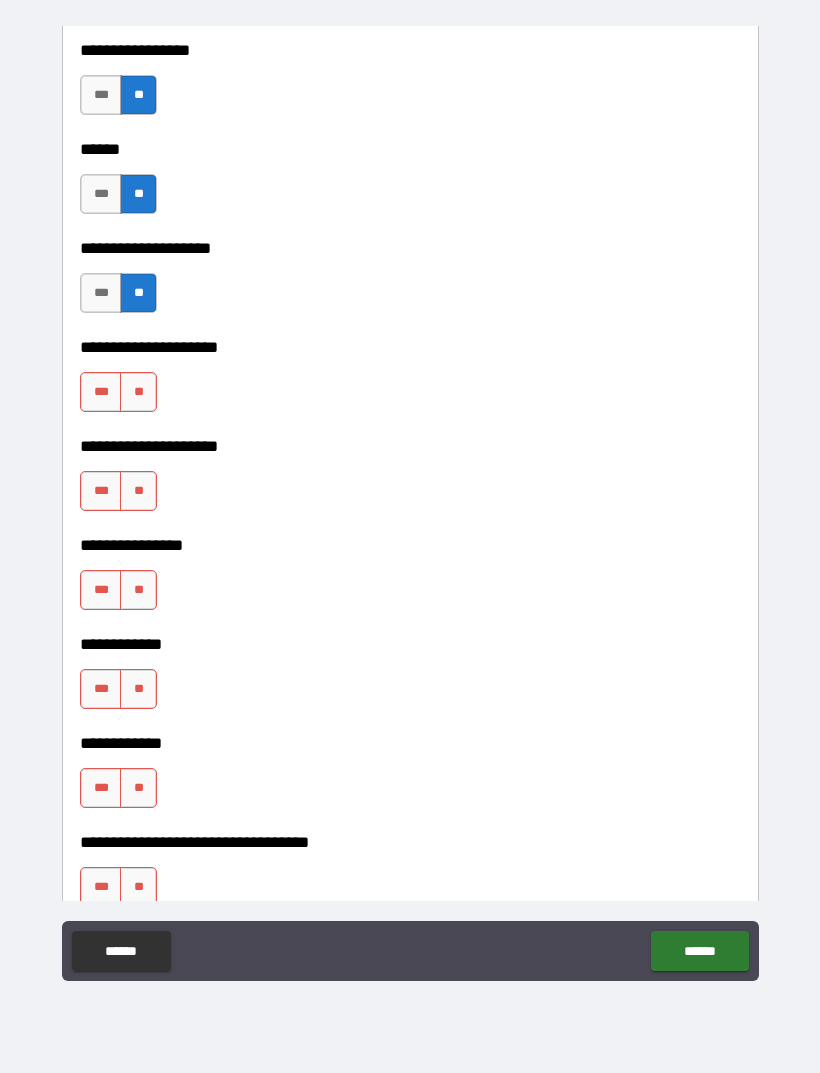 click on "**" at bounding box center [138, 392] 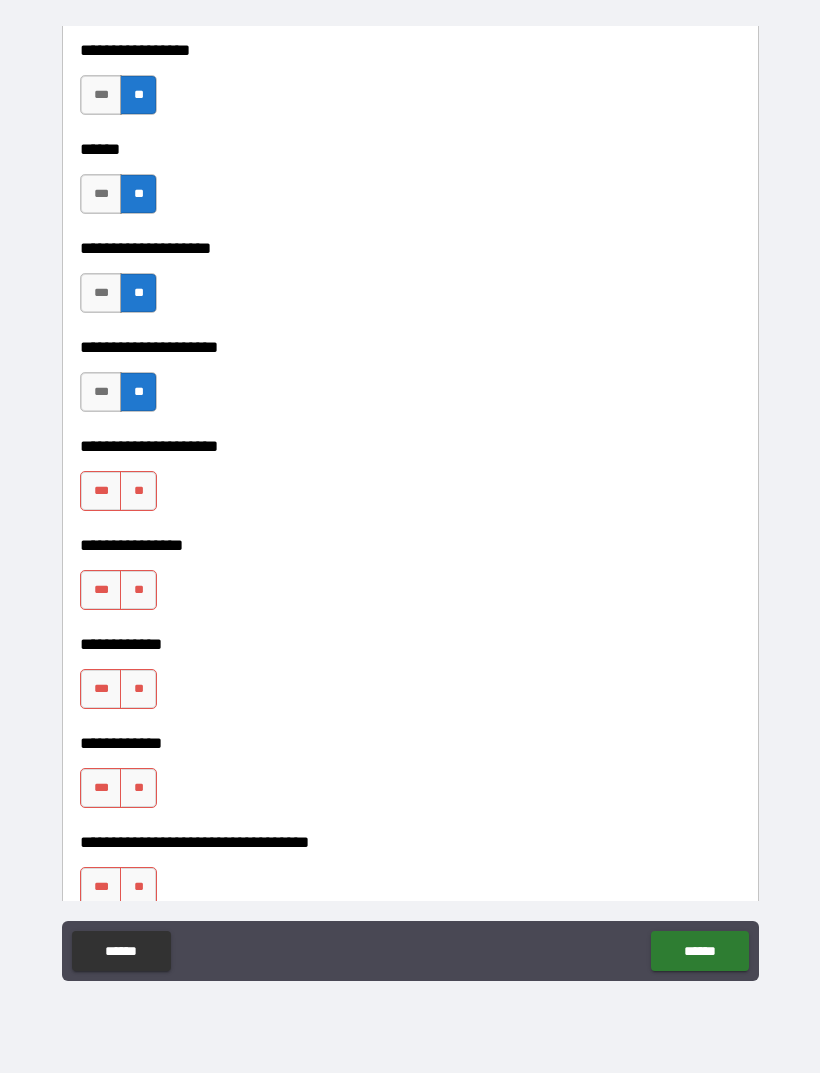 click on "**" at bounding box center [138, 491] 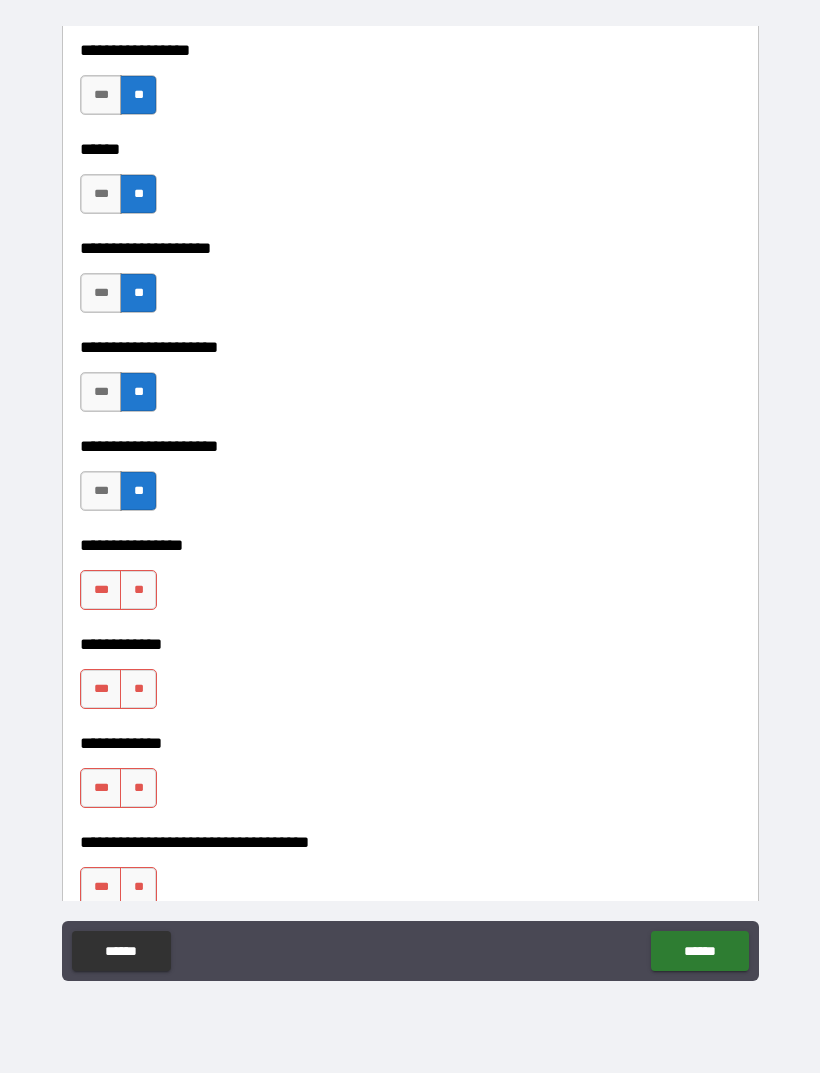 click on "**" at bounding box center [138, 590] 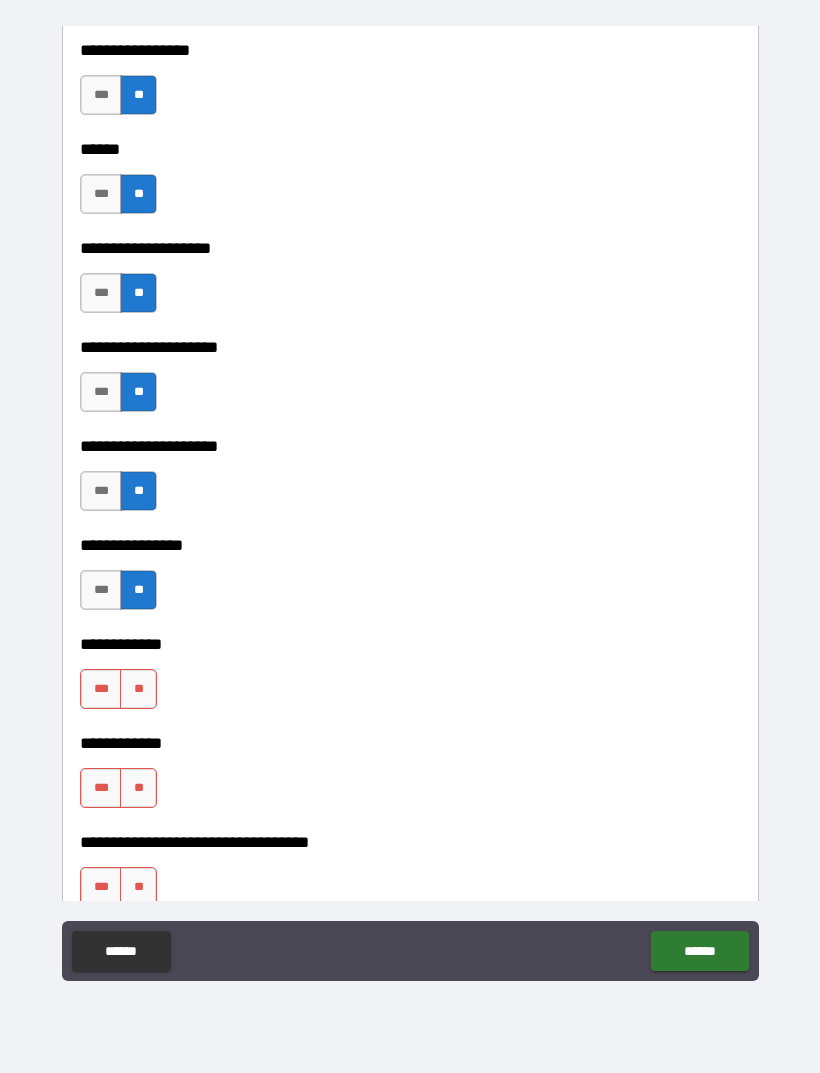 click on "**" at bounding box center (138, 689) 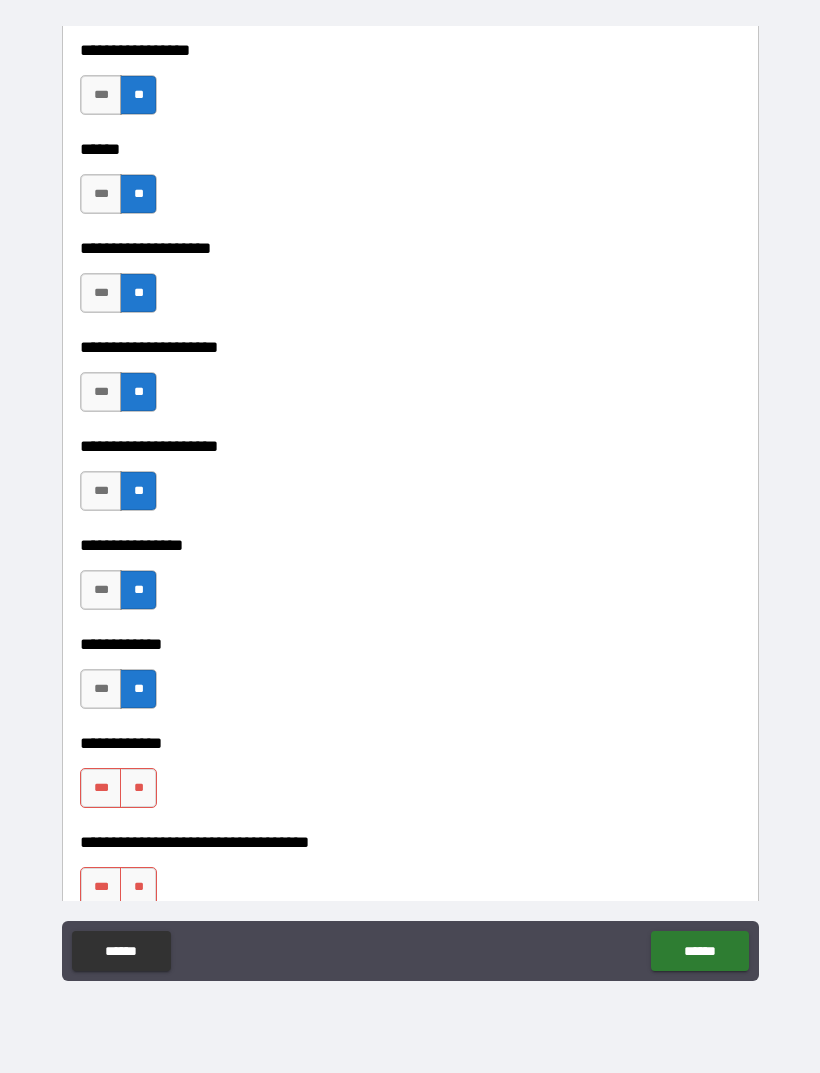 click on "*** **" at bounding box center (118, 788) 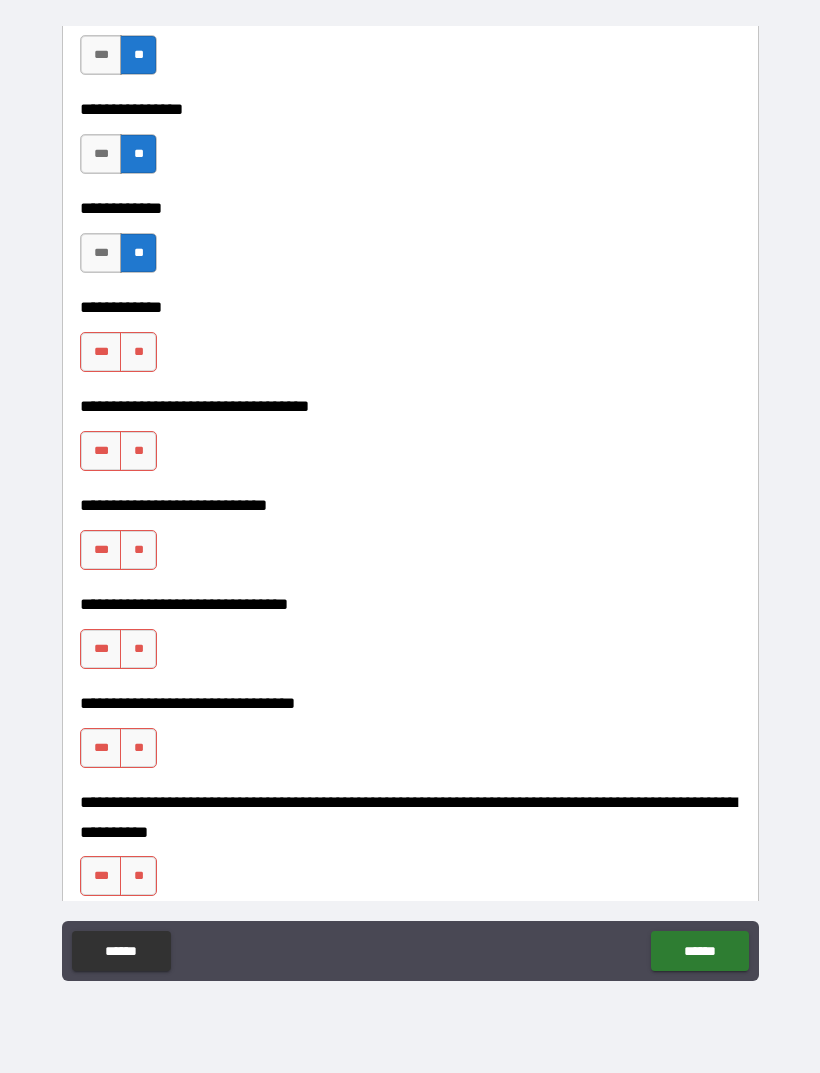 scroll, scrollTop: 9441, scrollLeft: 0, axis: vertical 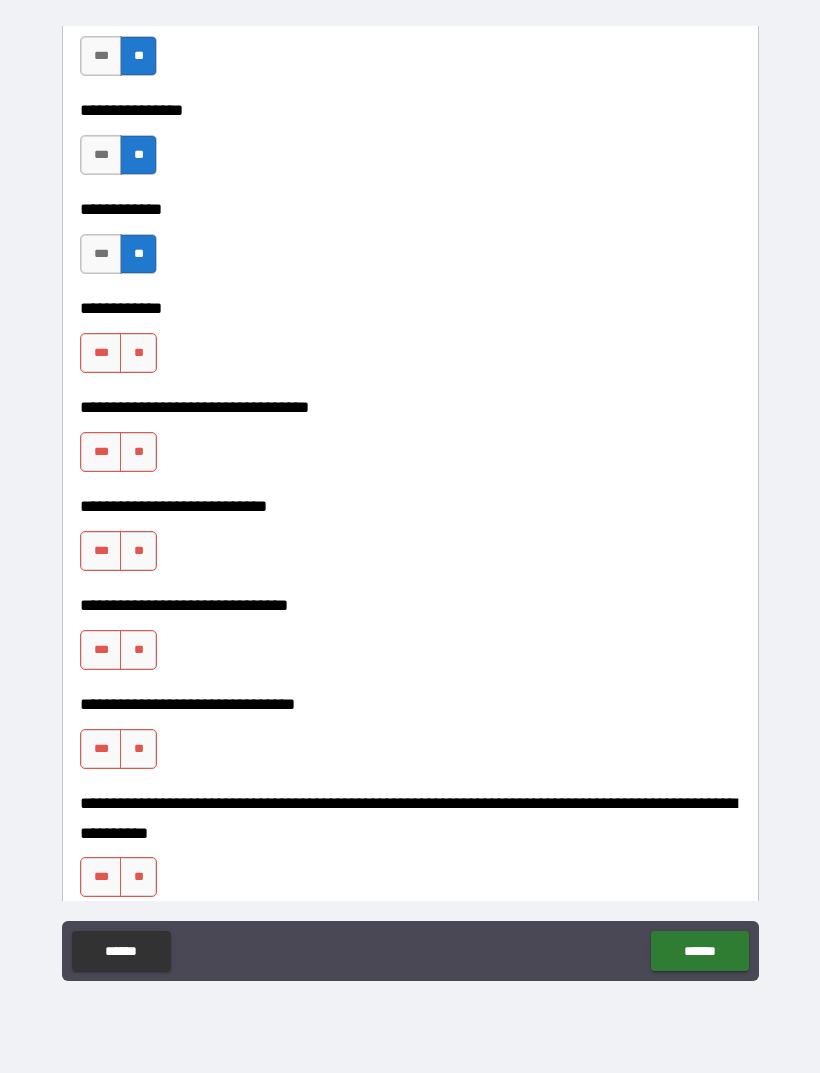 click on "**" at bounding box center (138, 353) 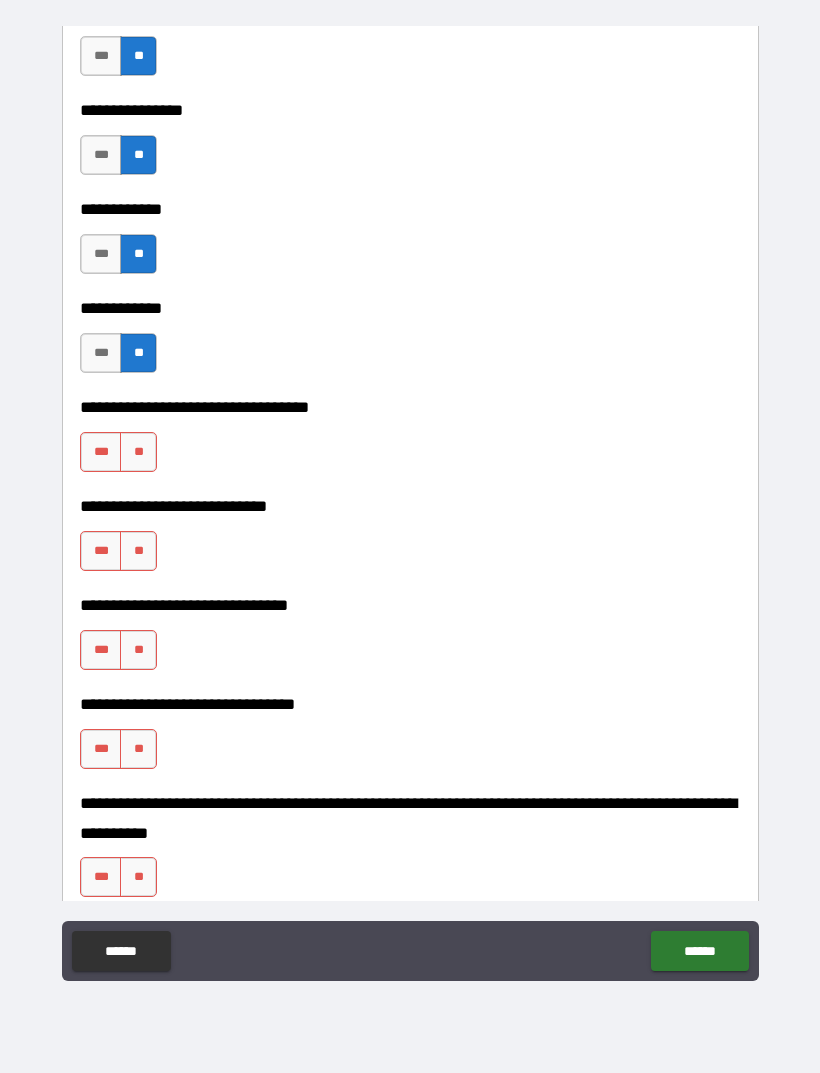 click on "**" at bounding box center [138, 452] 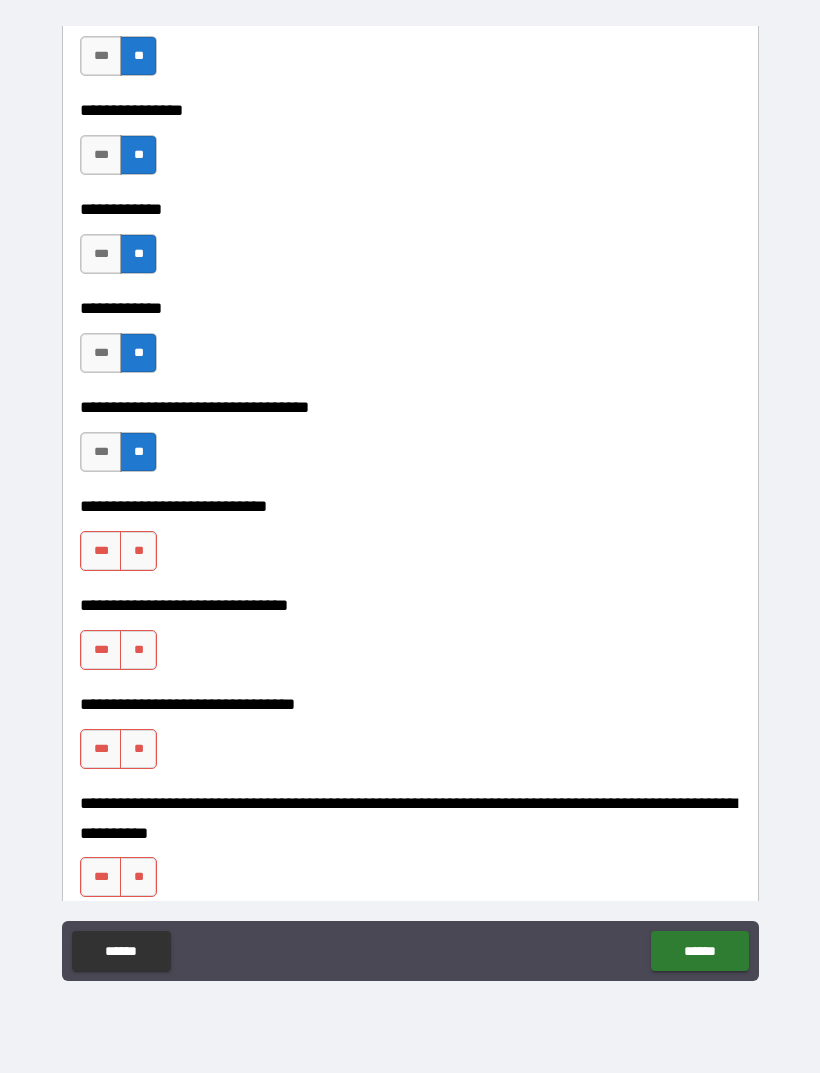 click on "**" at bounding box center [138, 551] 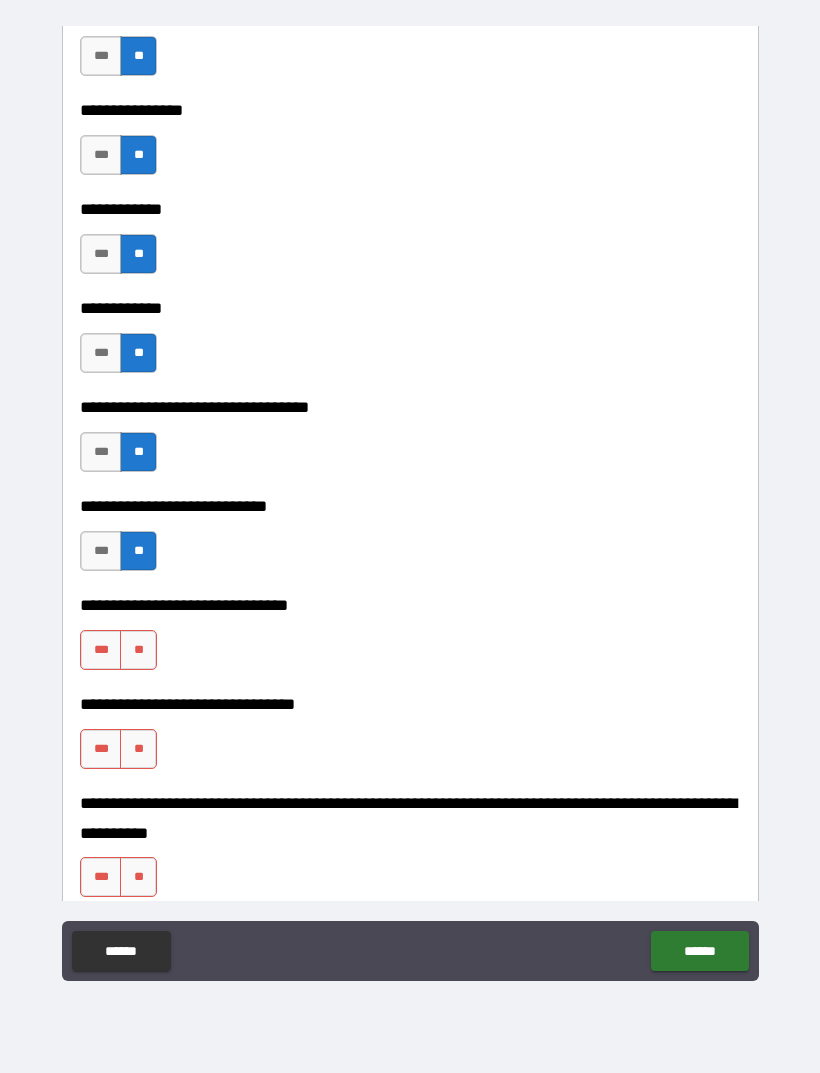 click on "**" at bounding box center (138, 650) 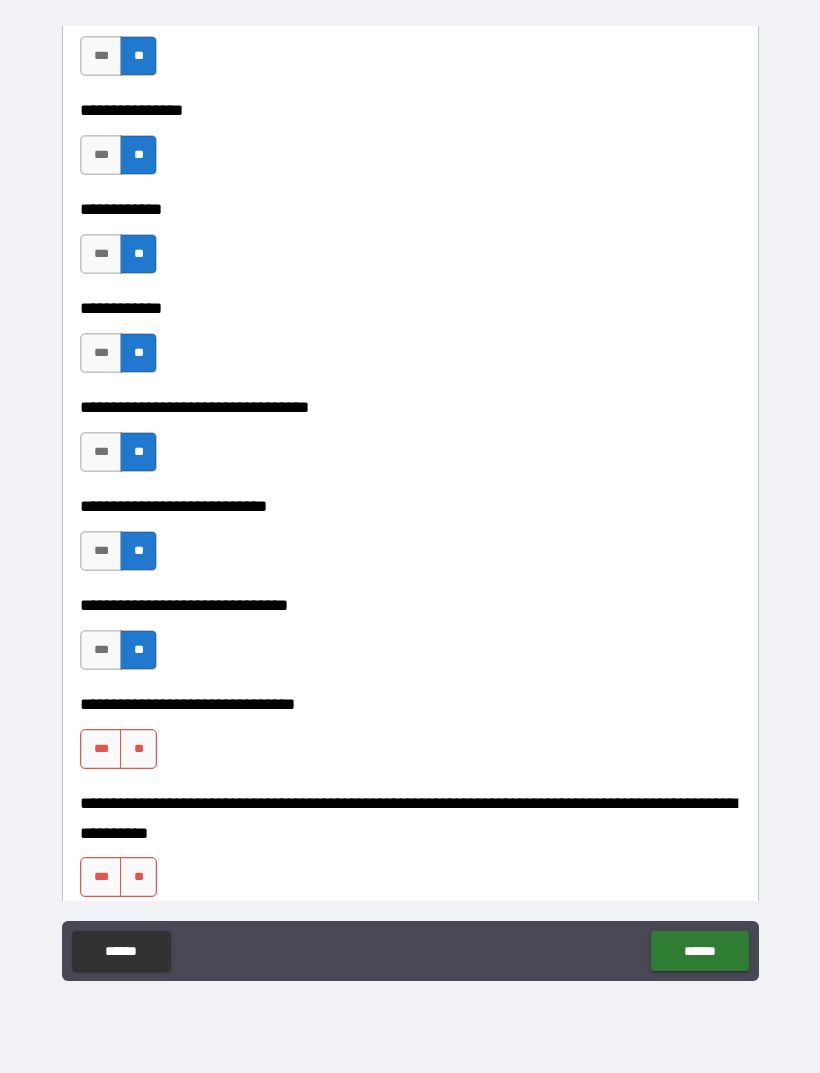 click on "*** **" at bounding box center [118, 749] 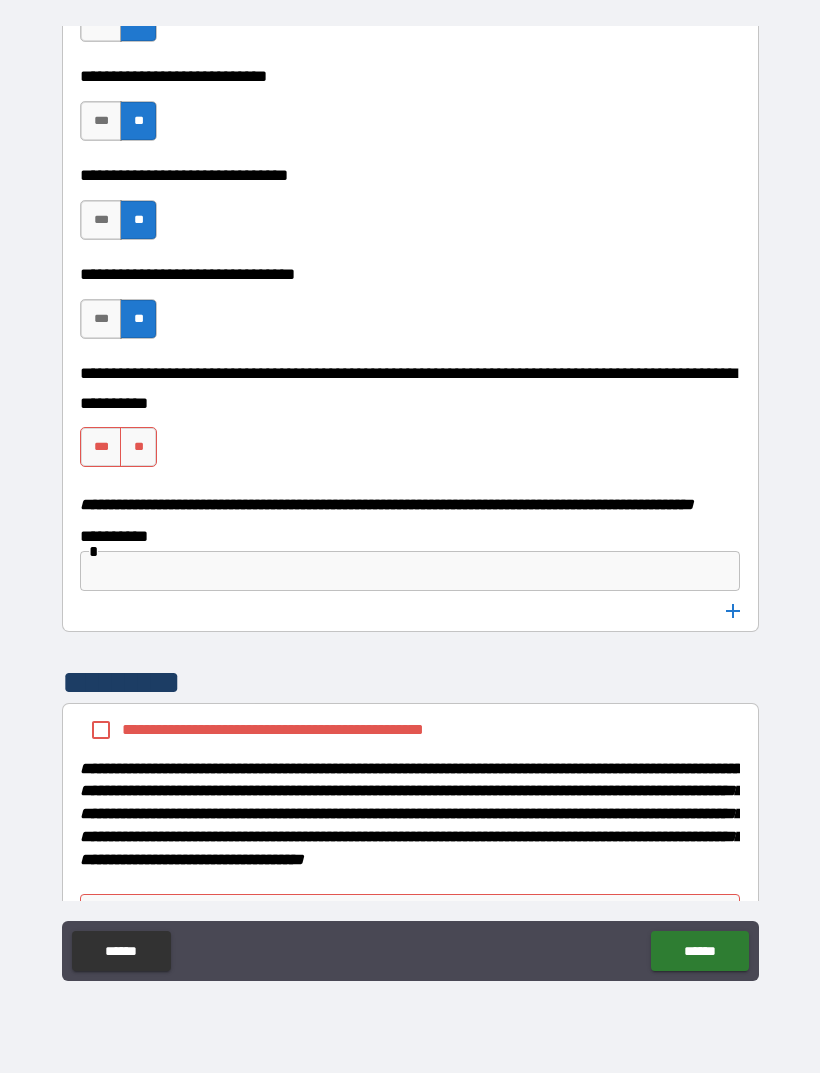 scroll, scrollTop: 9870, scrollLeft: 0, axis: vertical 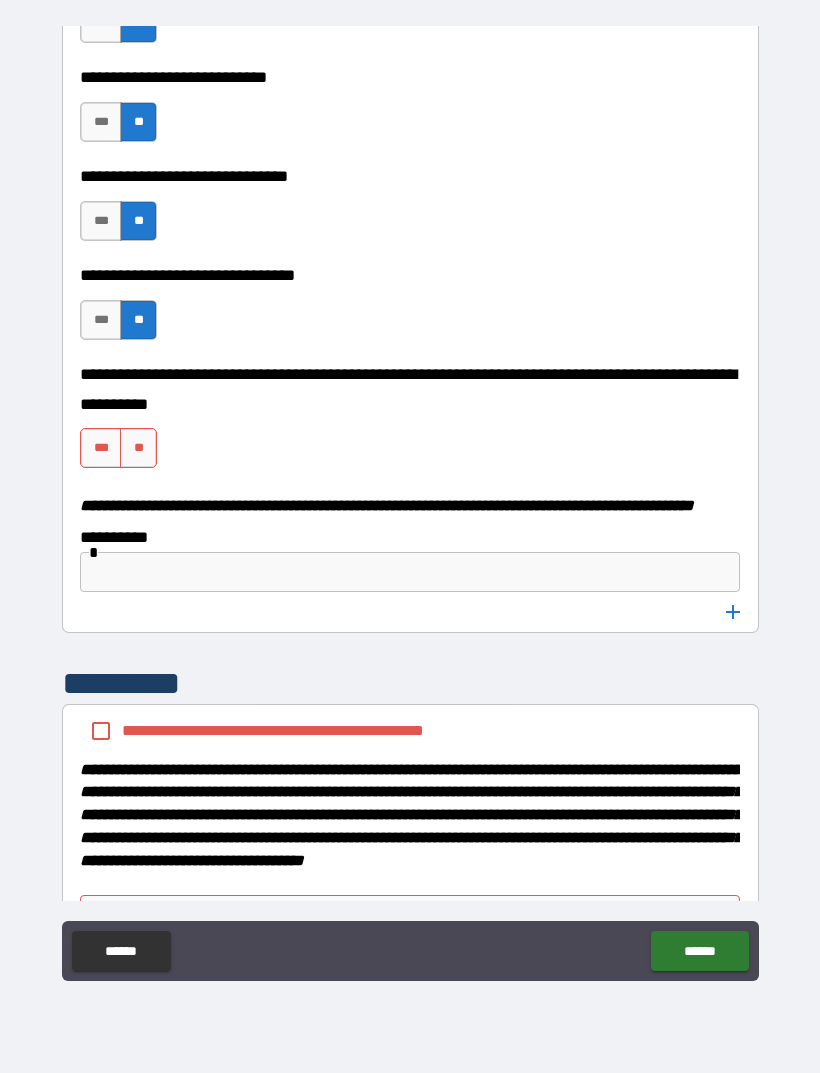 click on "**" at bounding box center (138, 448) 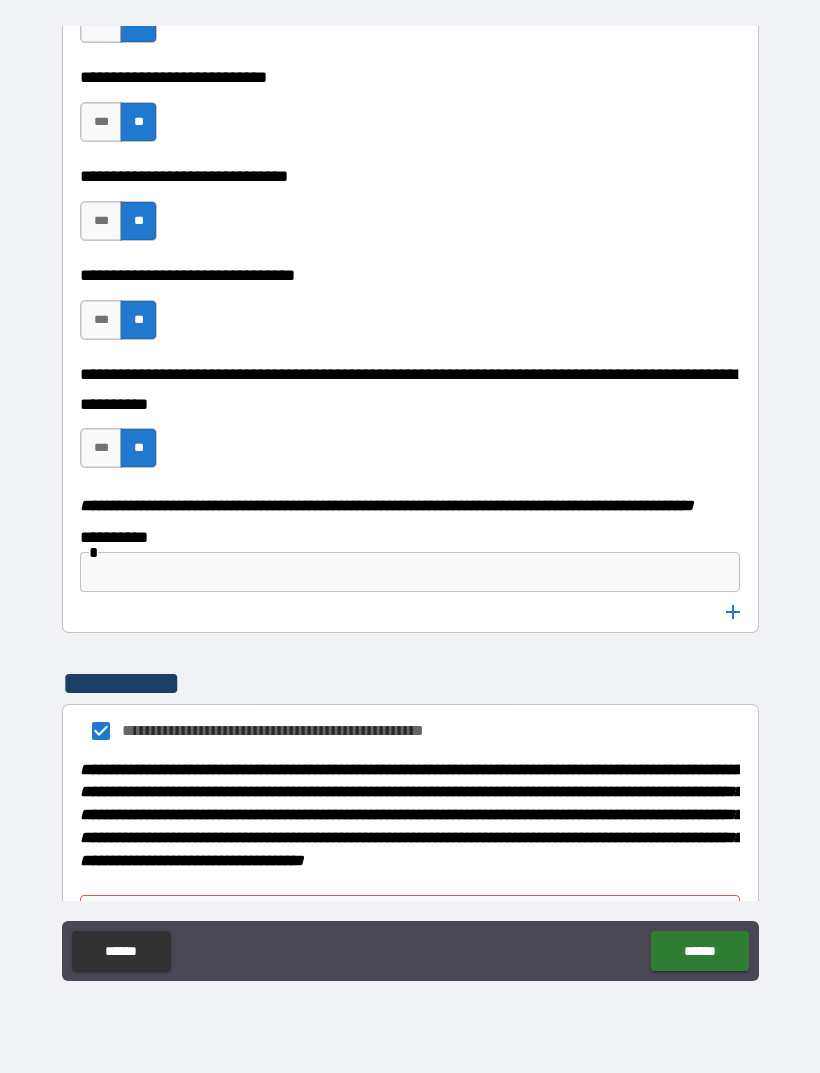 click on "******" at bounding box center [699, 951] 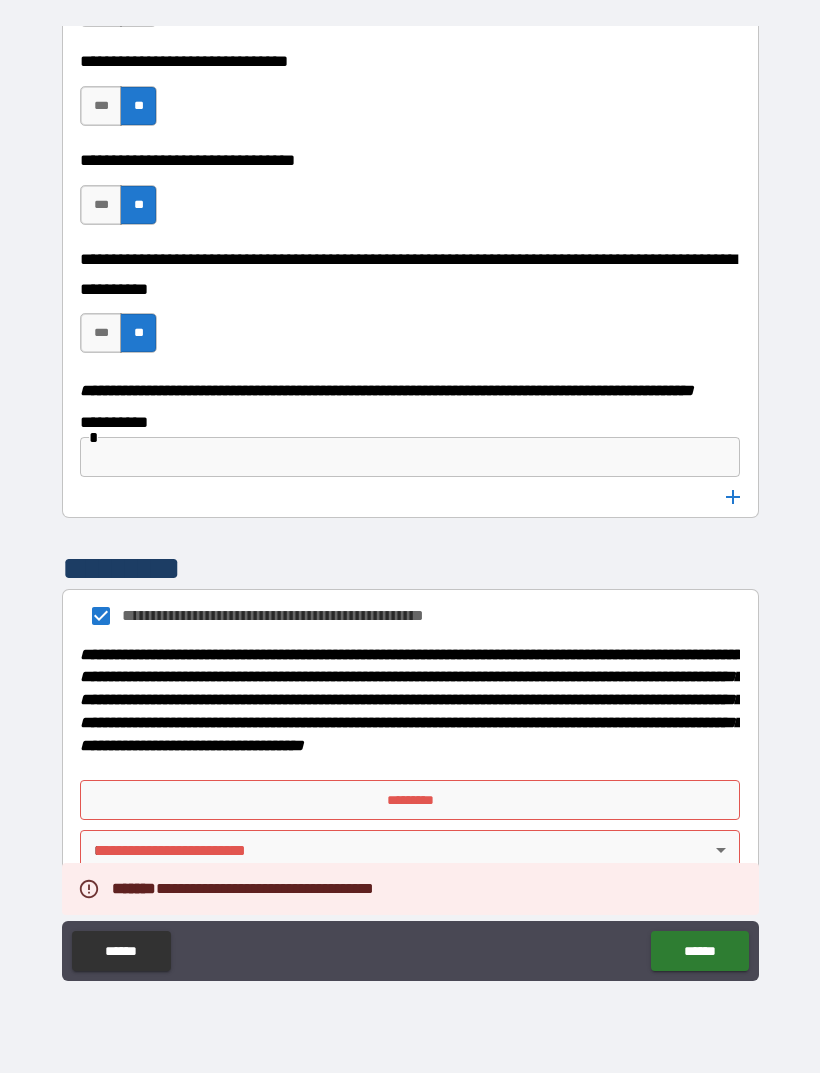 scroll, scrollTop: 10041, scrollLeft: 0, axis: vertical 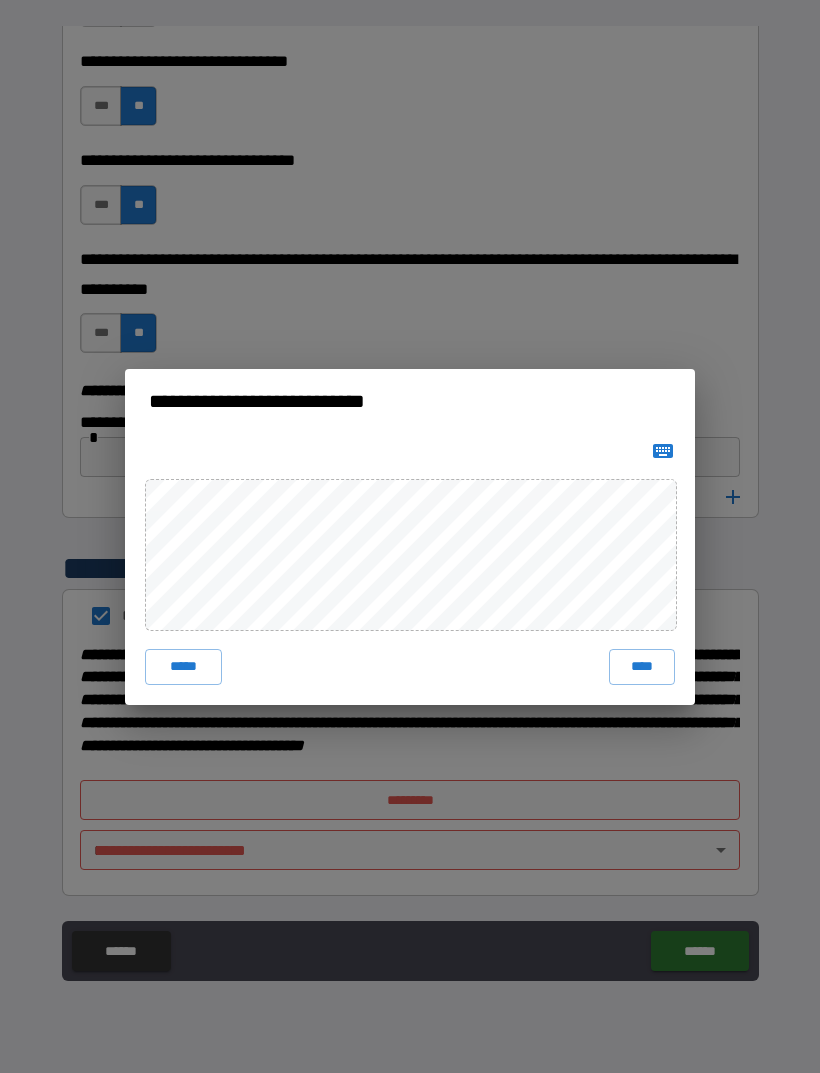 click on "****" at bounding box center [642, 667] 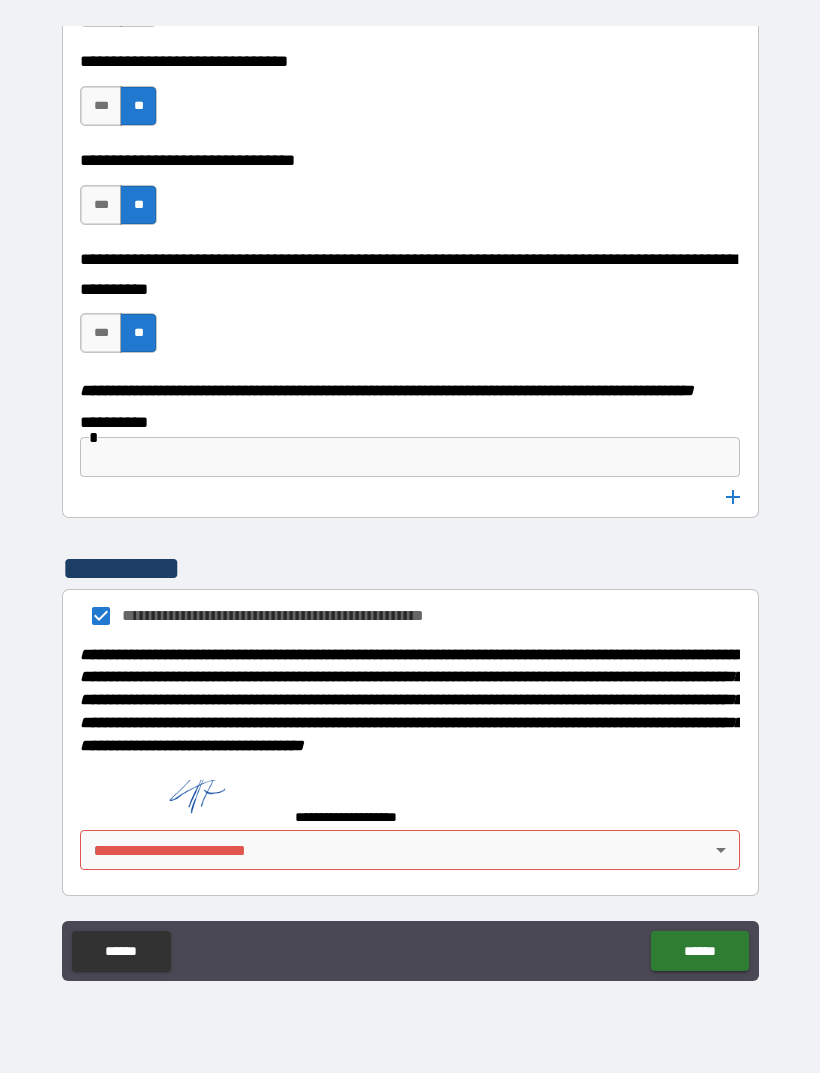 scroll, scrollTop: 10031, scrollLeft: 0, axis: vertical 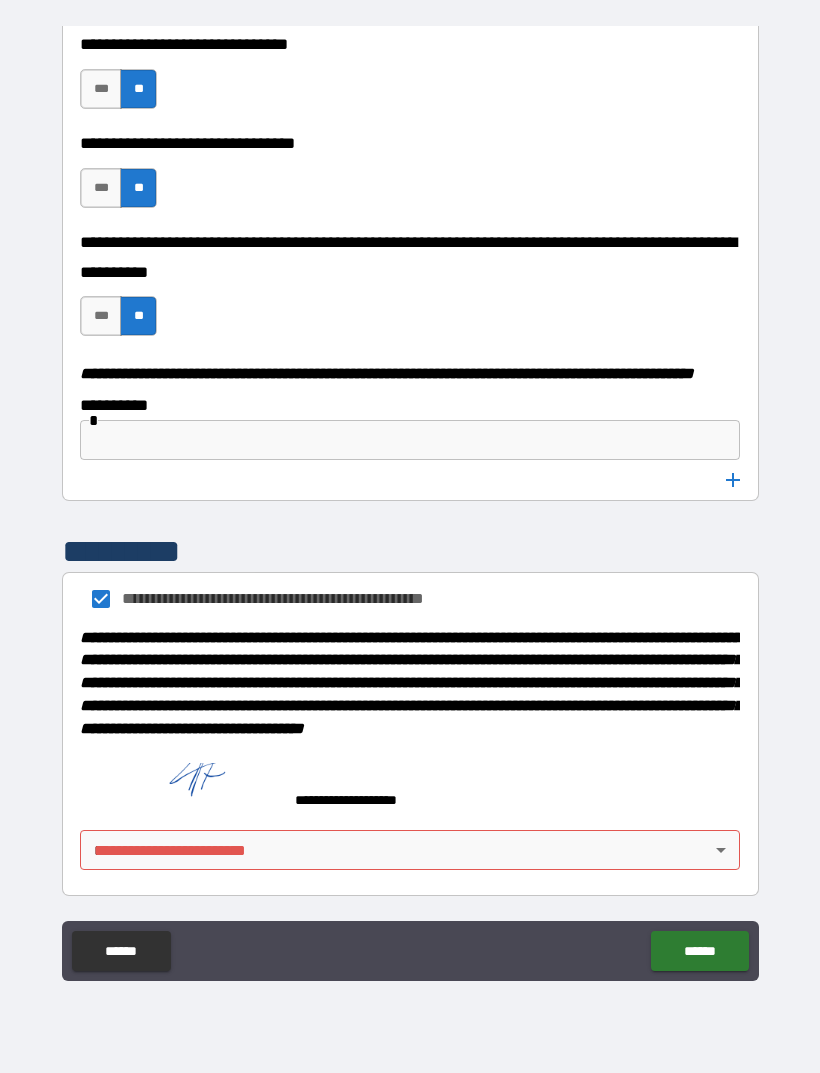 click on "******" at bounding box center (699, 951) 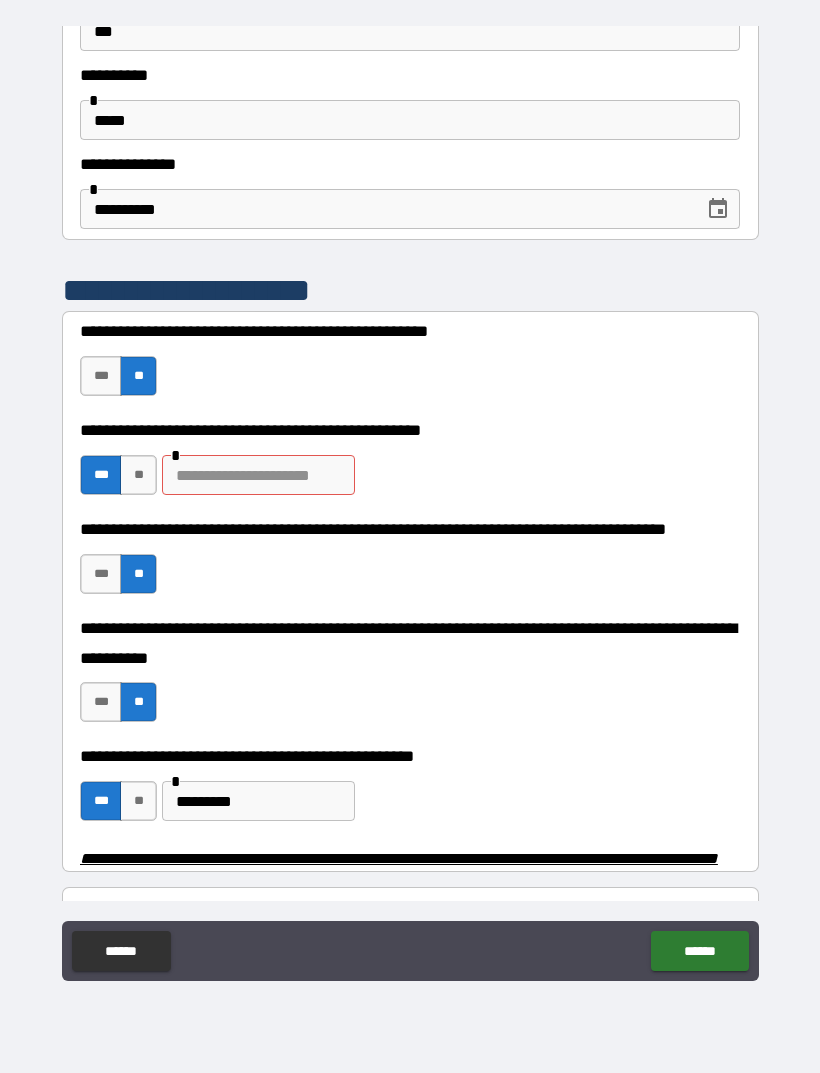 scroll, scrollTop: 257, scrollLeft: 0, axis: vertical 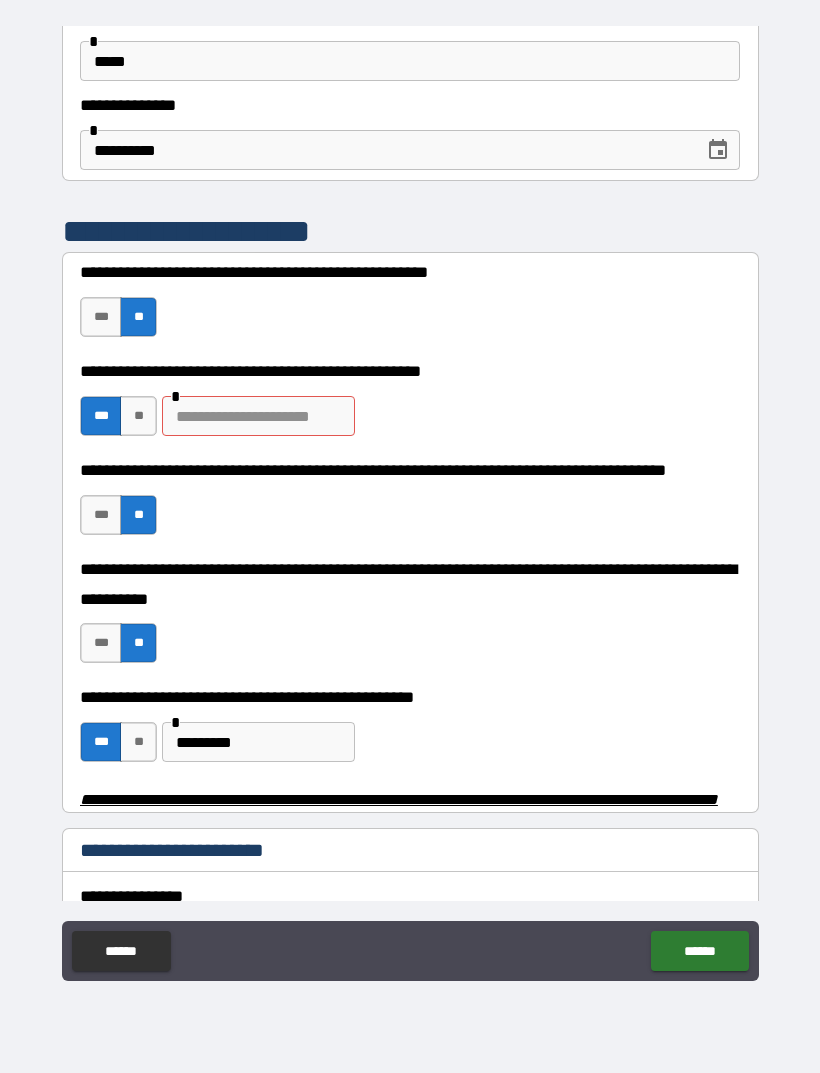 click at bounding box center (258, 416) 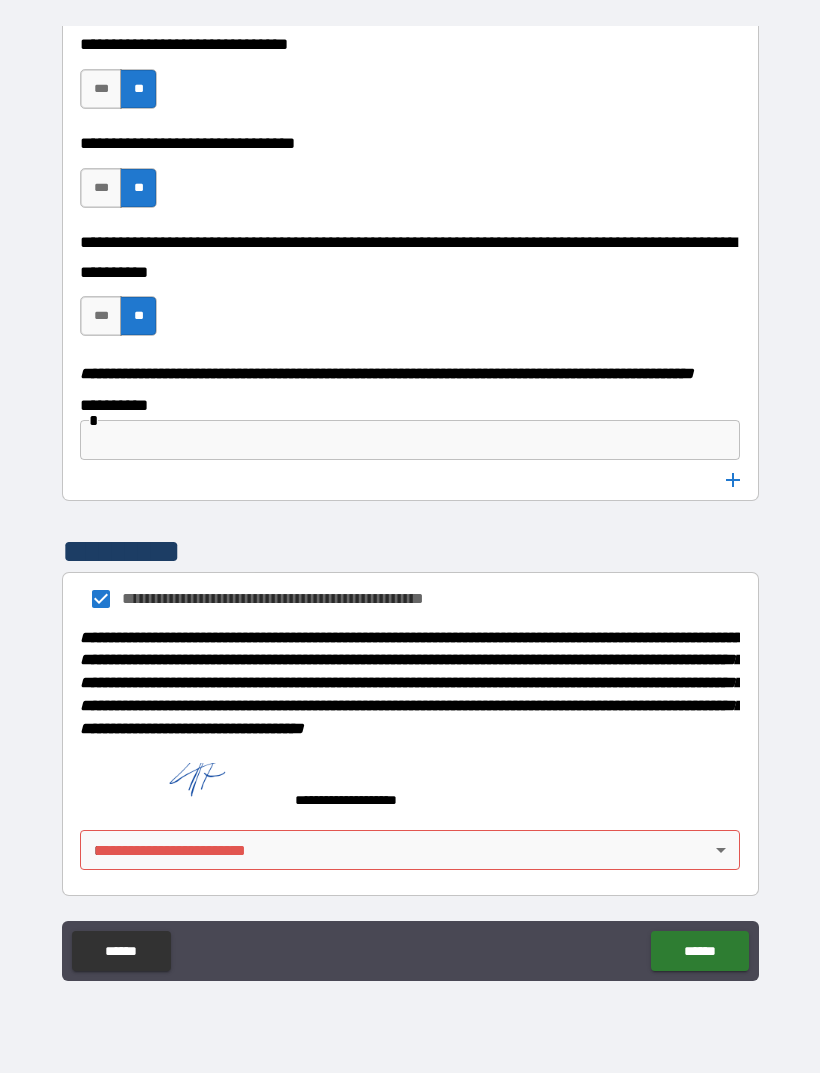 scroll, scrollTop: 10058, scrollLeft: 0, axis: vertical 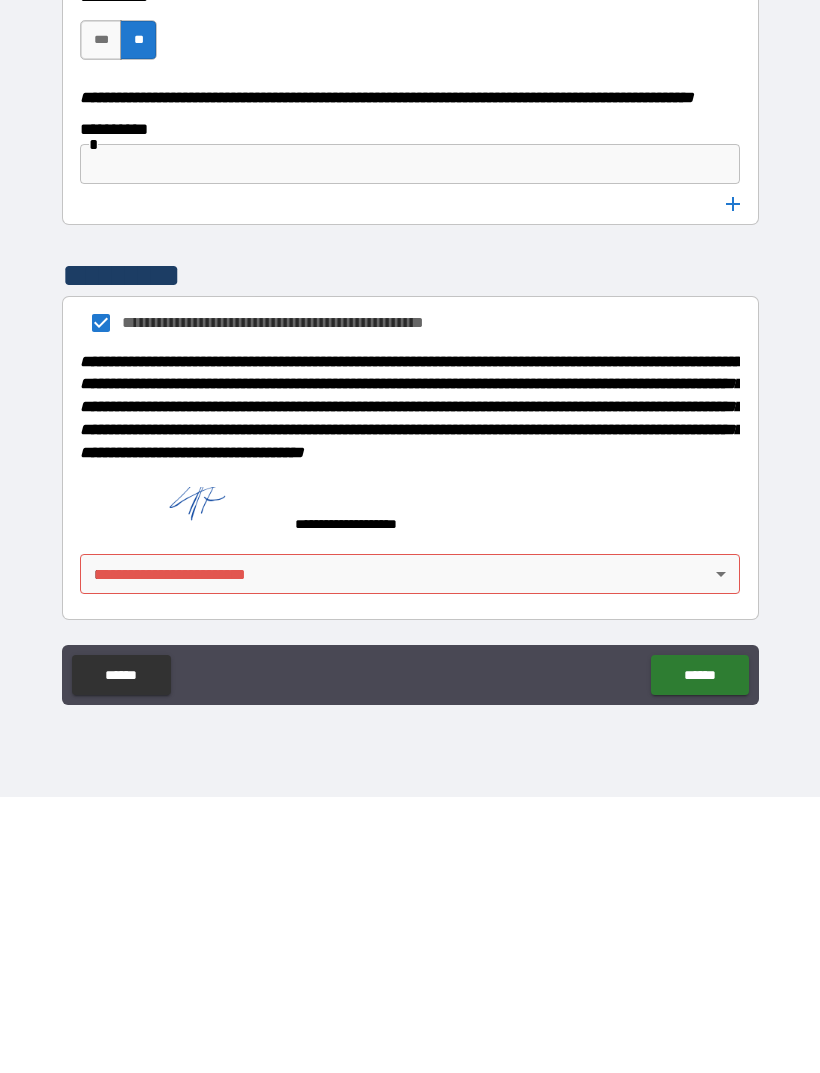 type on "**********" 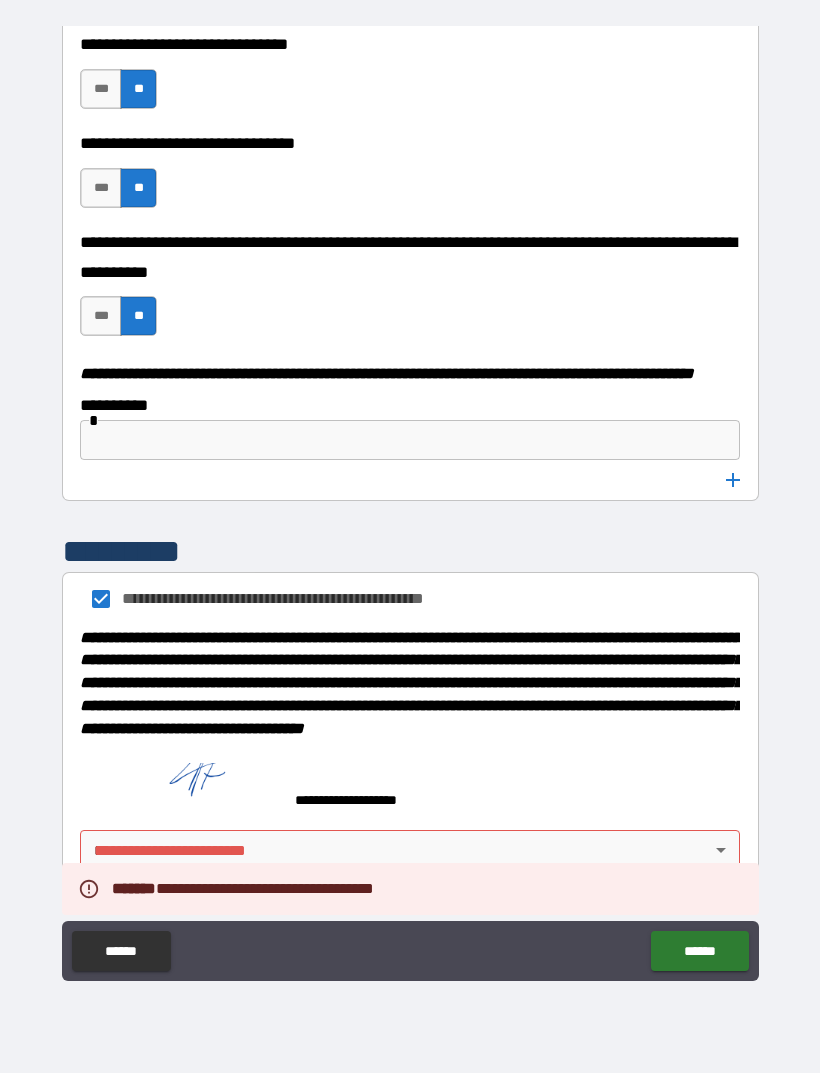 click on "[FIRST] [LAST] [ADDRESS] [CITY], [STATE] [ZIP] [COUNTRY] [PHONE] [EMAIL] [WEBSITE] [COMPANY] [PRODUCT] [PRICE] [DATE] [TIME] [PERSON] [LOCATION] [CARD] [SSN] [LICENSE] [PASSPORT]" at bounding box center [410, 504] 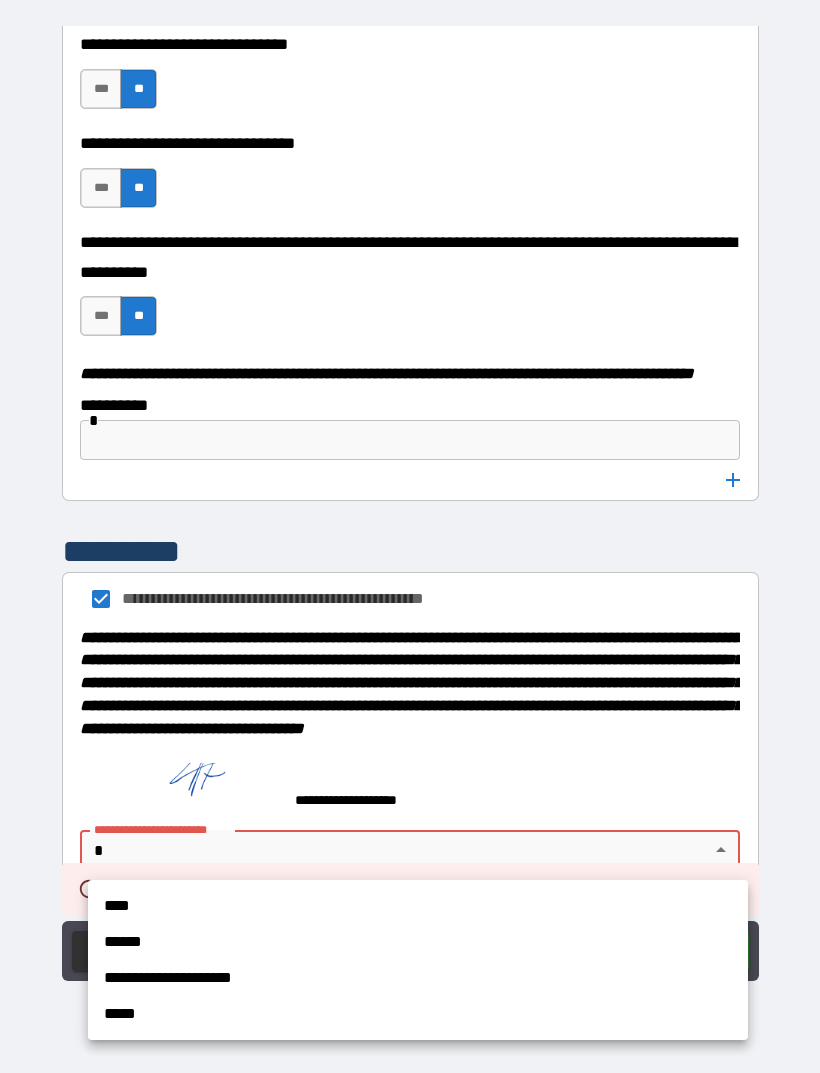 click on "****" at bounding box center (418, 906) 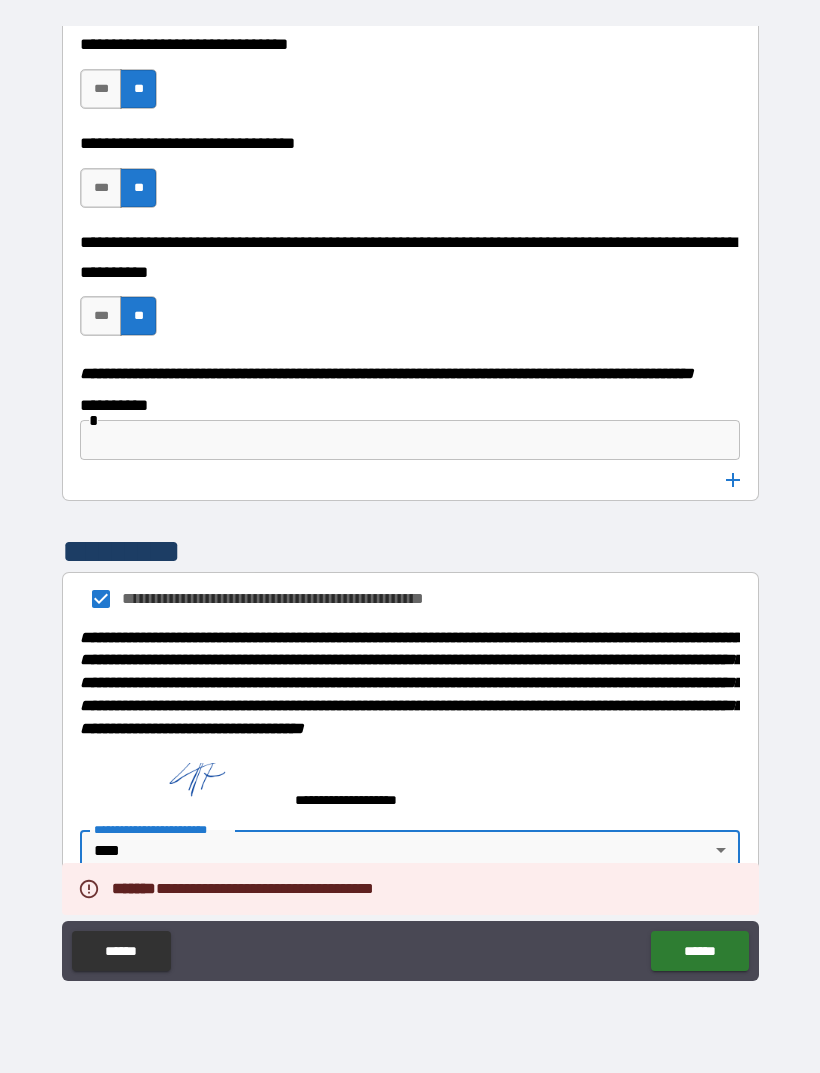 type on "****" 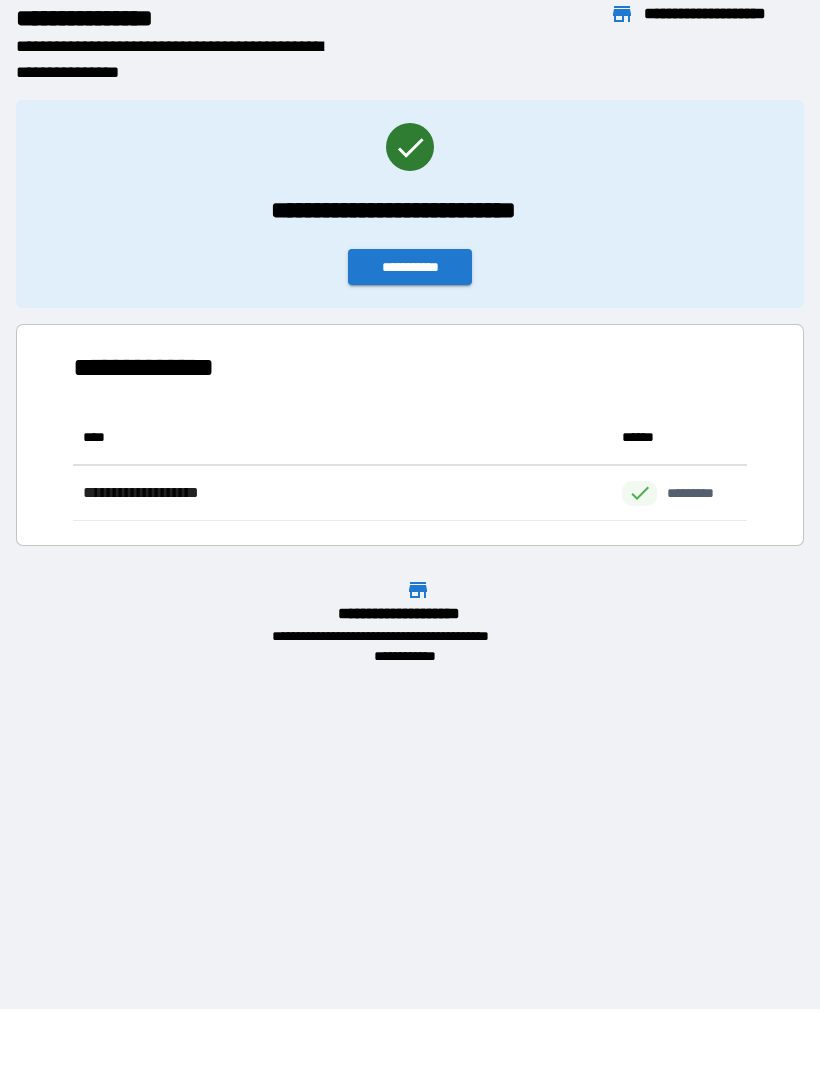 scroll, scrollTop: 1, scrollLeft: 1, axis: both 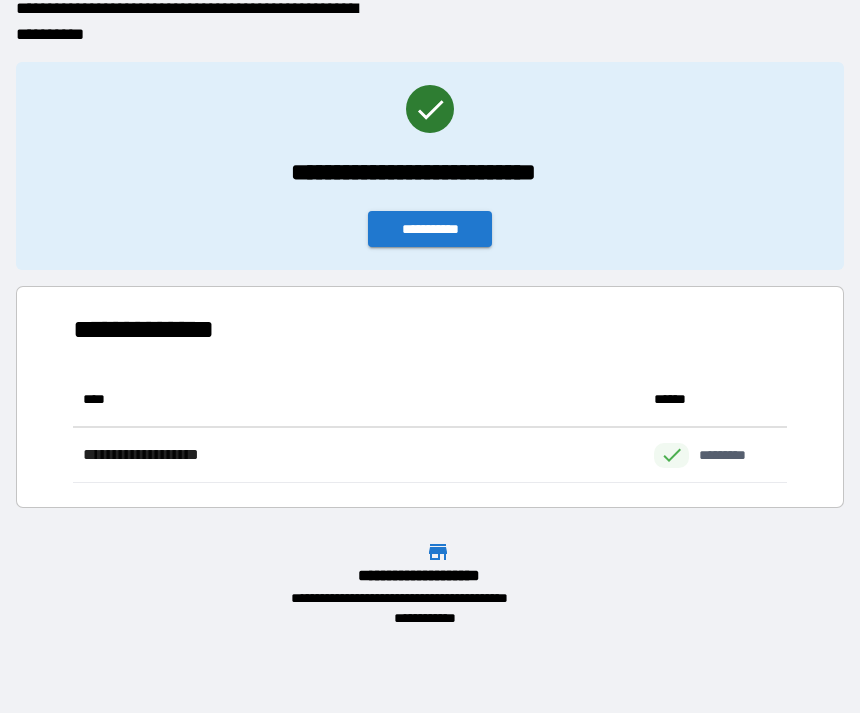 click on "**********" at bounding box center (430, 229) 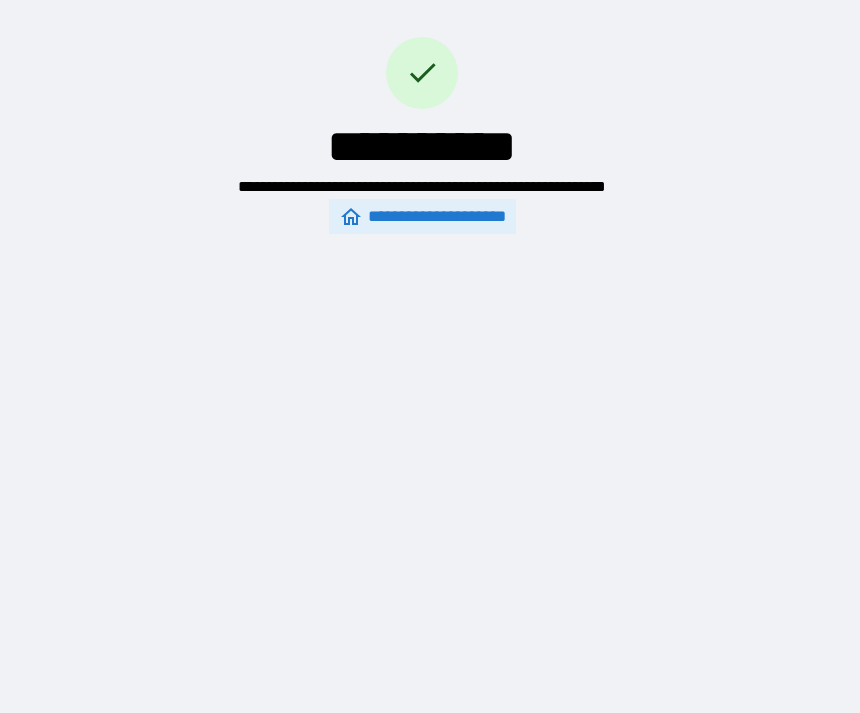 scroll, scrollTop: 0, scrollLeft: 0, axis: both 